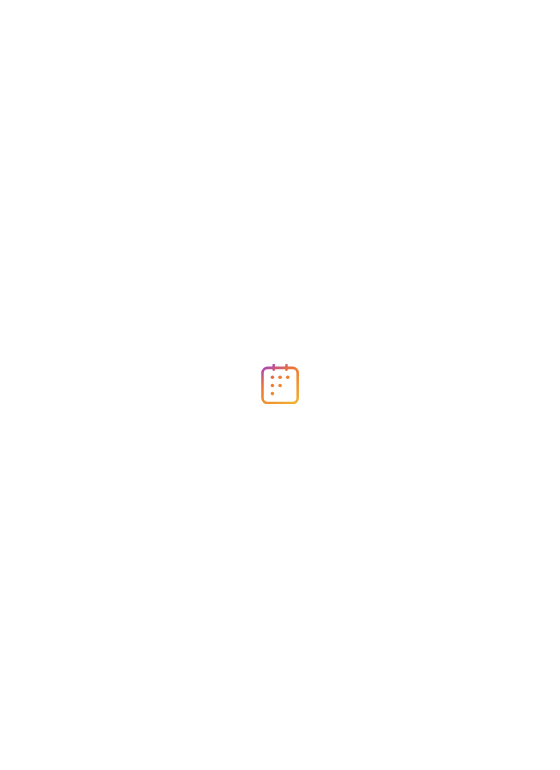 scroll, scrollTop: 0, scrollLeft: 0, axis: both 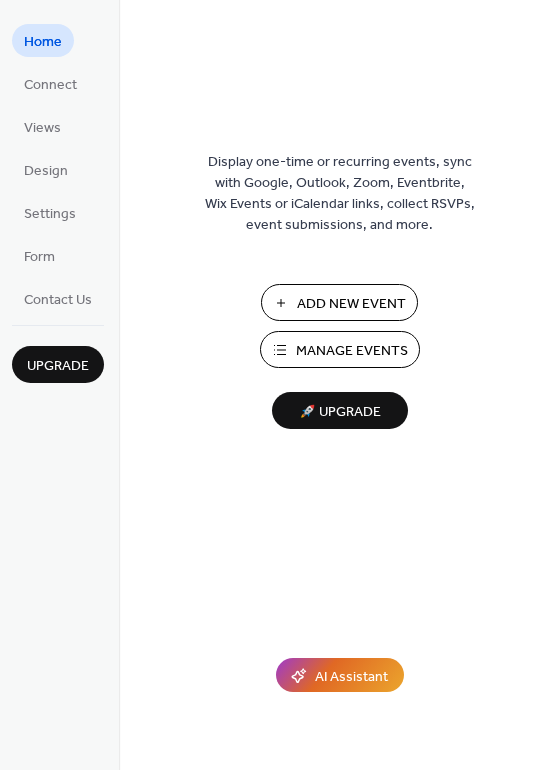click on "Add New Event" at bounding box center [351, 304] 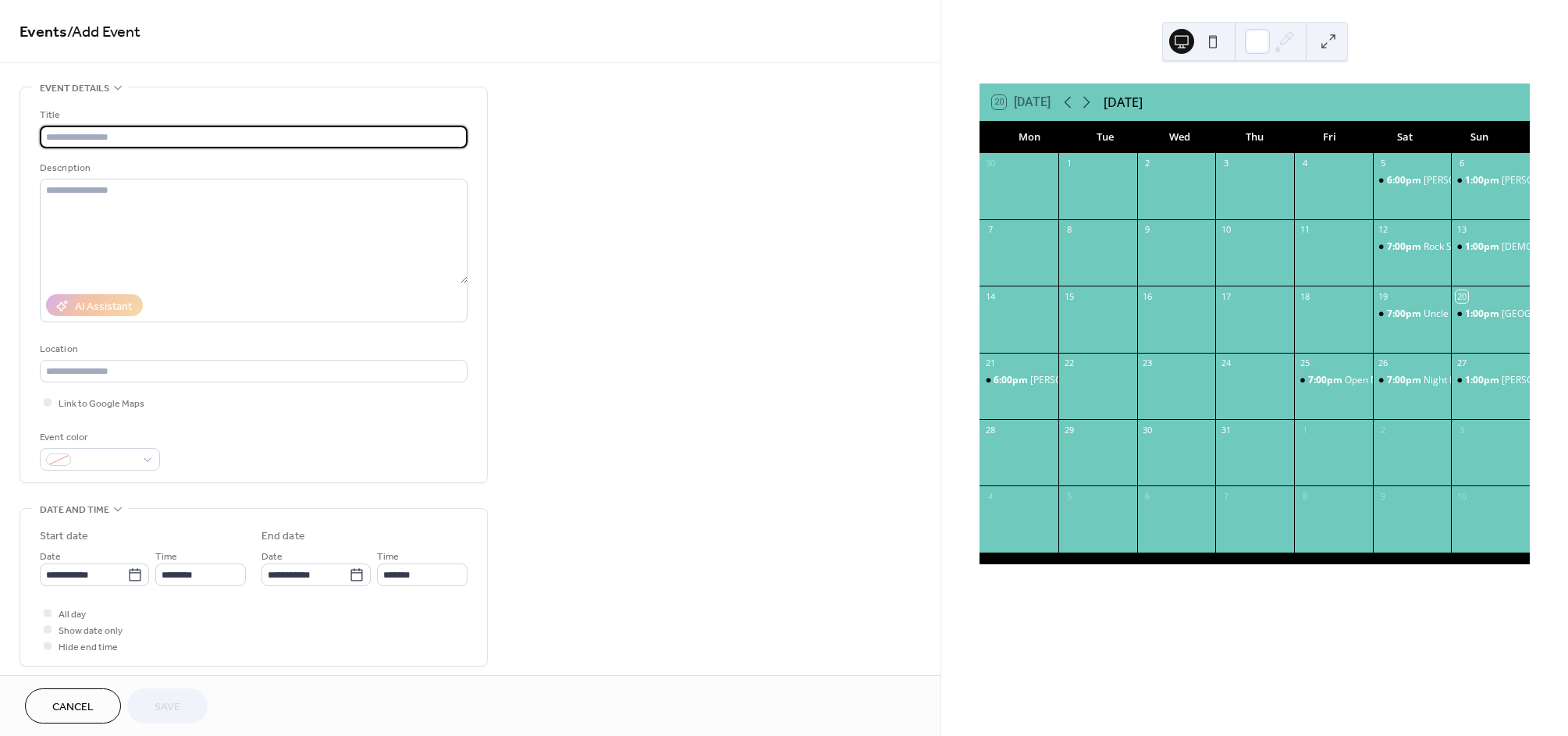 scroll, scrollTop: 0, scrollLeft: 0, axis: both 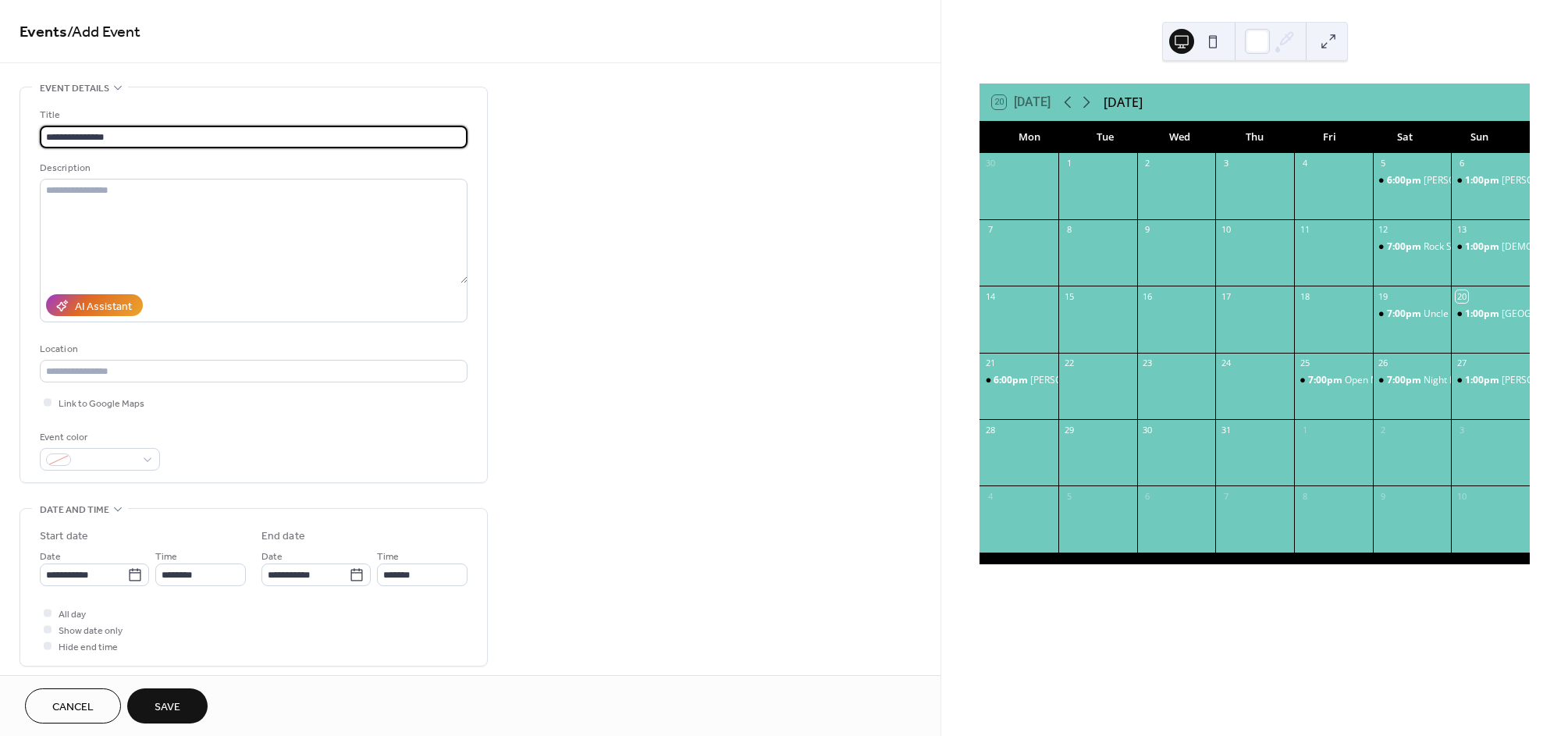 type on "**********" 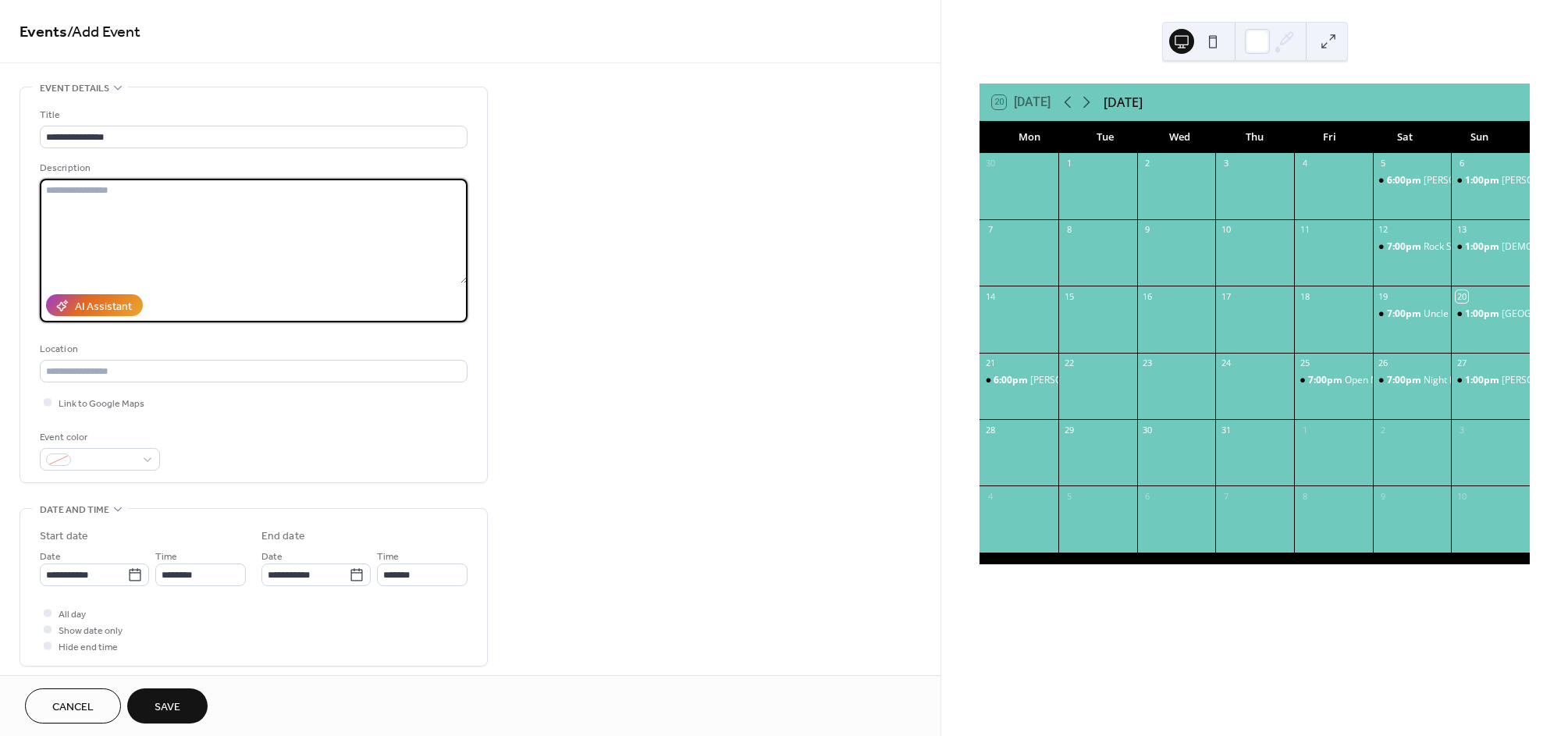 paste on "**********" 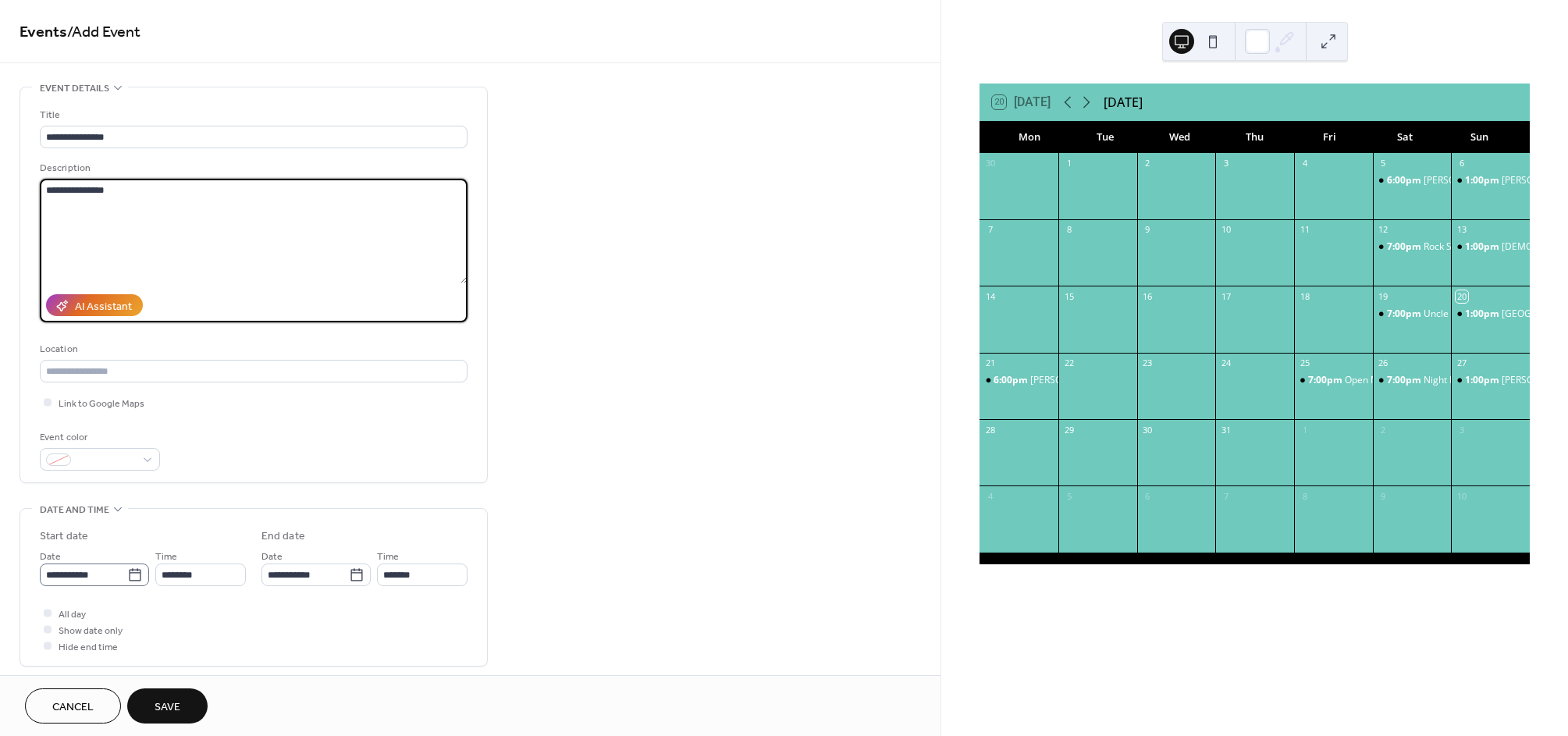 type on "**********" 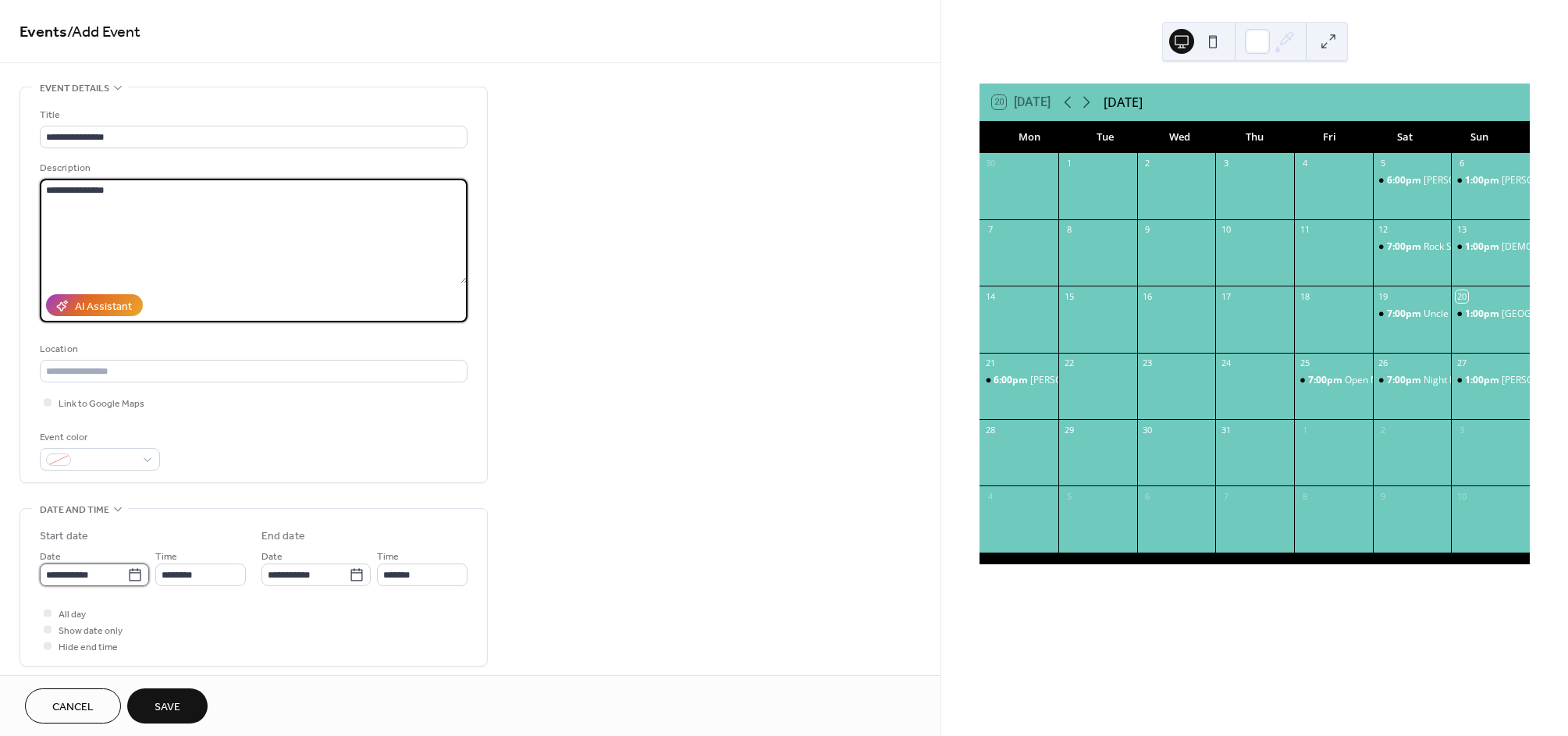 click on "**********" at bounding box center [84, 574] 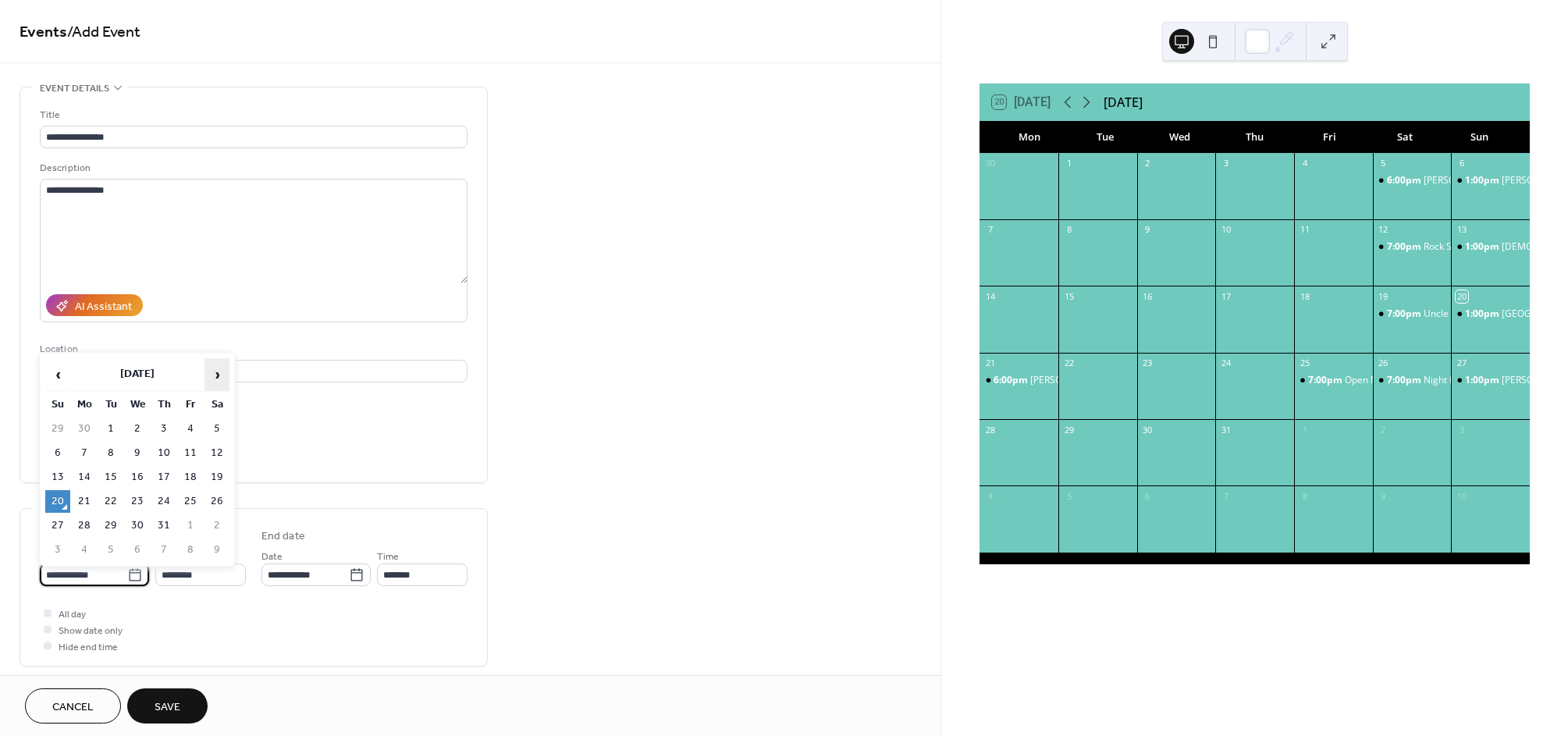 drag, startPoint x: 218, startPoint y: 372, endPoint x: 204, endPoint y: 376, distance: 14.56022 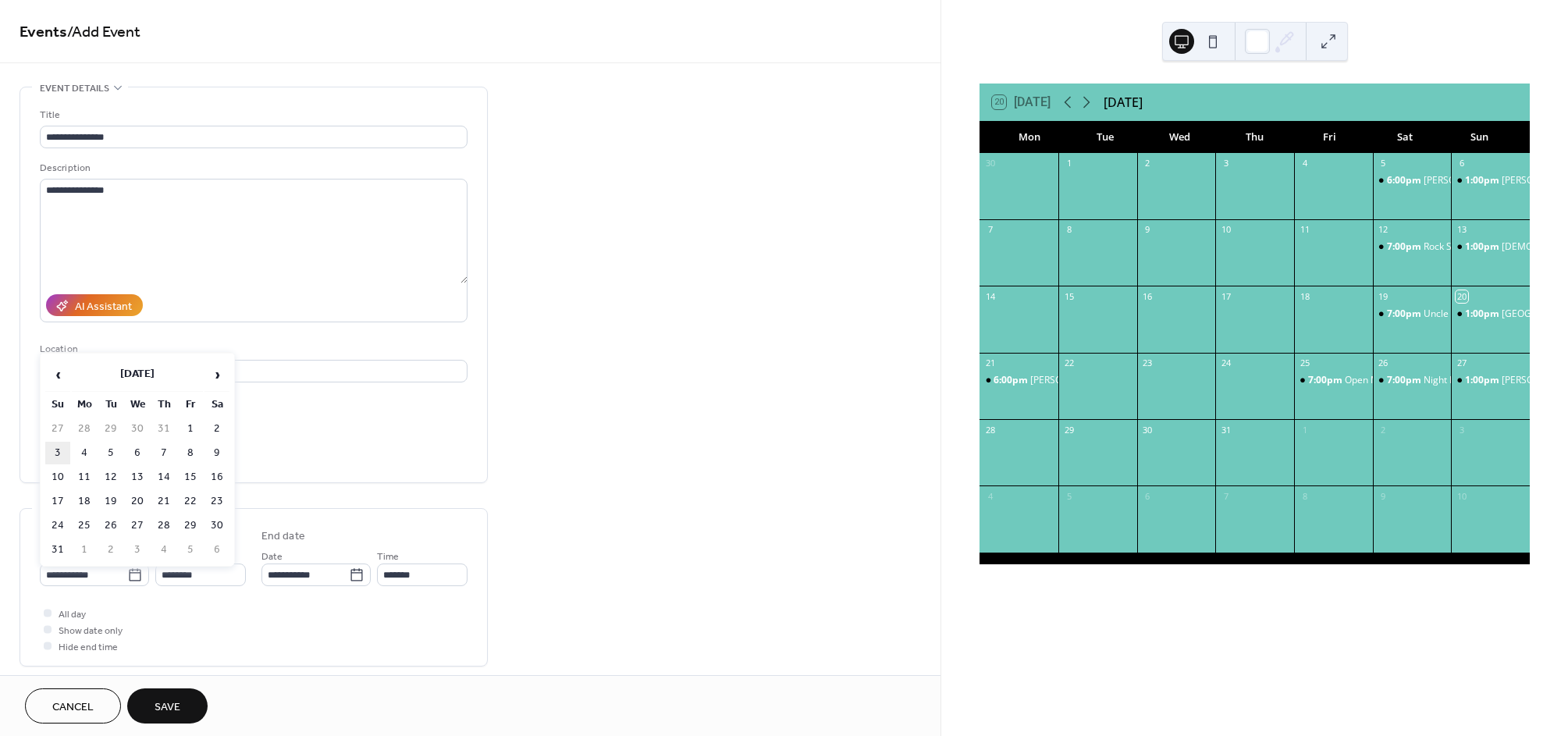 click on "3" at bounding box center (58, 453) 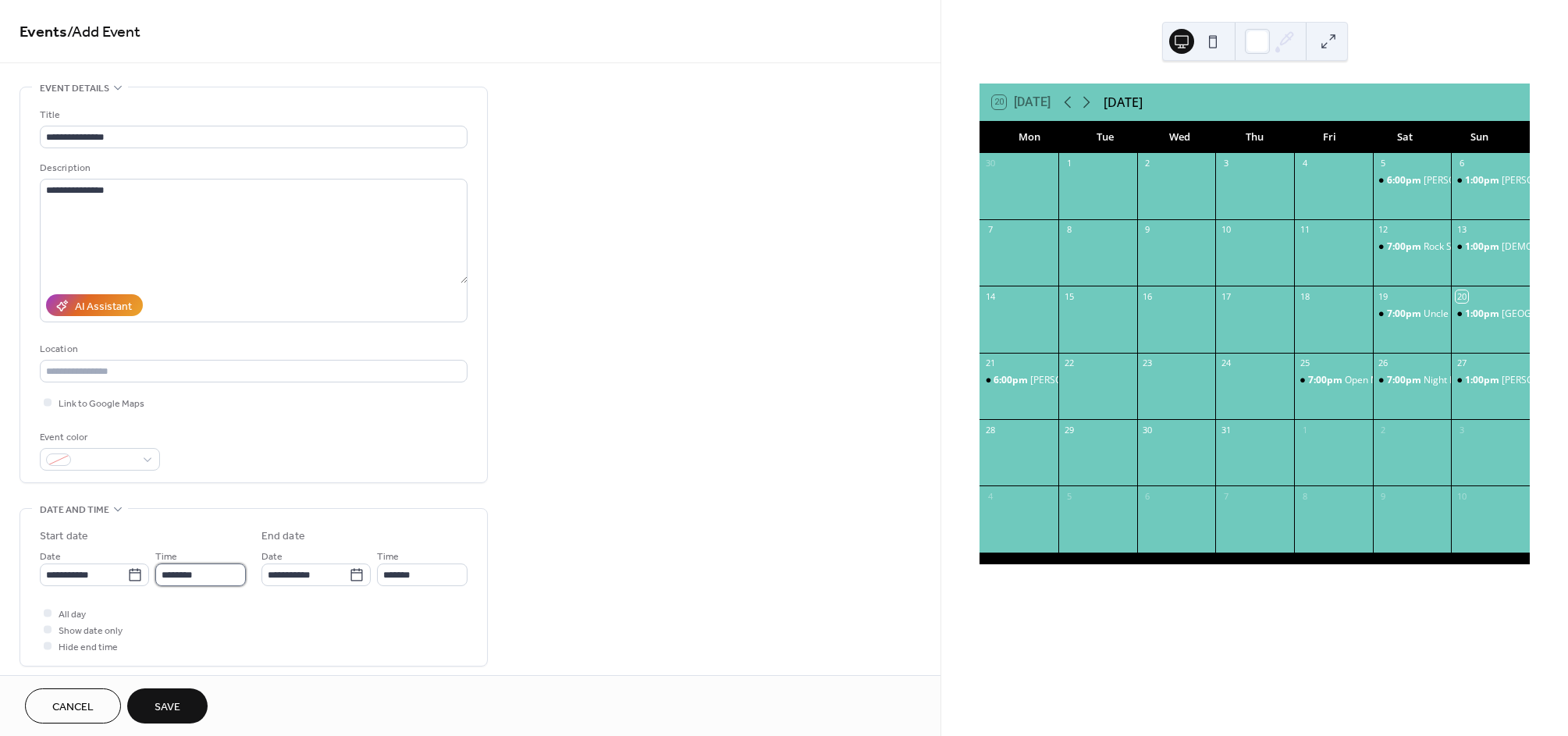 click on "********" at bounding box center (201, 574) 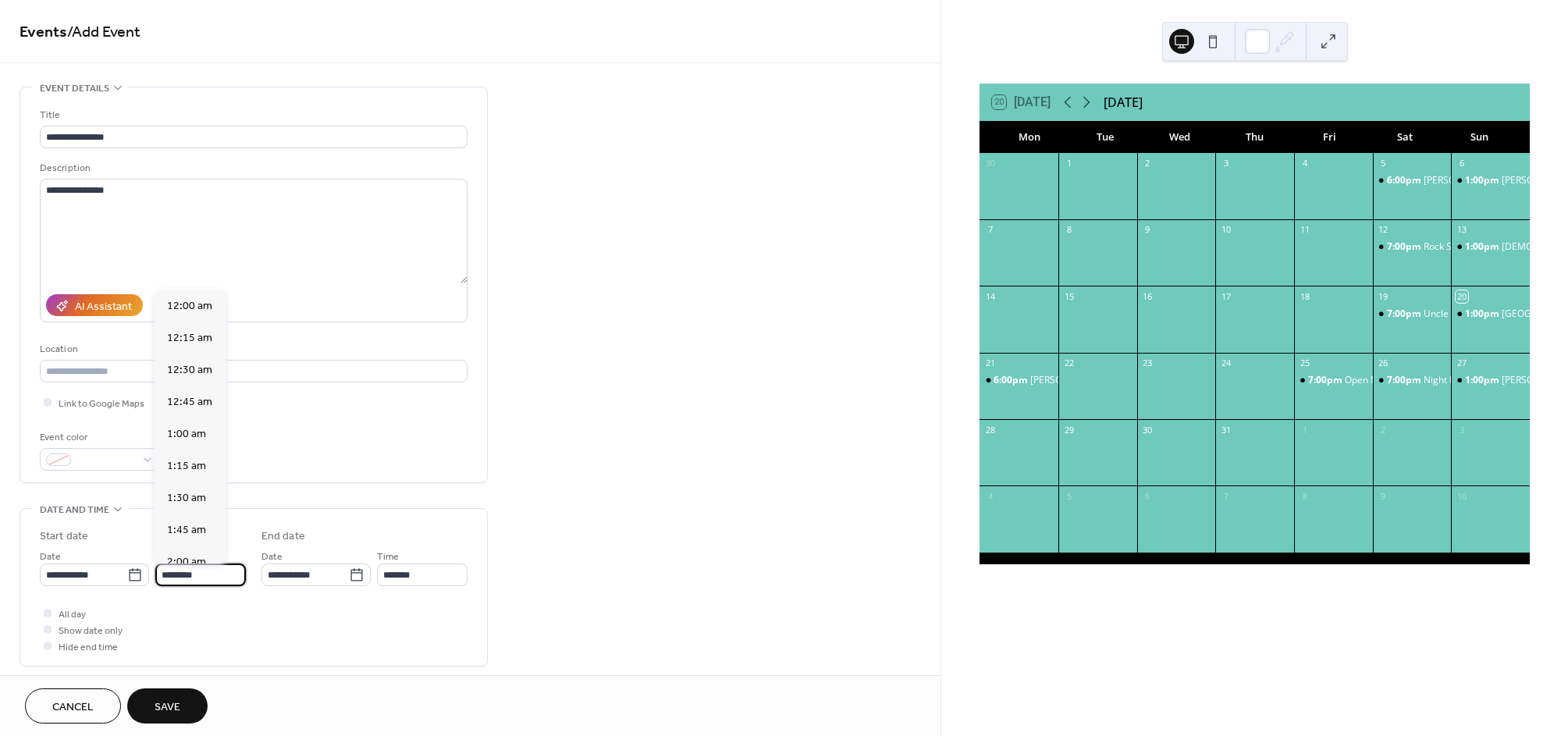scroll, scrollTop: 1517, scrollLeft: 0, axis: vertical 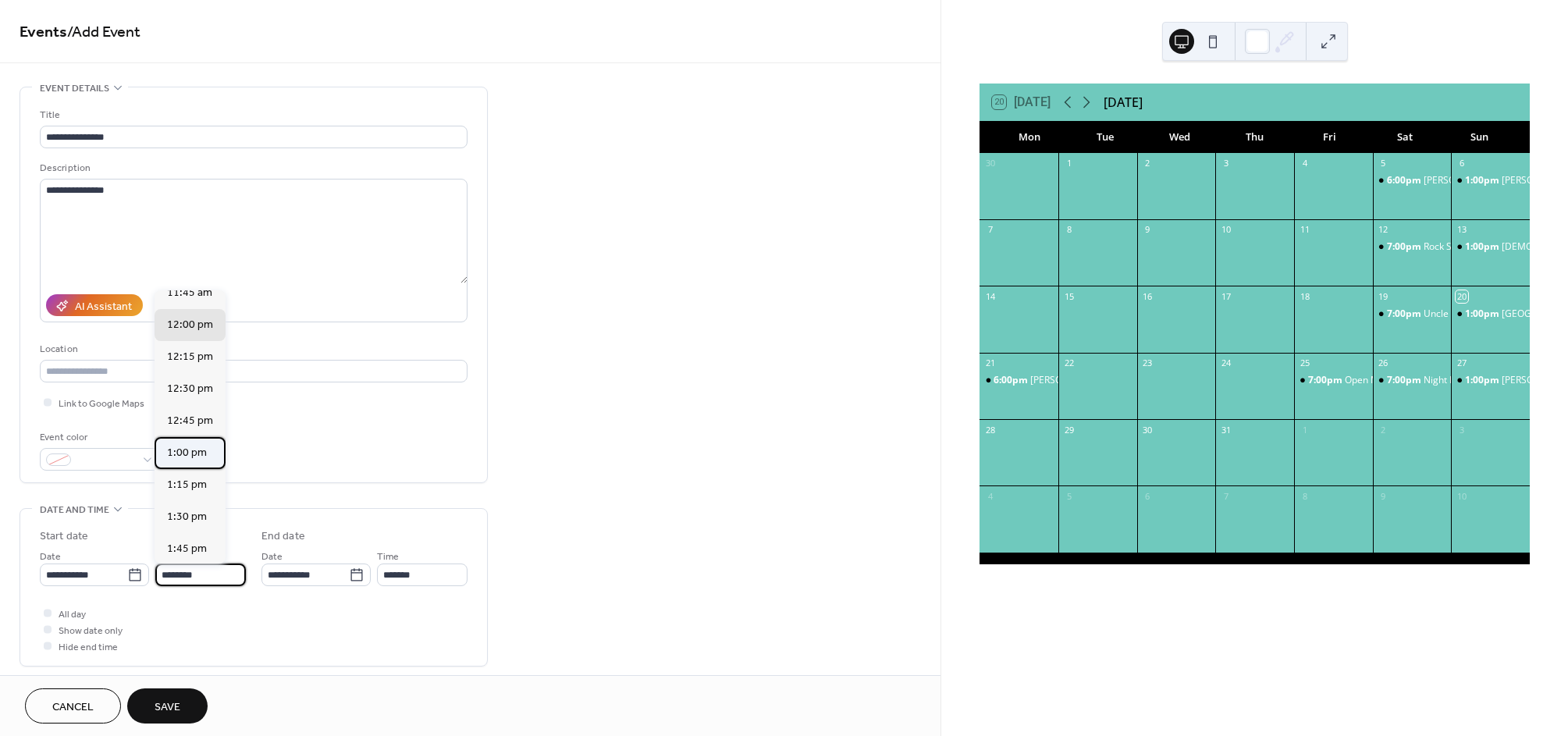 click on "1:00 pm" at bounding box center [187, 453] 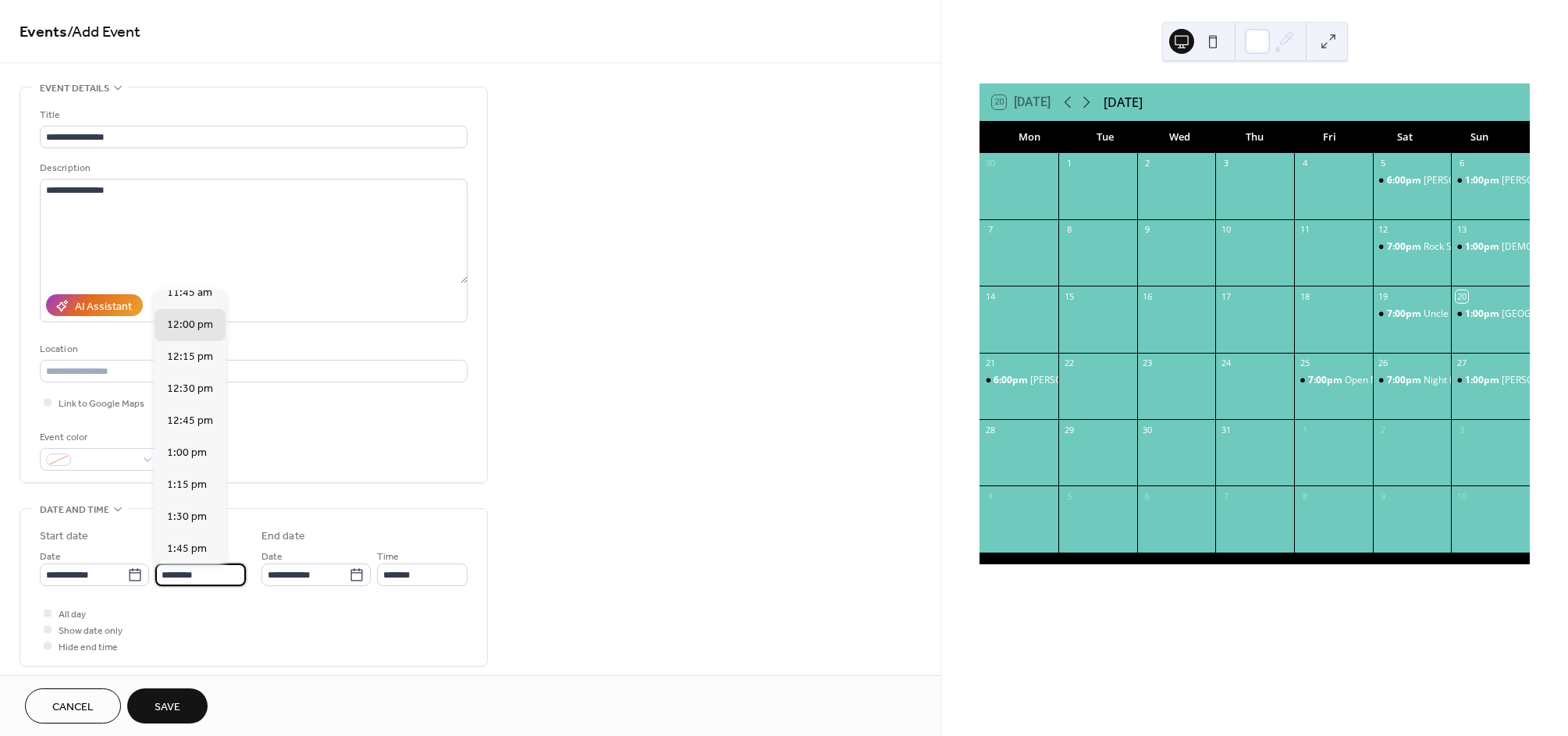 type on "*******" 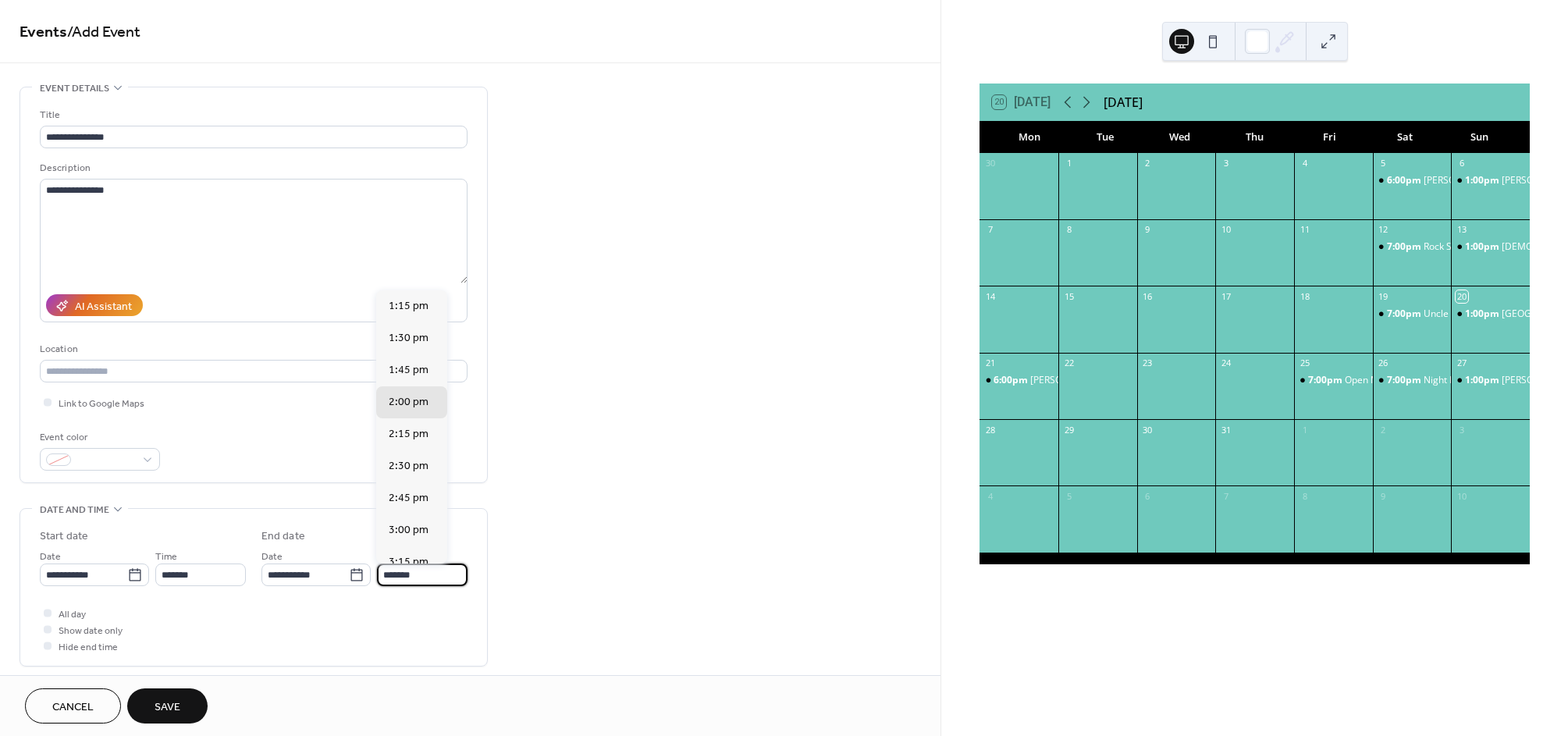 click on "*******" at bounding box center (422, 574) 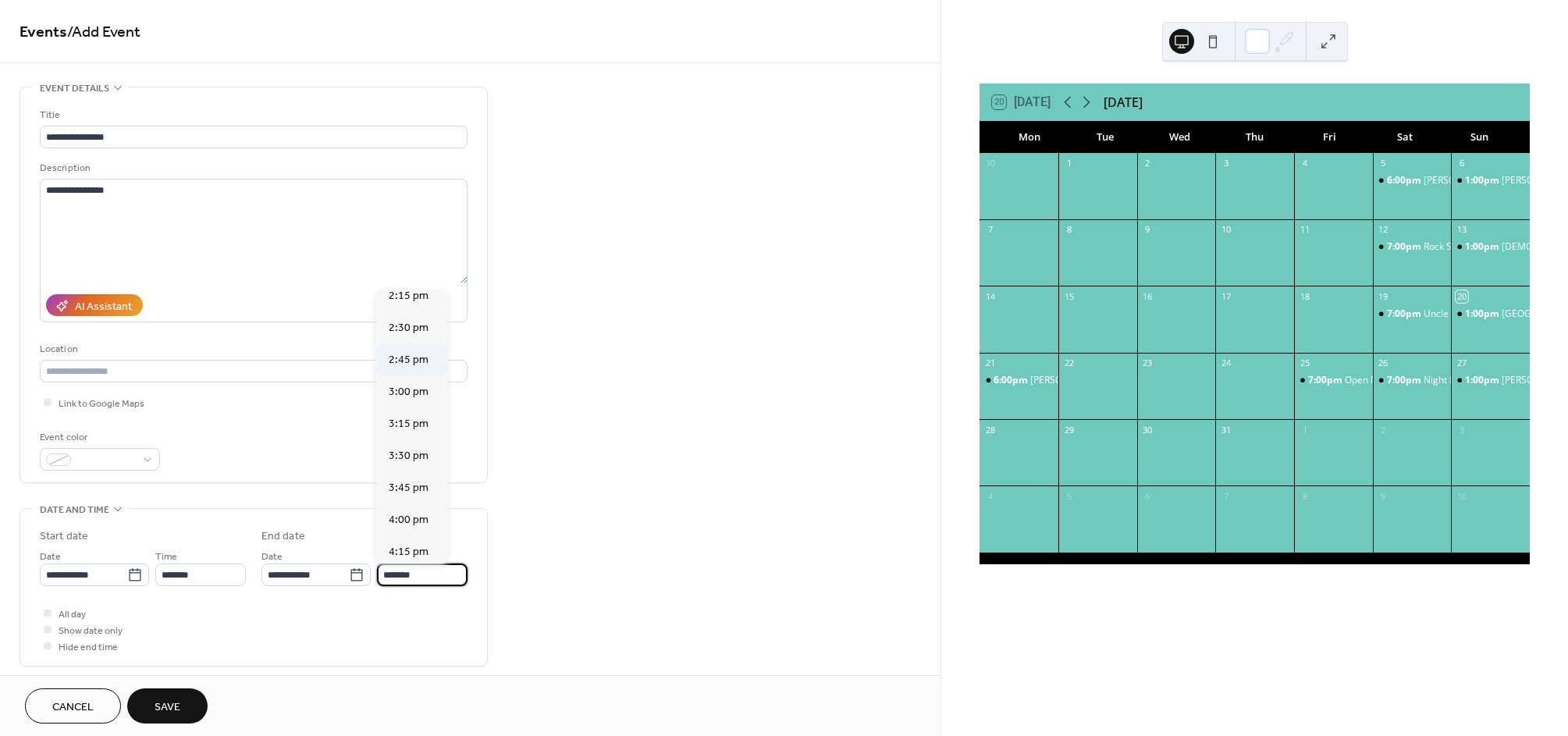 scroll, scrollTop: 141, scrollLeft: 0, axis: vertical 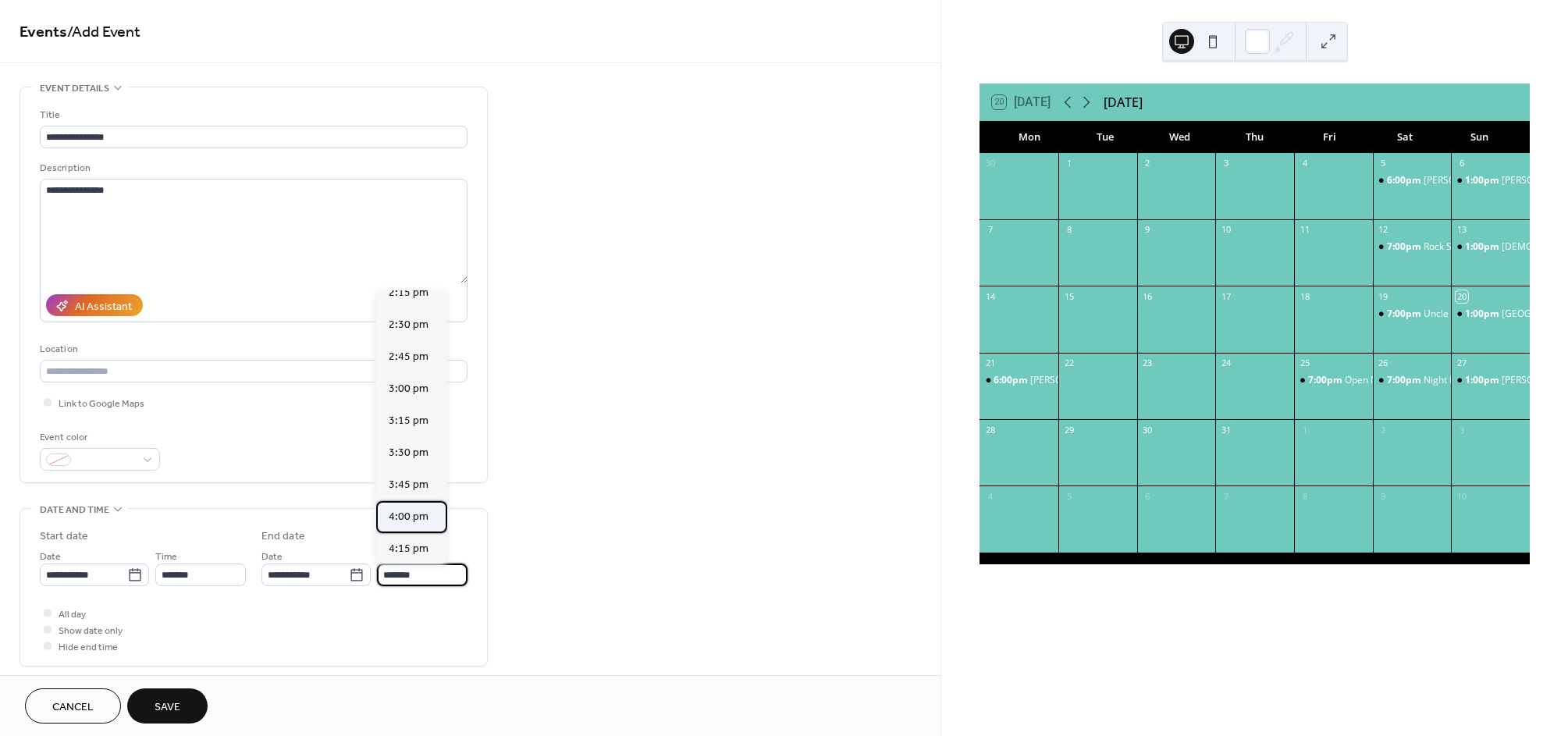 click on "4:00 pm" at bounding box center (408, 517) 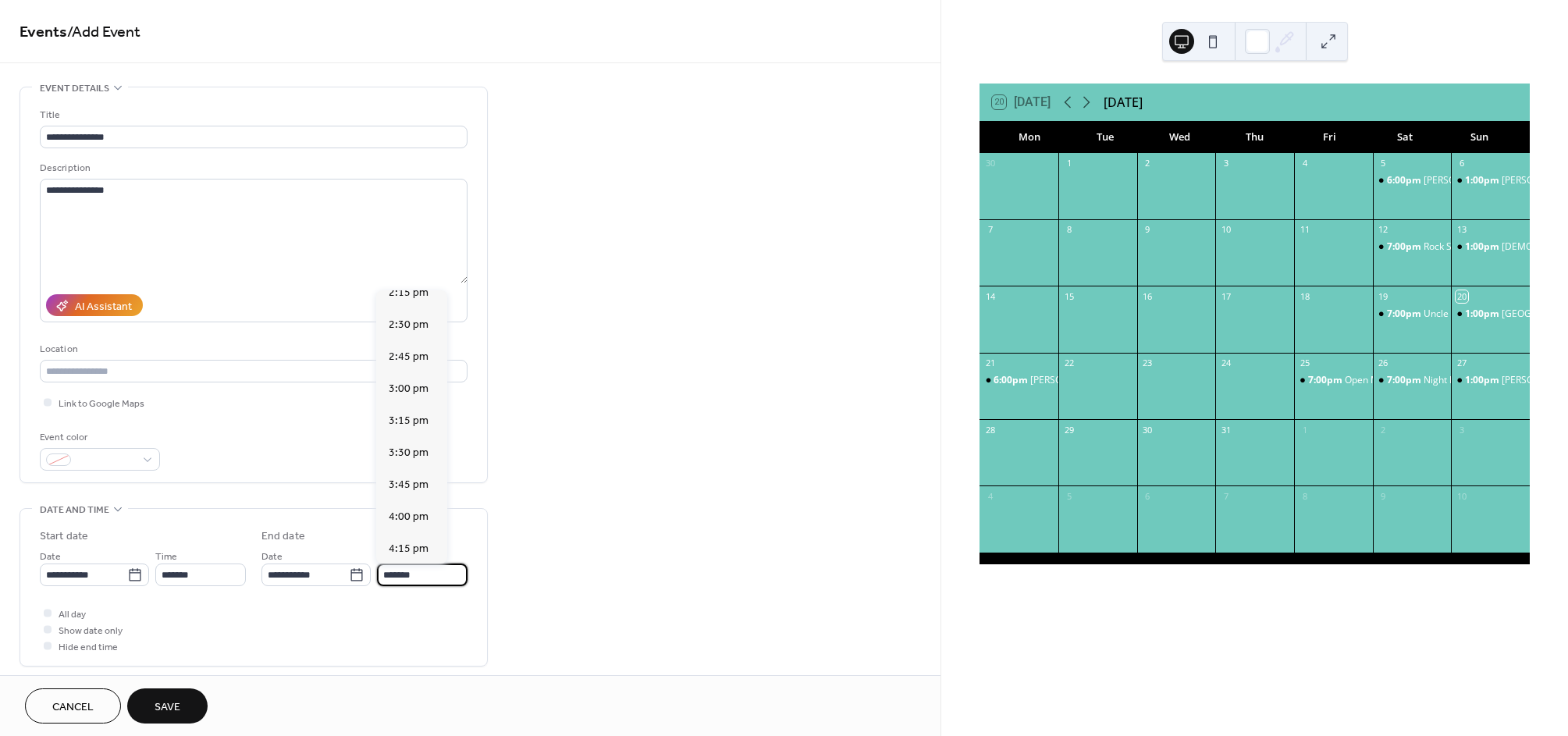 type on "*******" 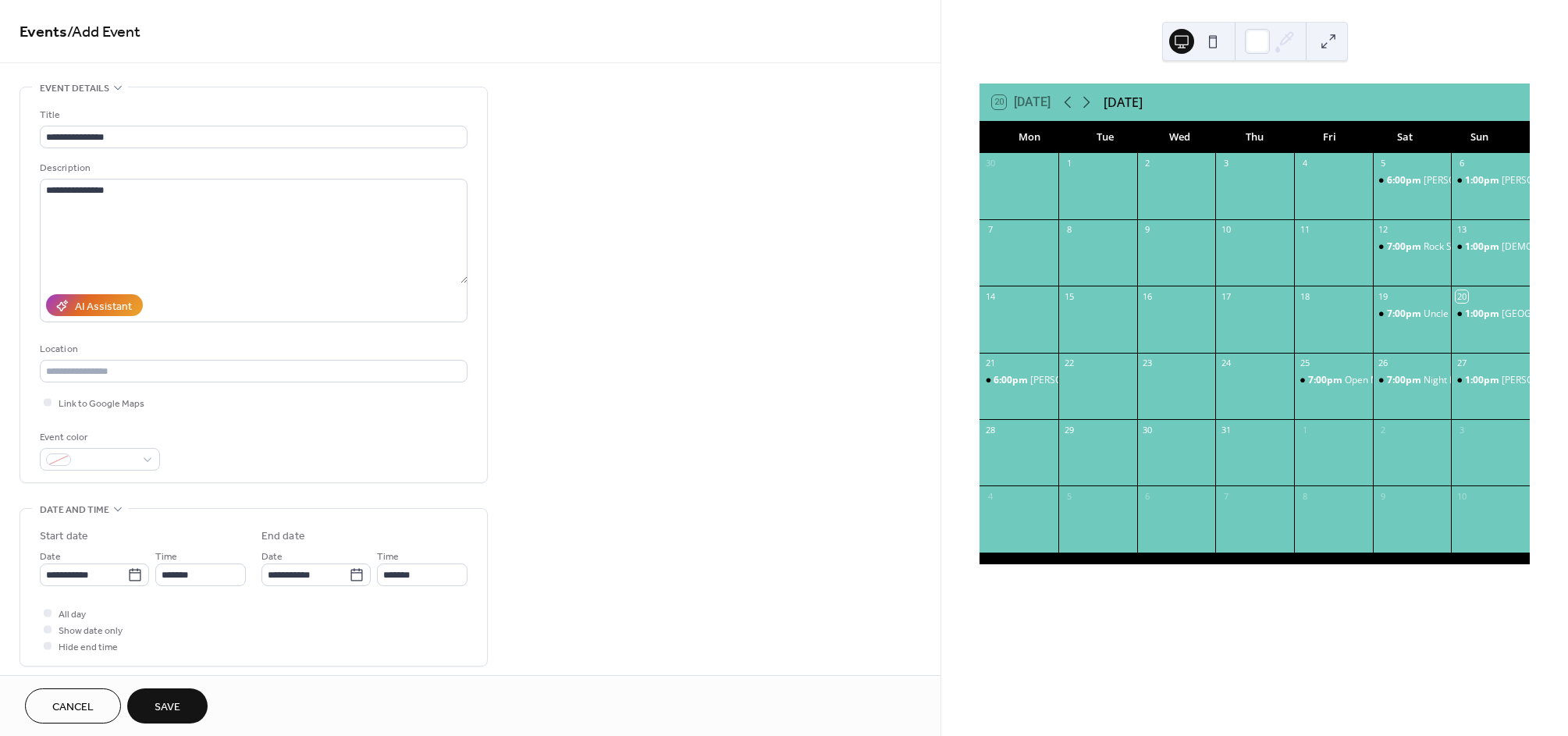 click on "Save" at bounding box center (167, 706) 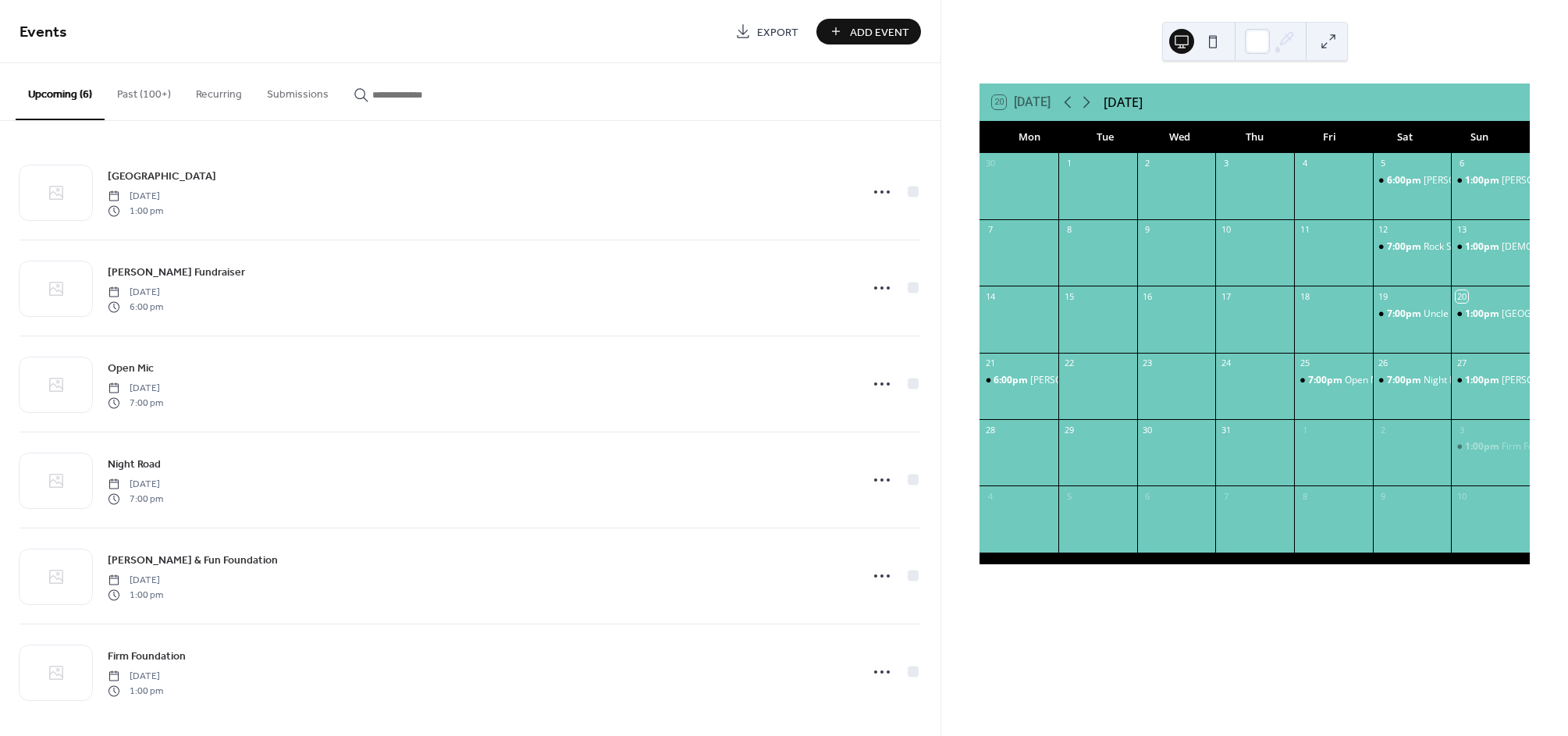 click on "Add Event" at bounding box center [880, 32] 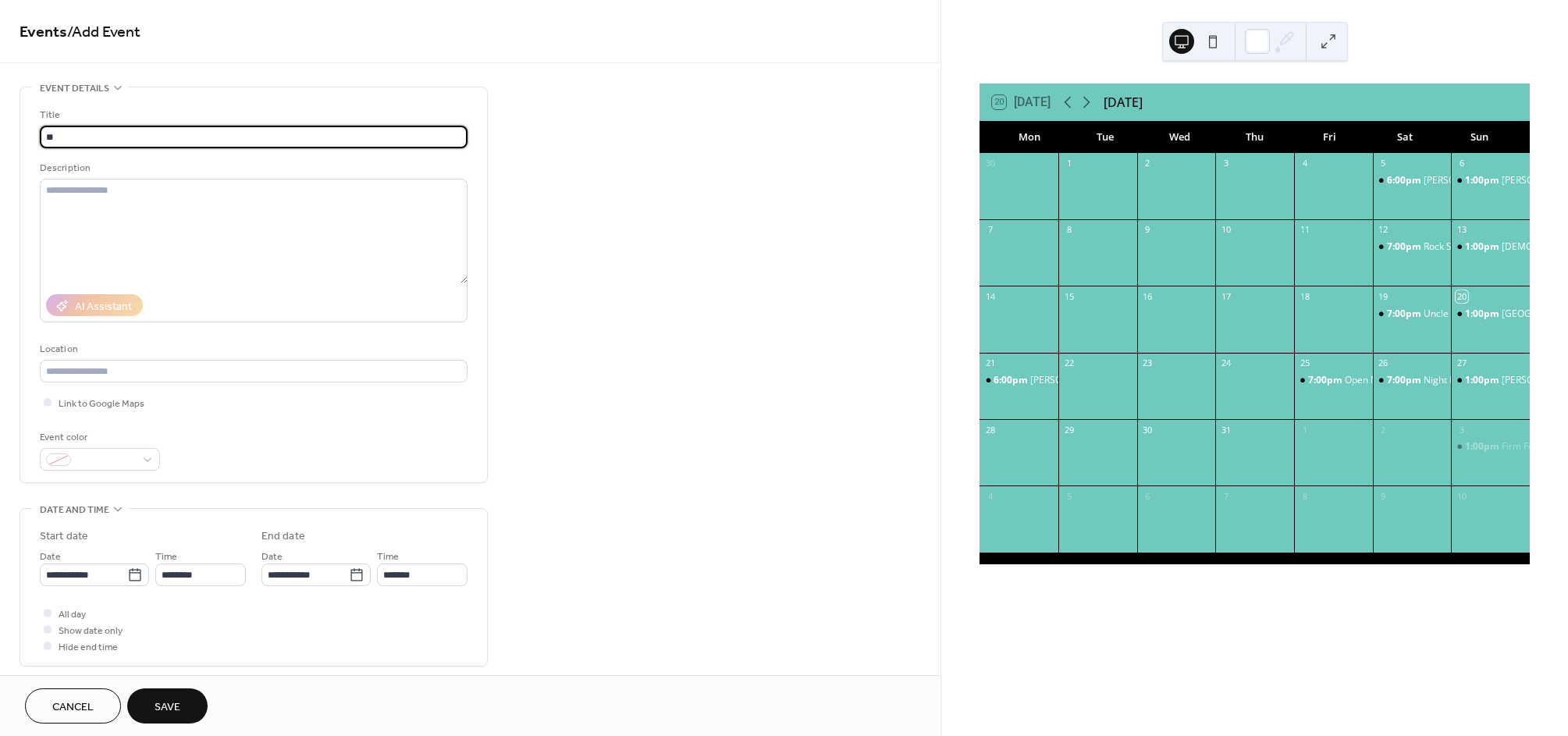 type on "*" 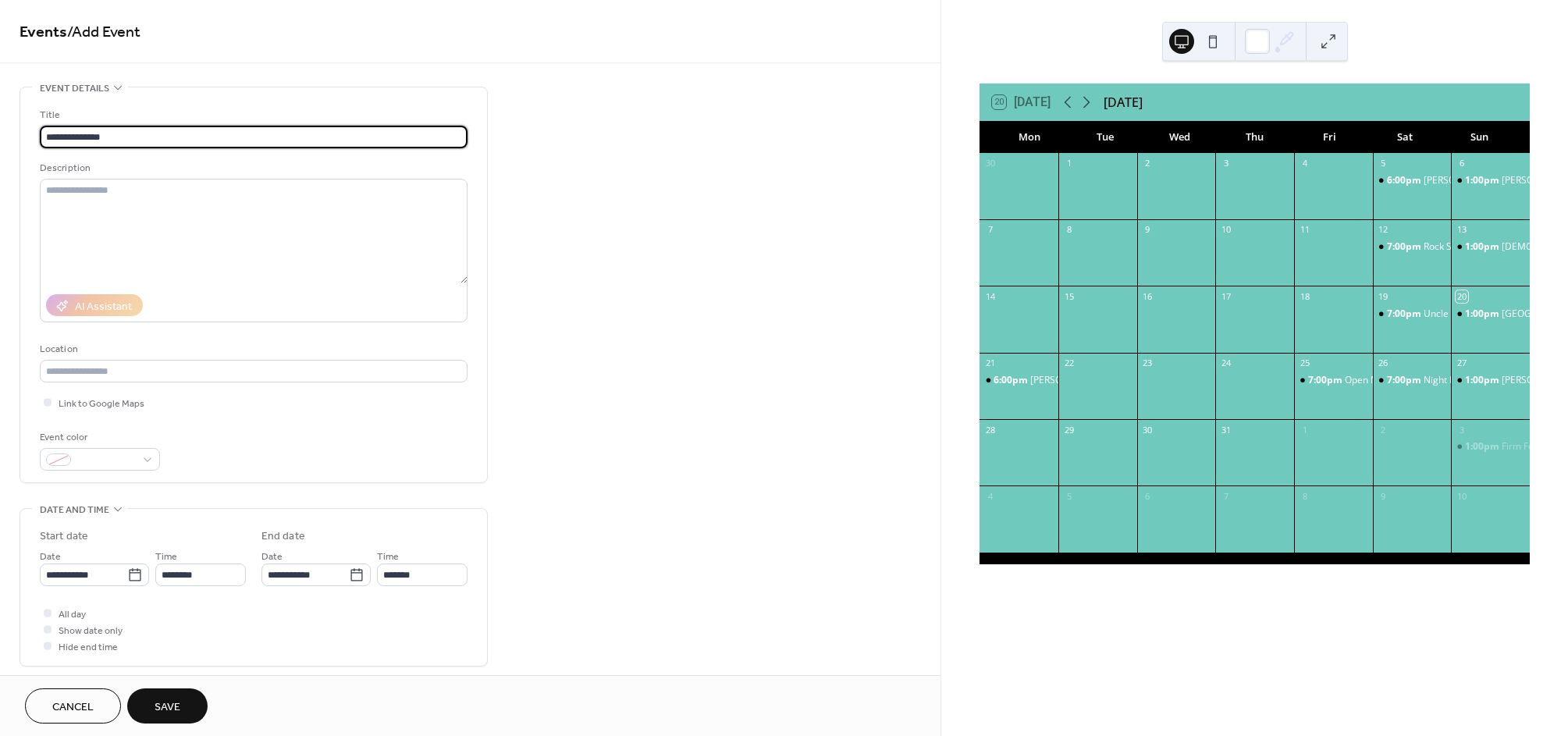 type on "*" 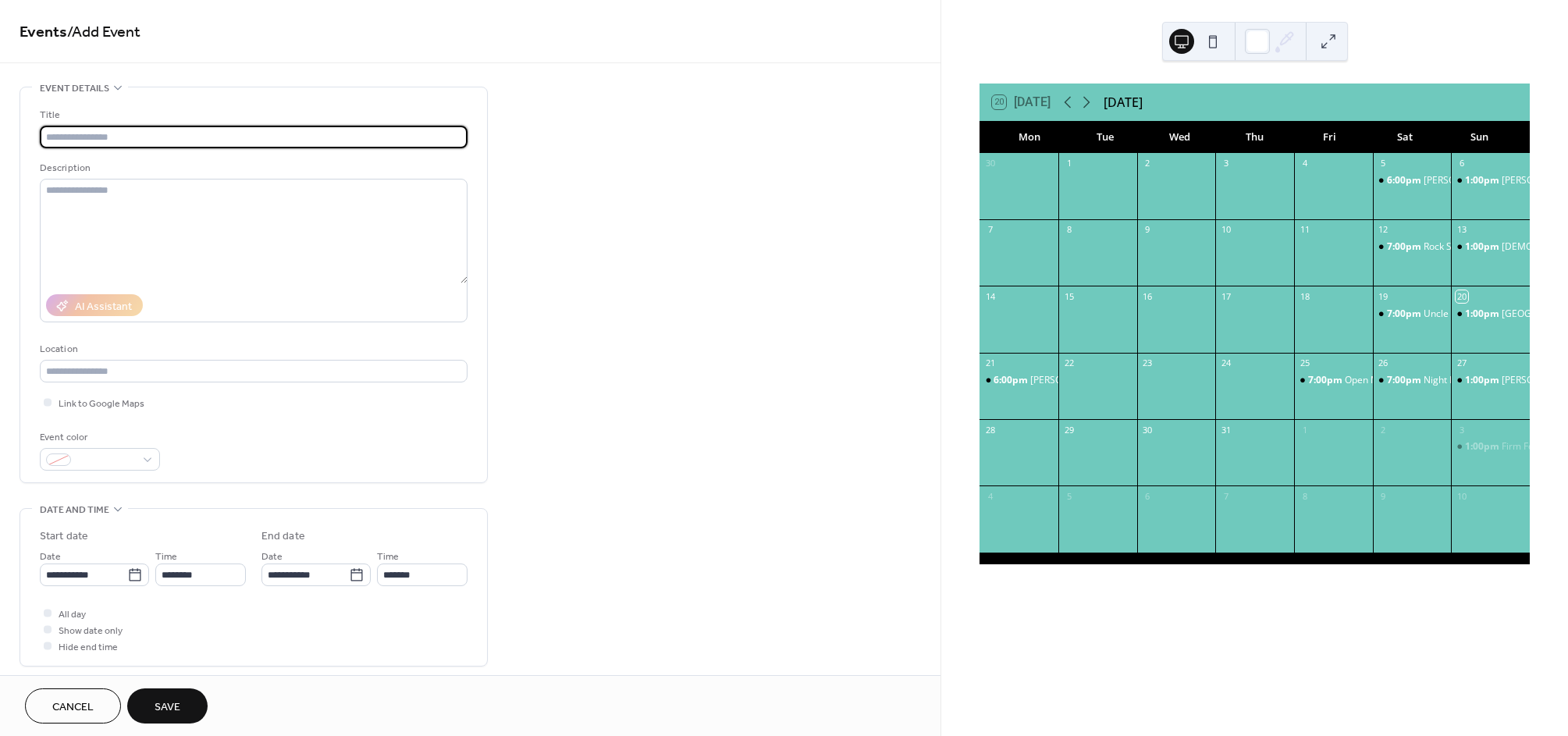 type on "*" 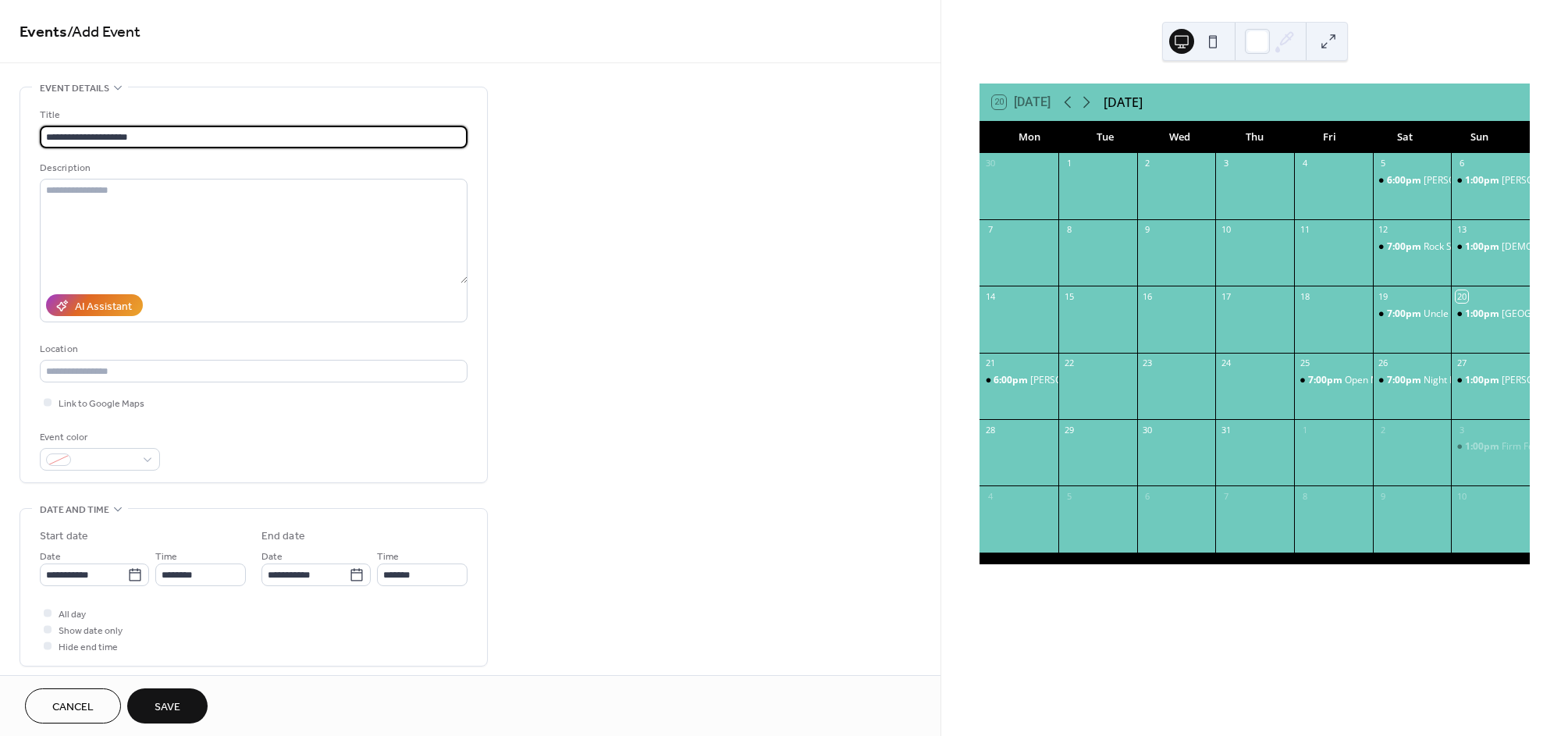 type on "**********" 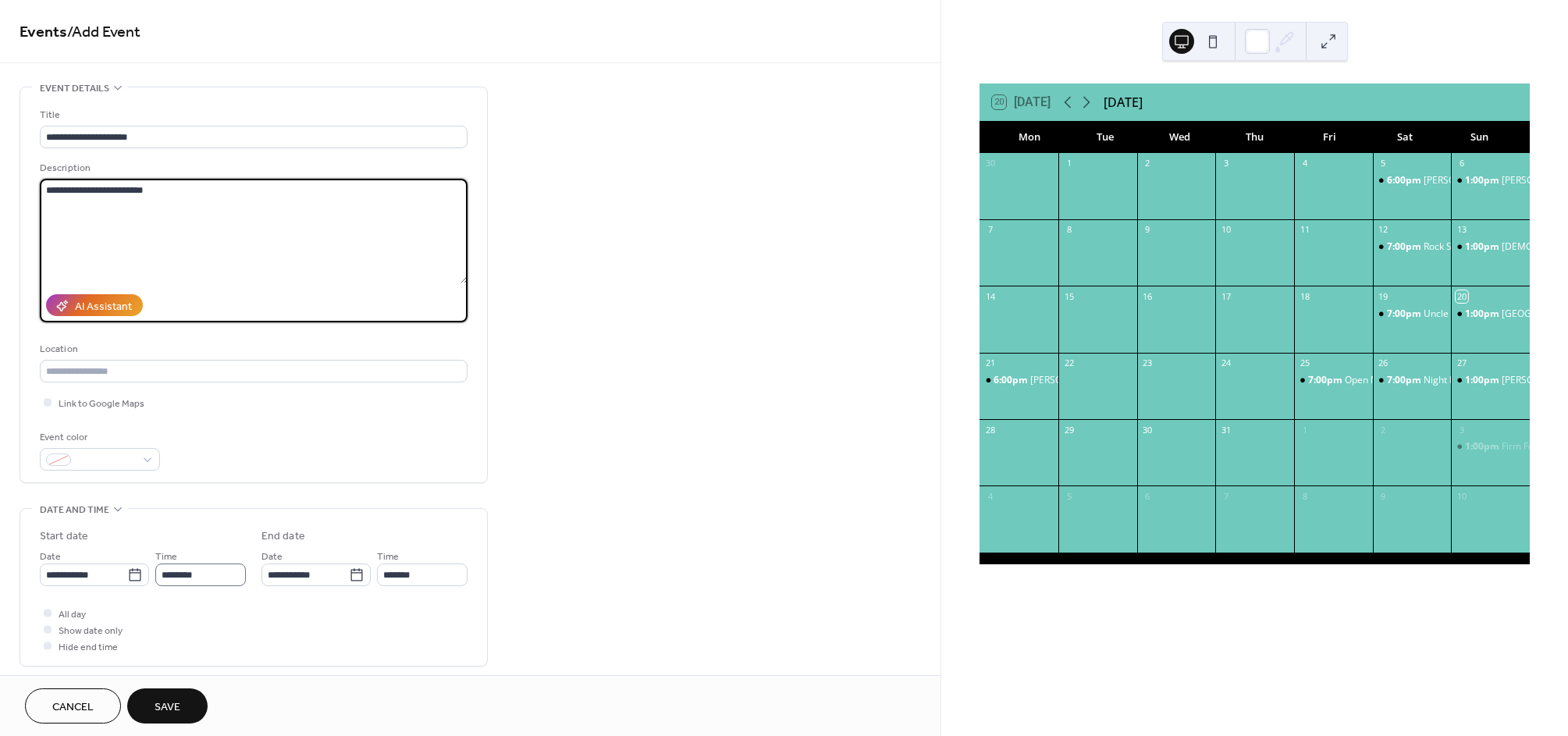 type on "**********" 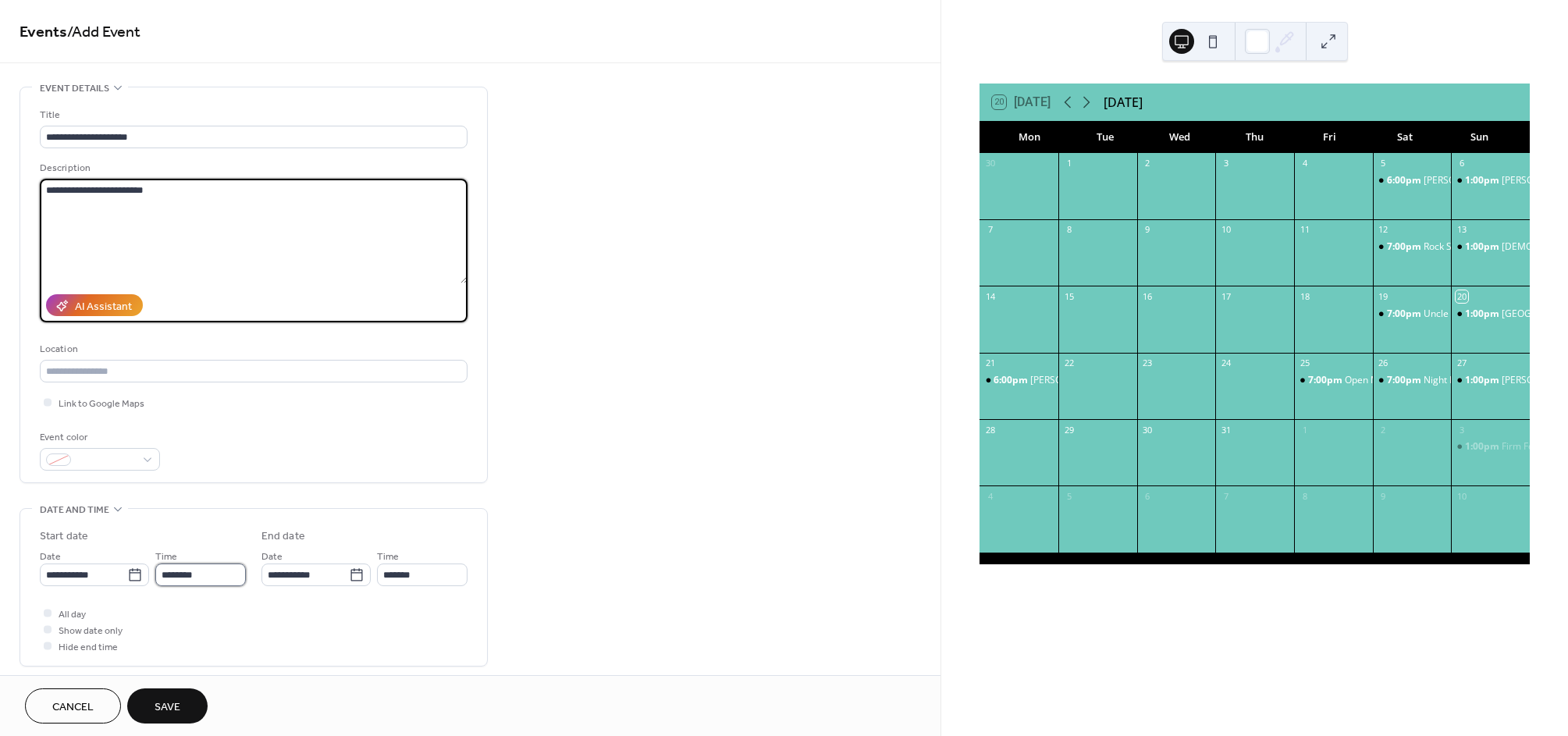 click on "********" at bounding box center (201, 574) 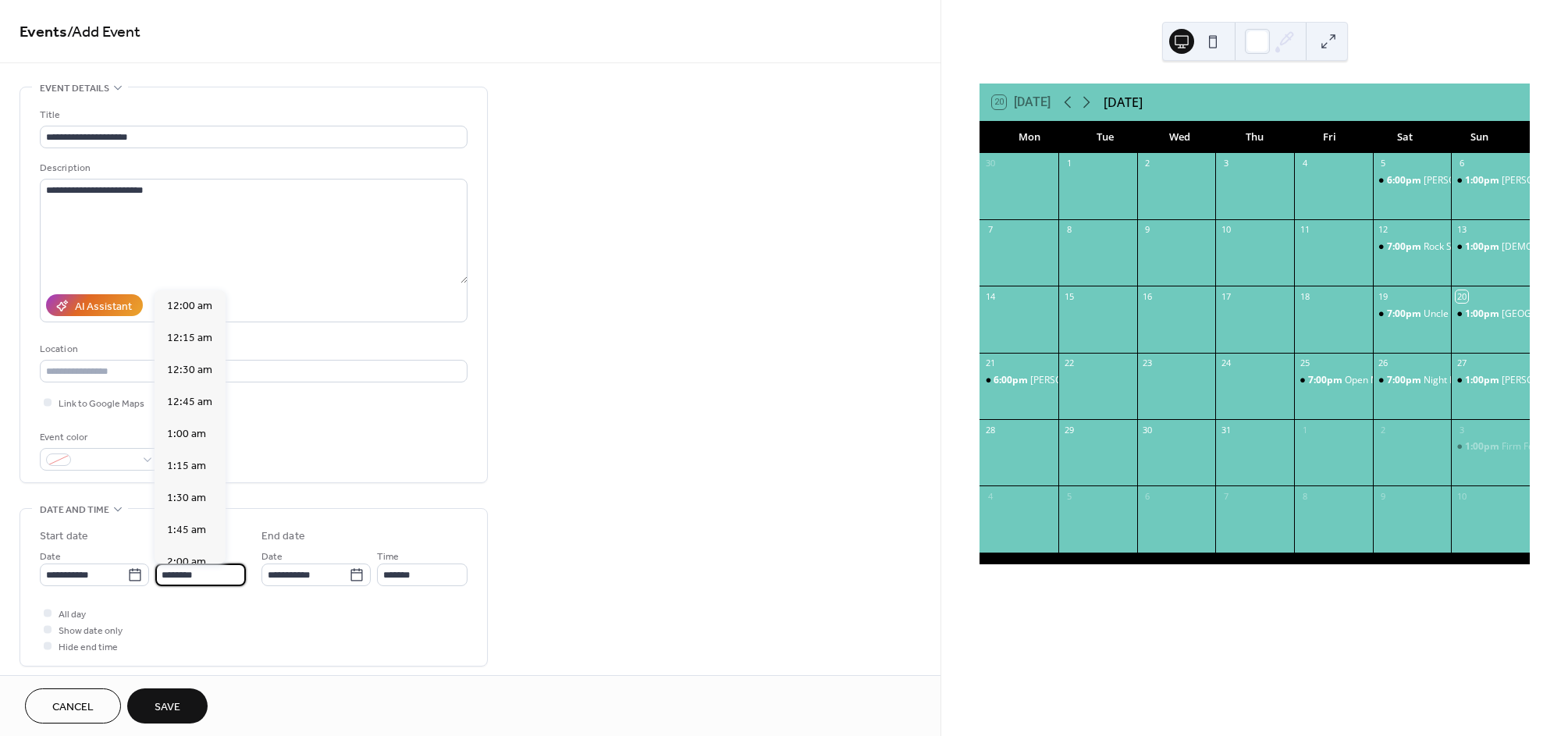scroll, scrollTop: 1517, scrollLeft: 0, axis: vertical 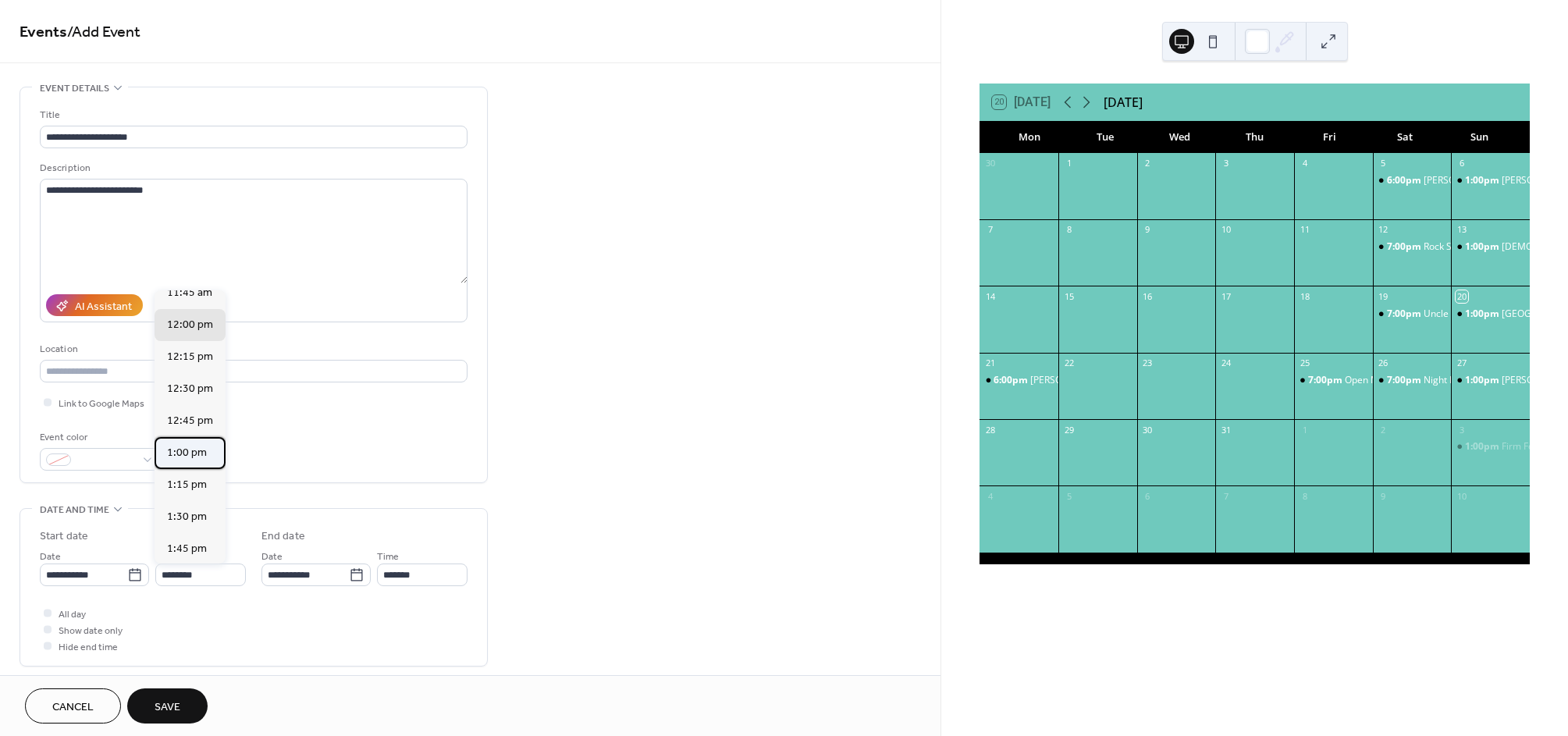 click on "1:00 pm" at bounding box center [187, 453] 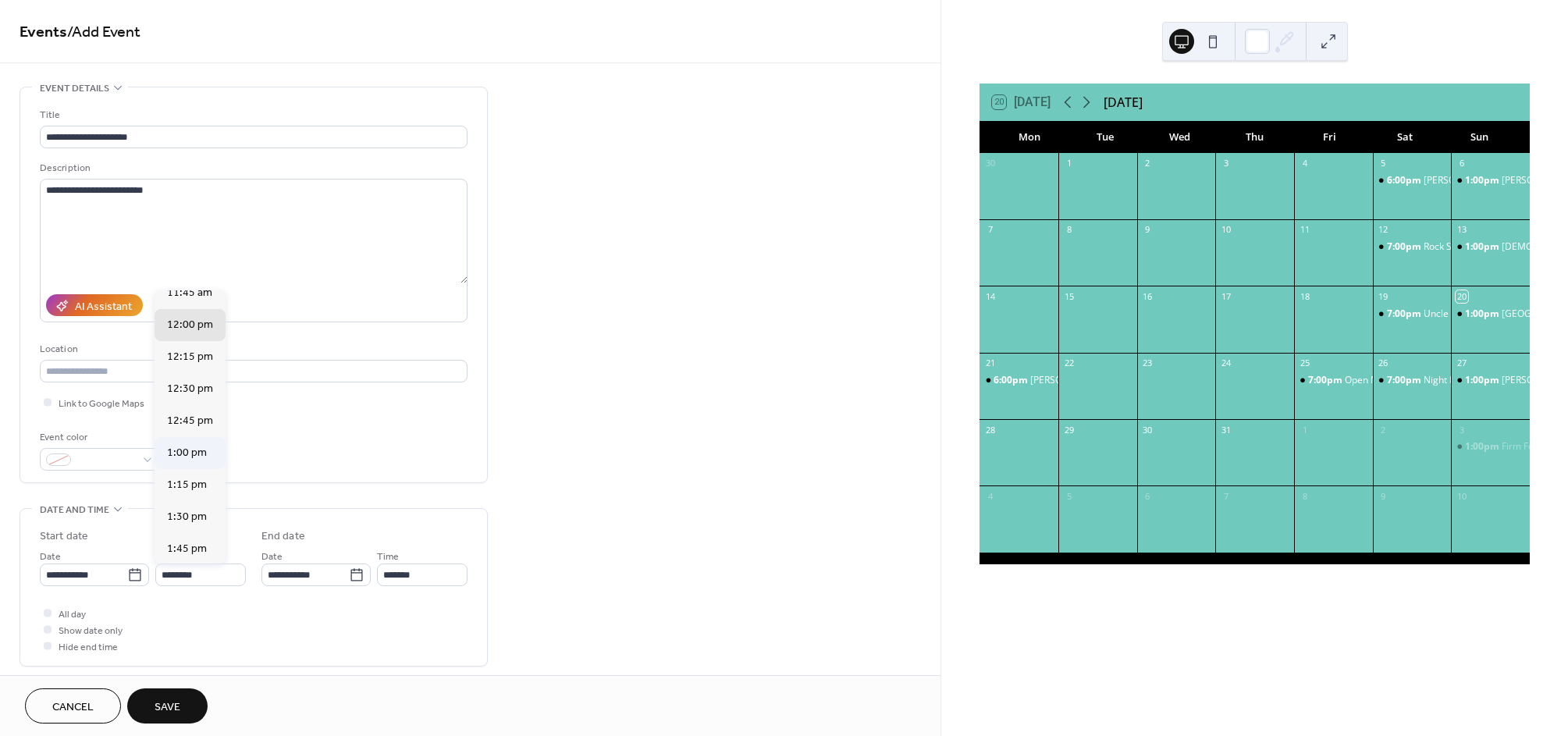 type on "*******" 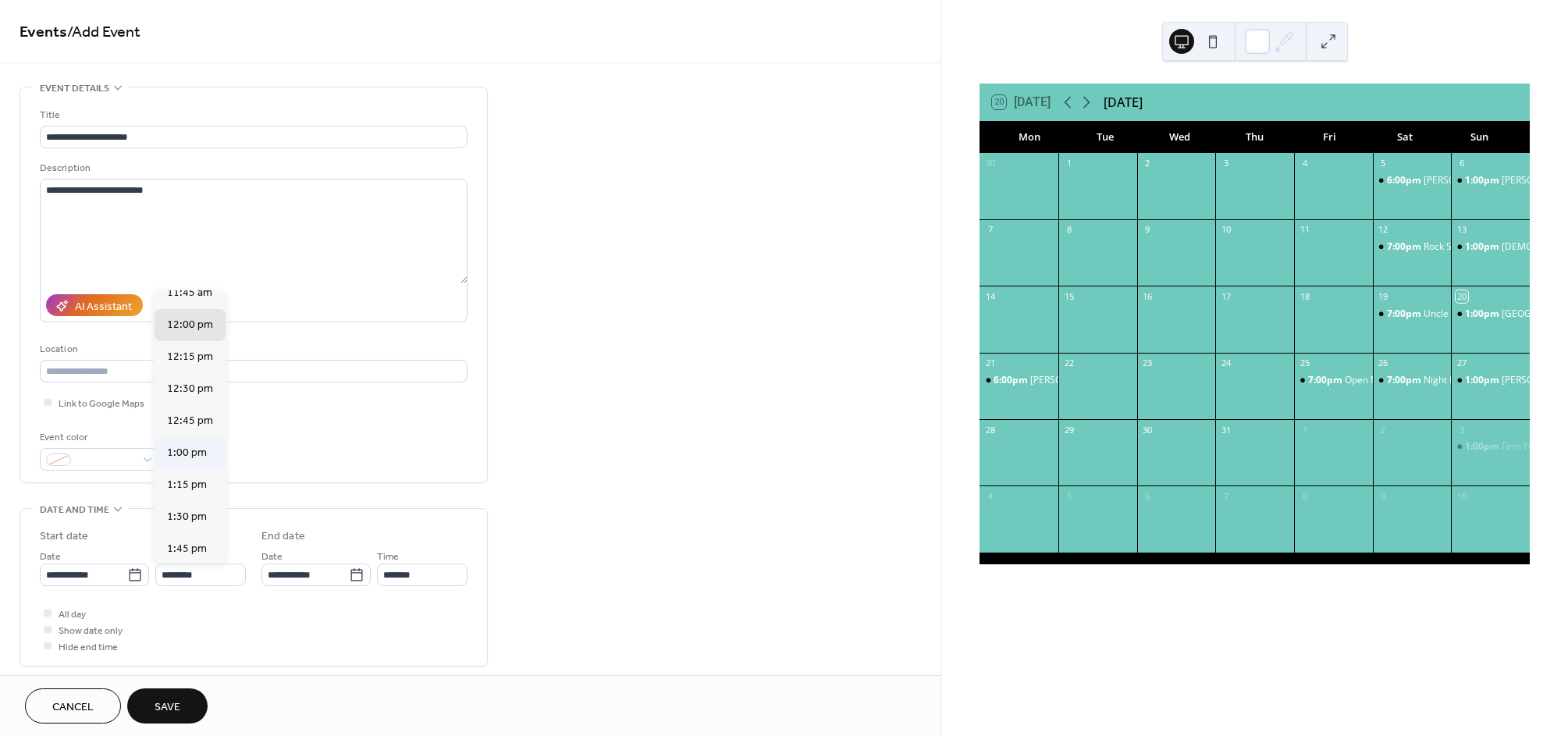 type on "*******" 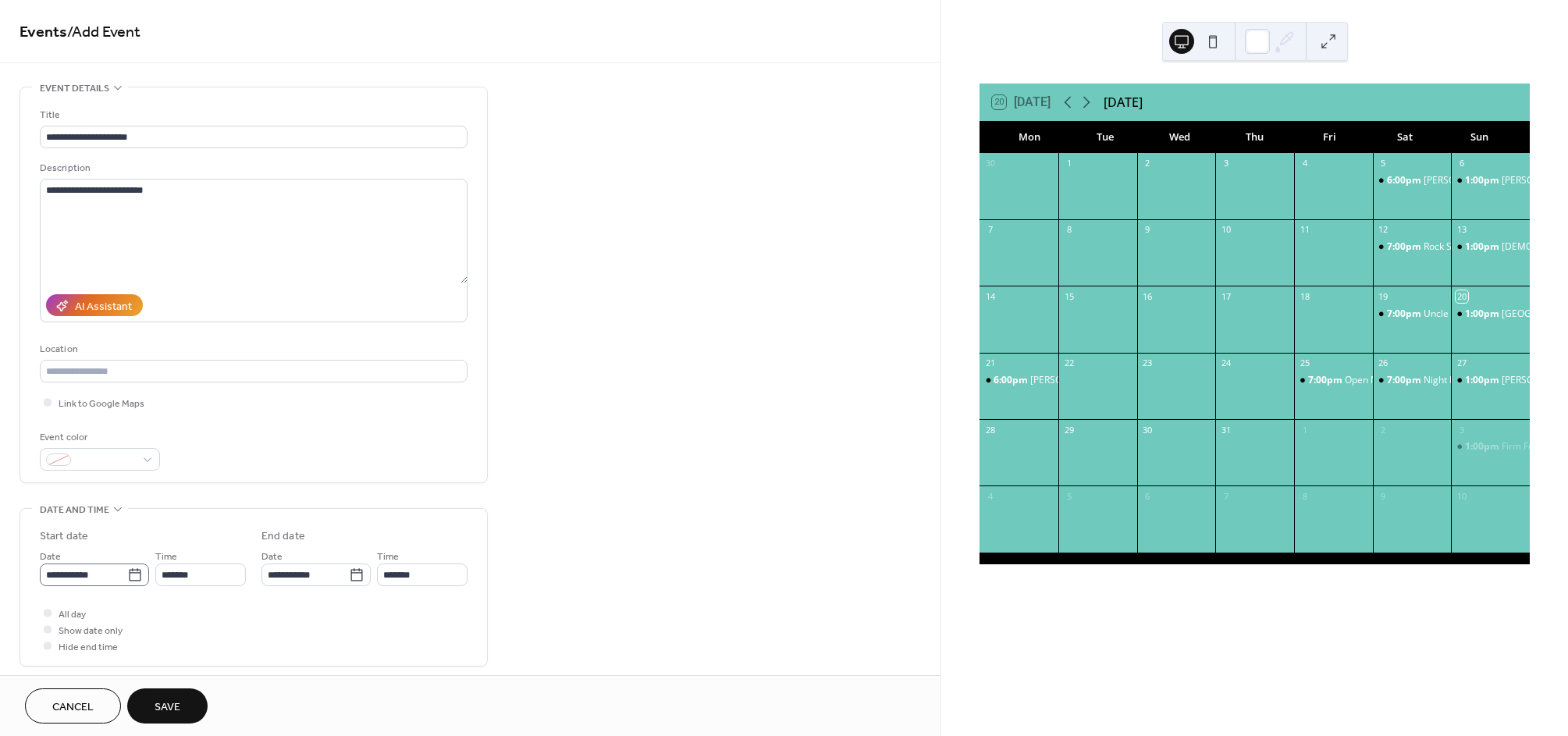 click 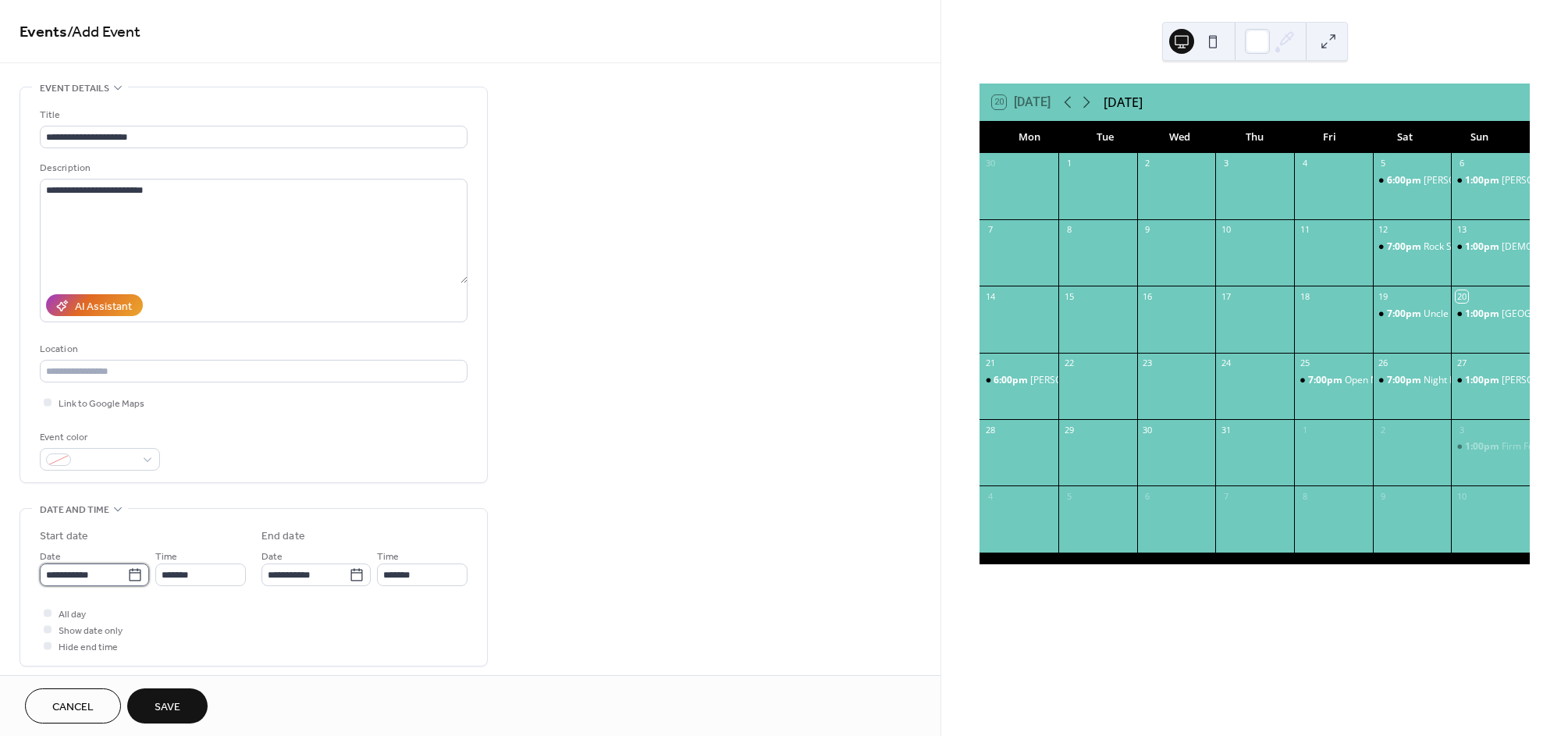 click on "**********" at bounding box center (84, 574) 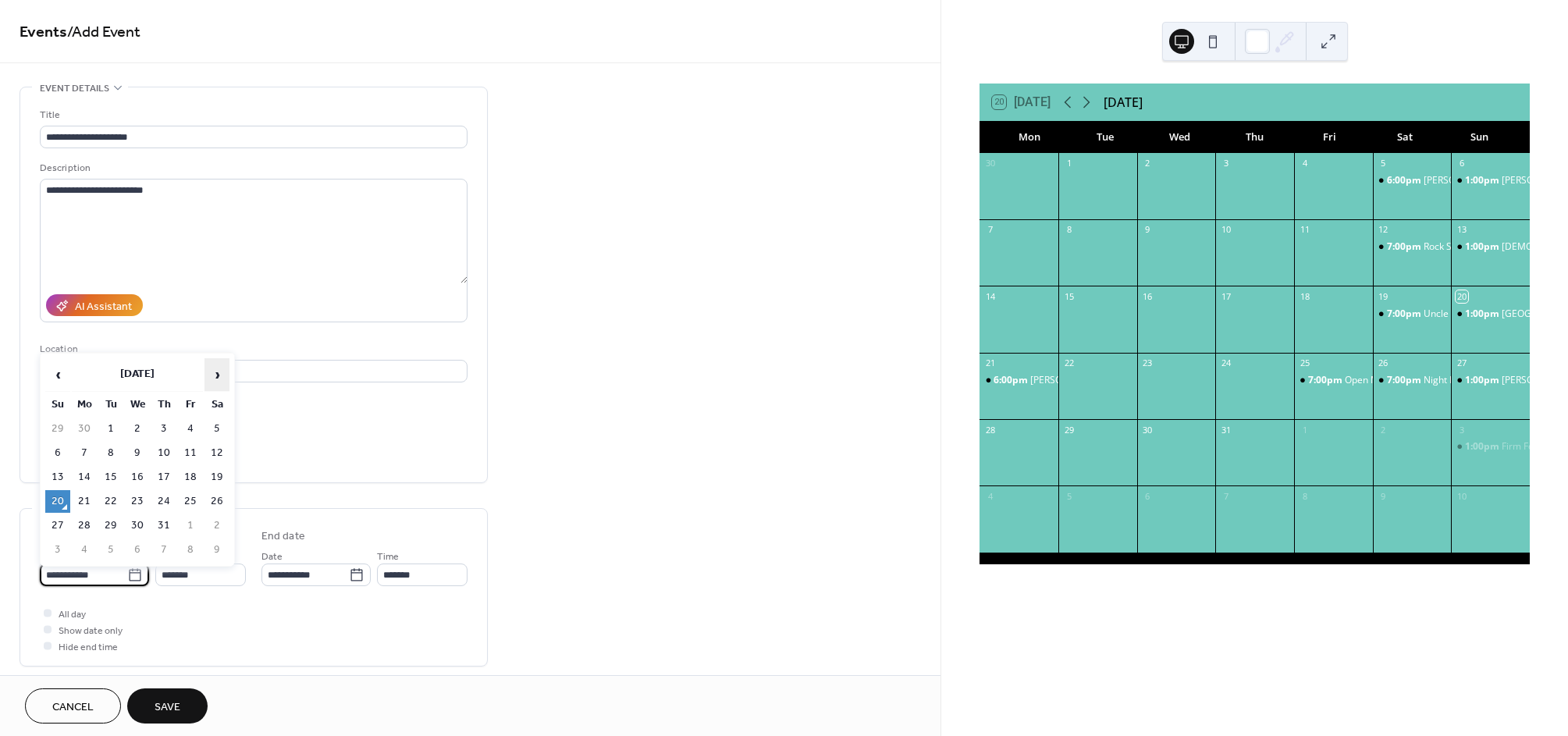 click on "›" at bounding box center (217, 375) 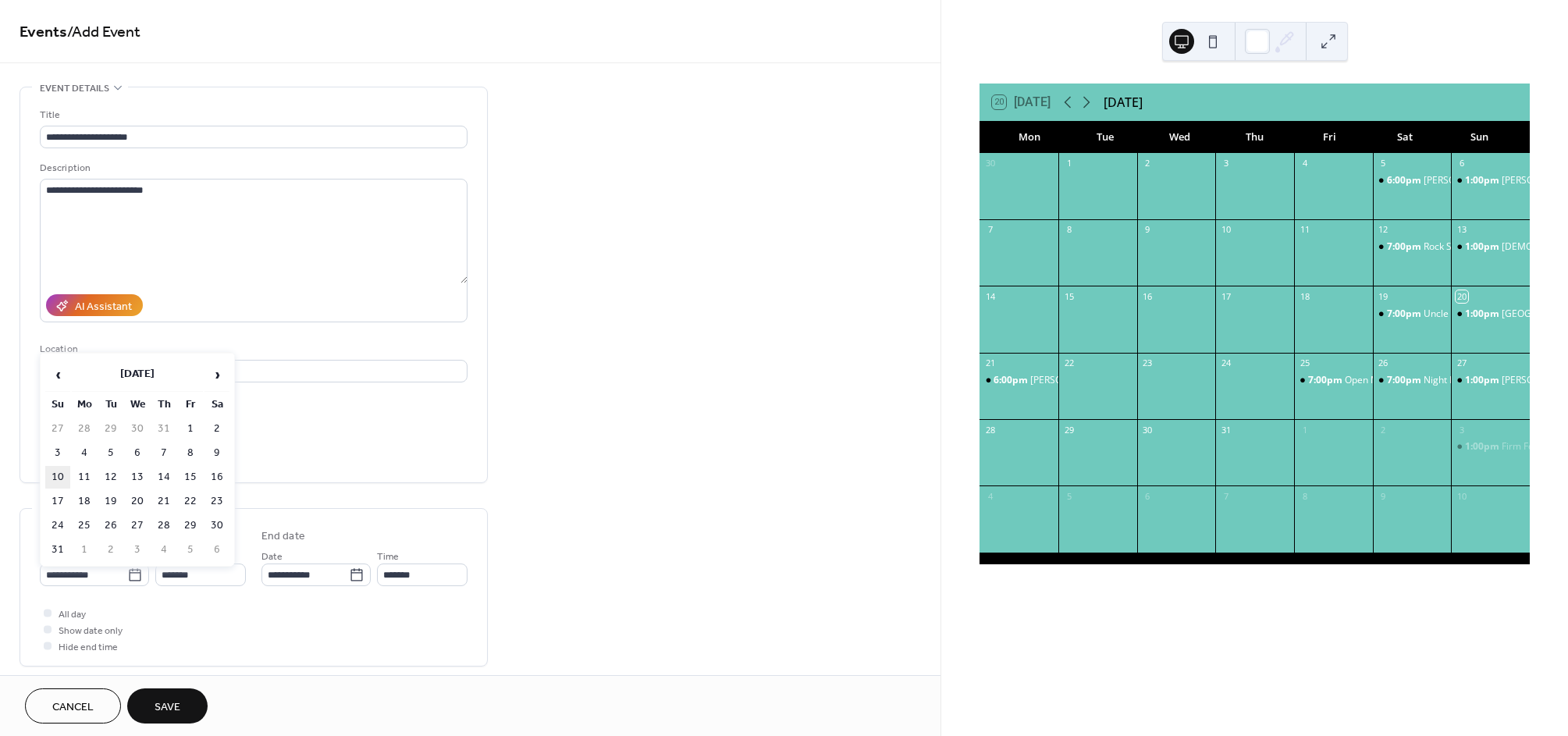 click on "10" at bounding box center (58, 477) 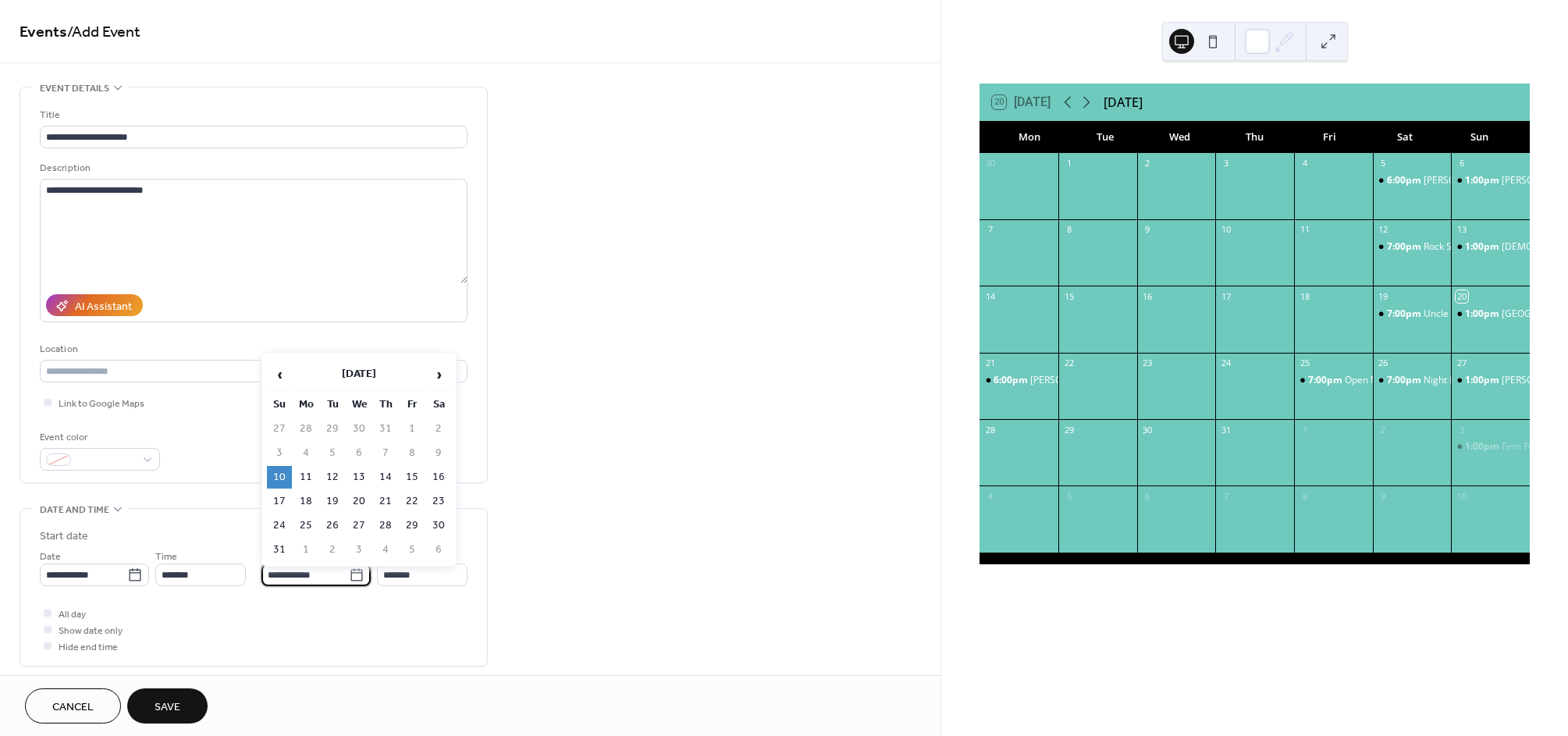 click on "**********" at bounding box center (305, 574) 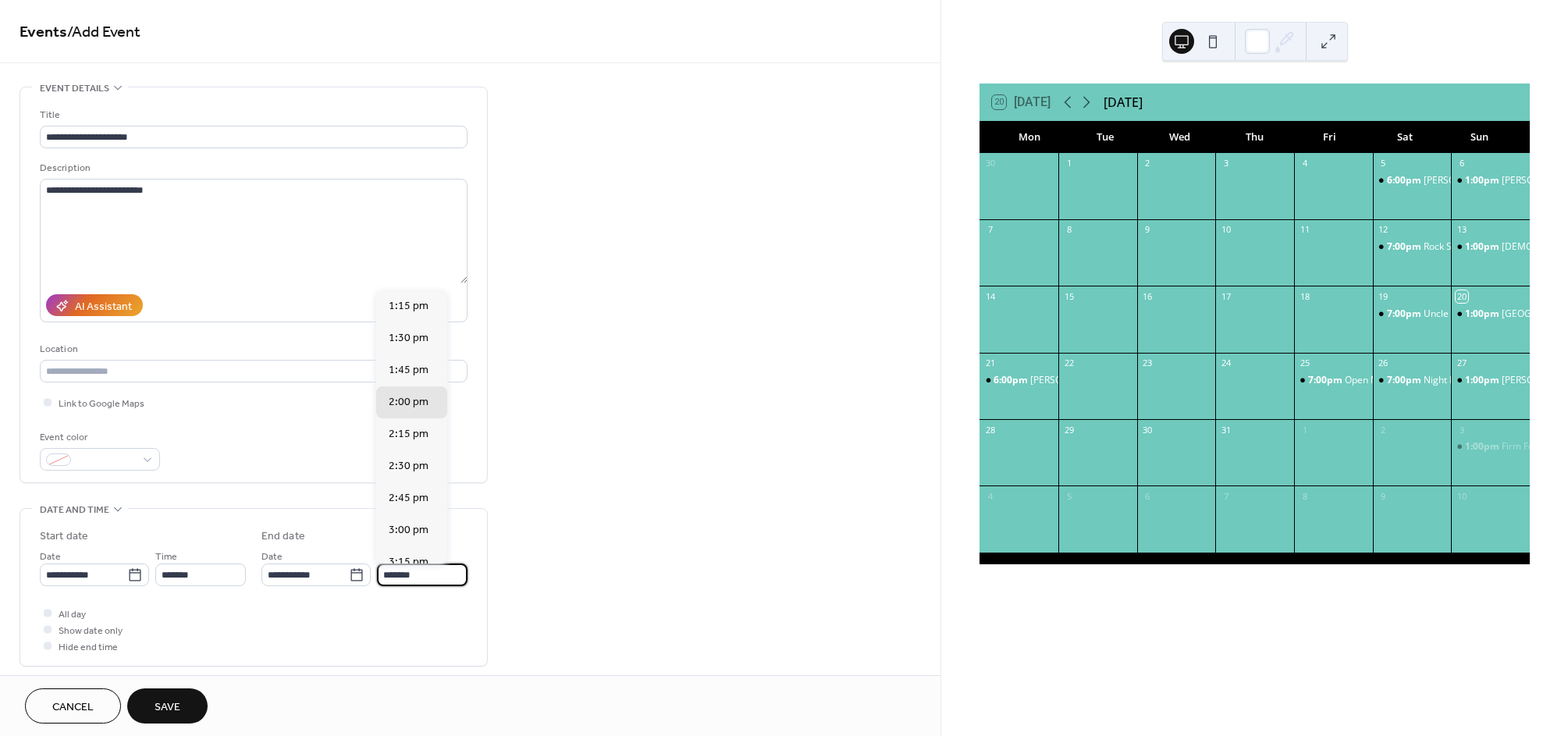 click on "*******" at bounding box center [422, 574] 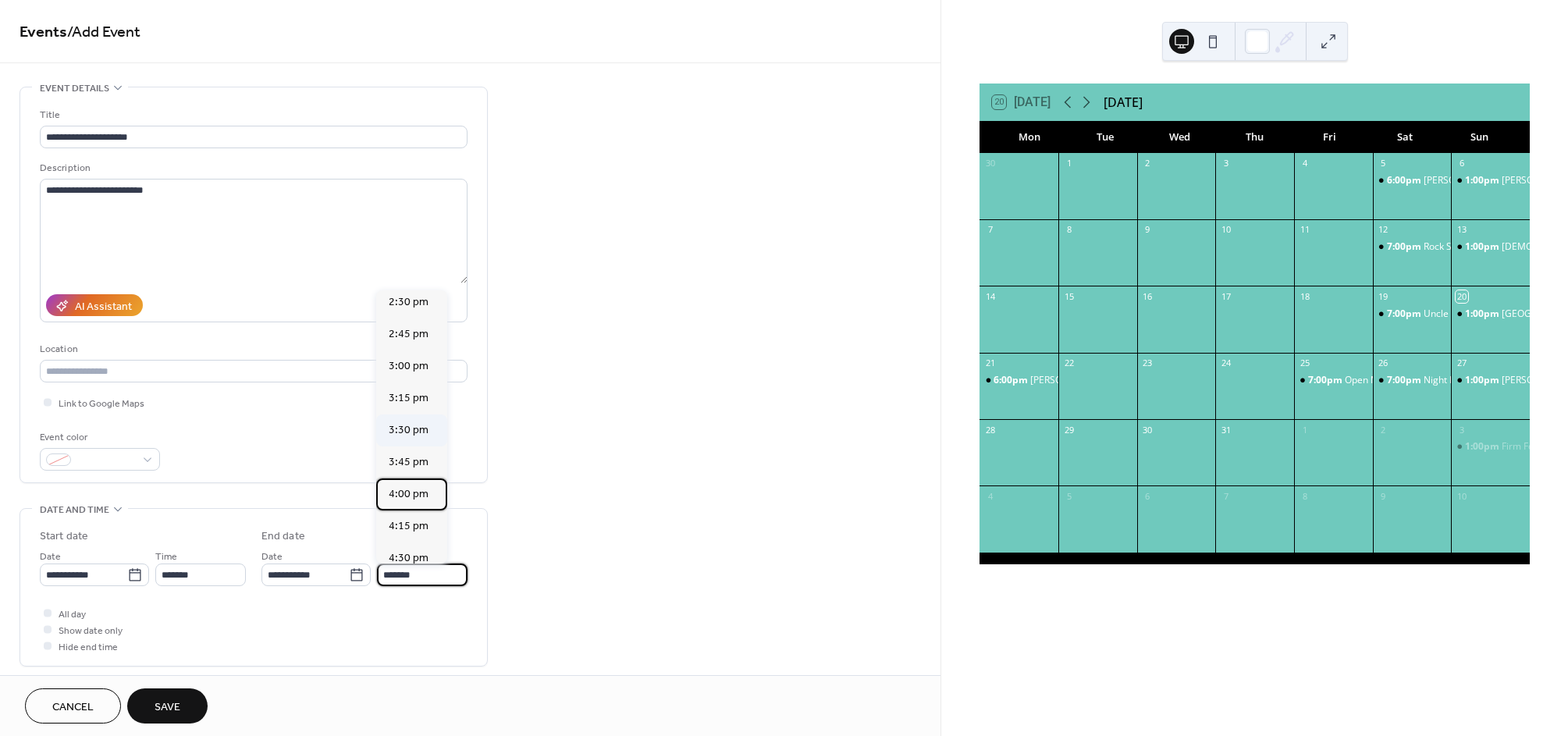 scroll, scrollTop: 168, scrollLeft: 0, axis: vertical 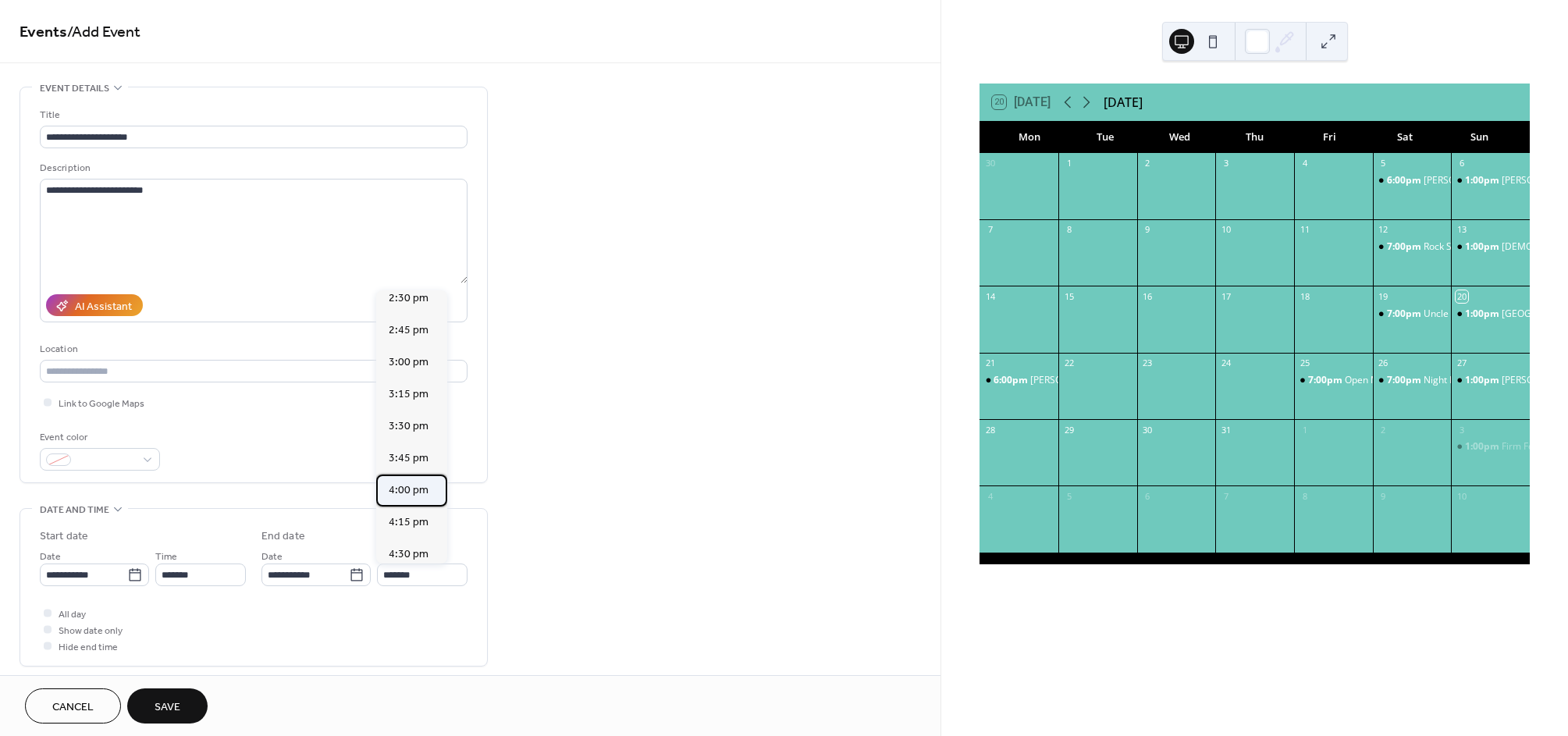 click on "4:00 pm" at bounding box center [408, 490] 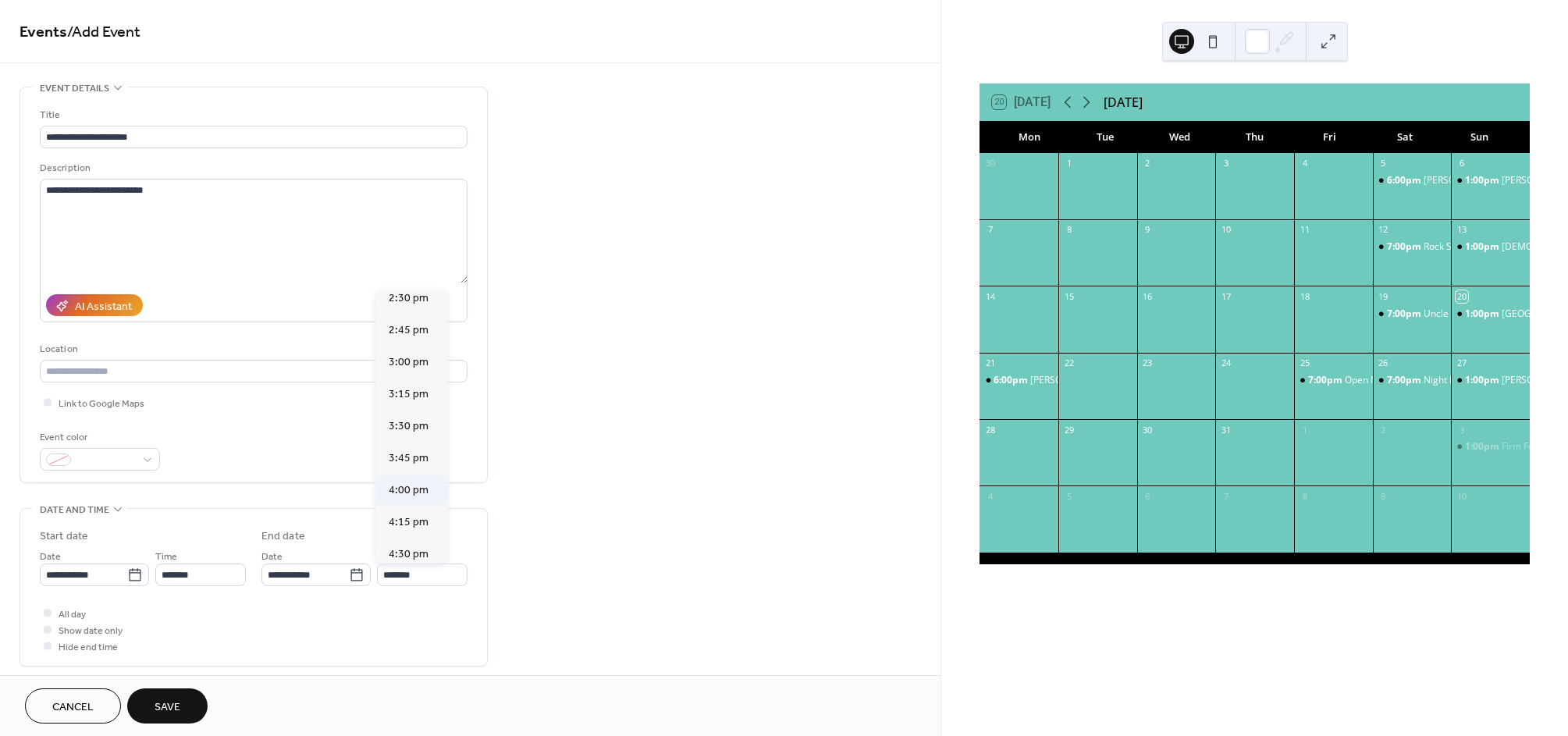 type on "*******" 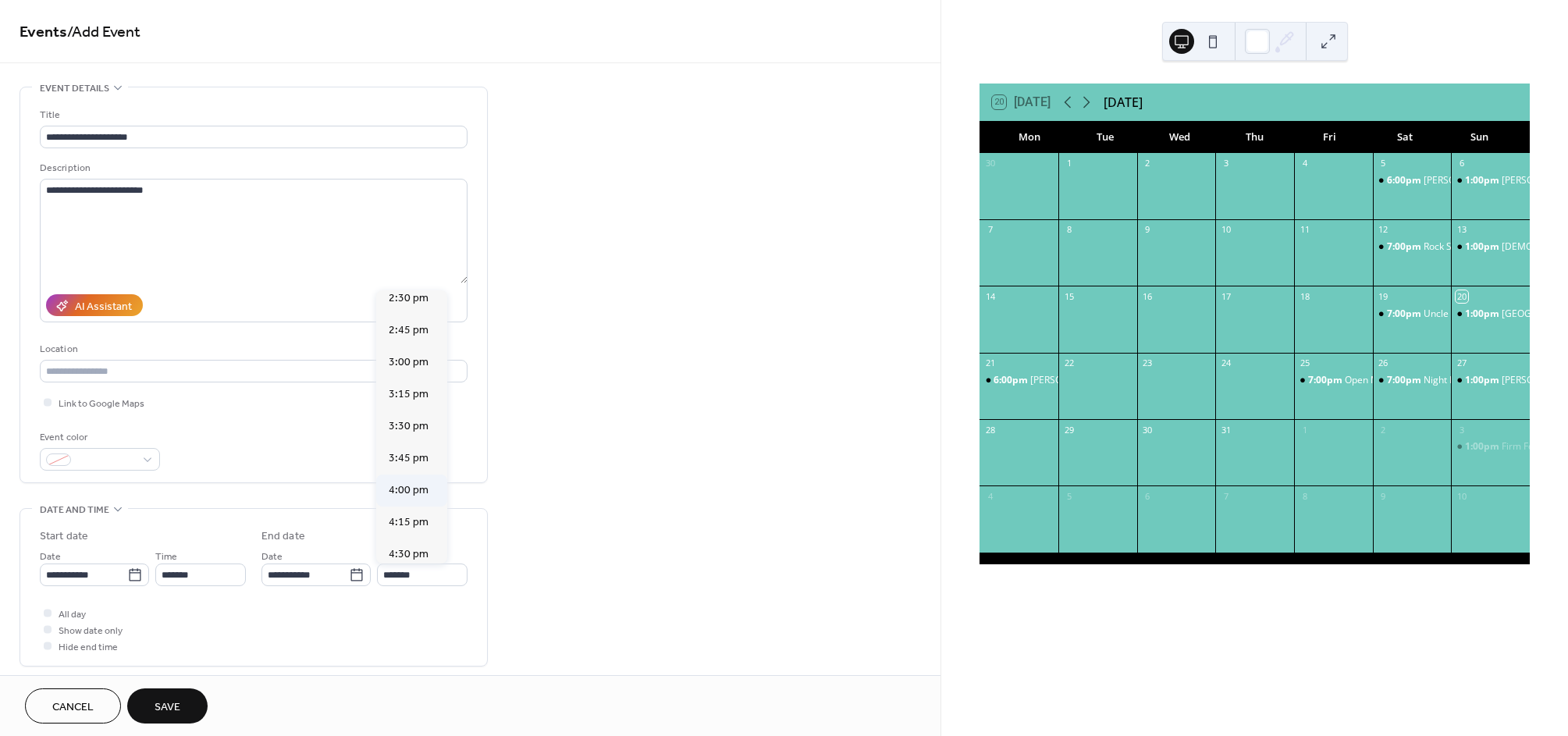 scroll, scrollTop: 0, scrollLeft: 0, axis: both 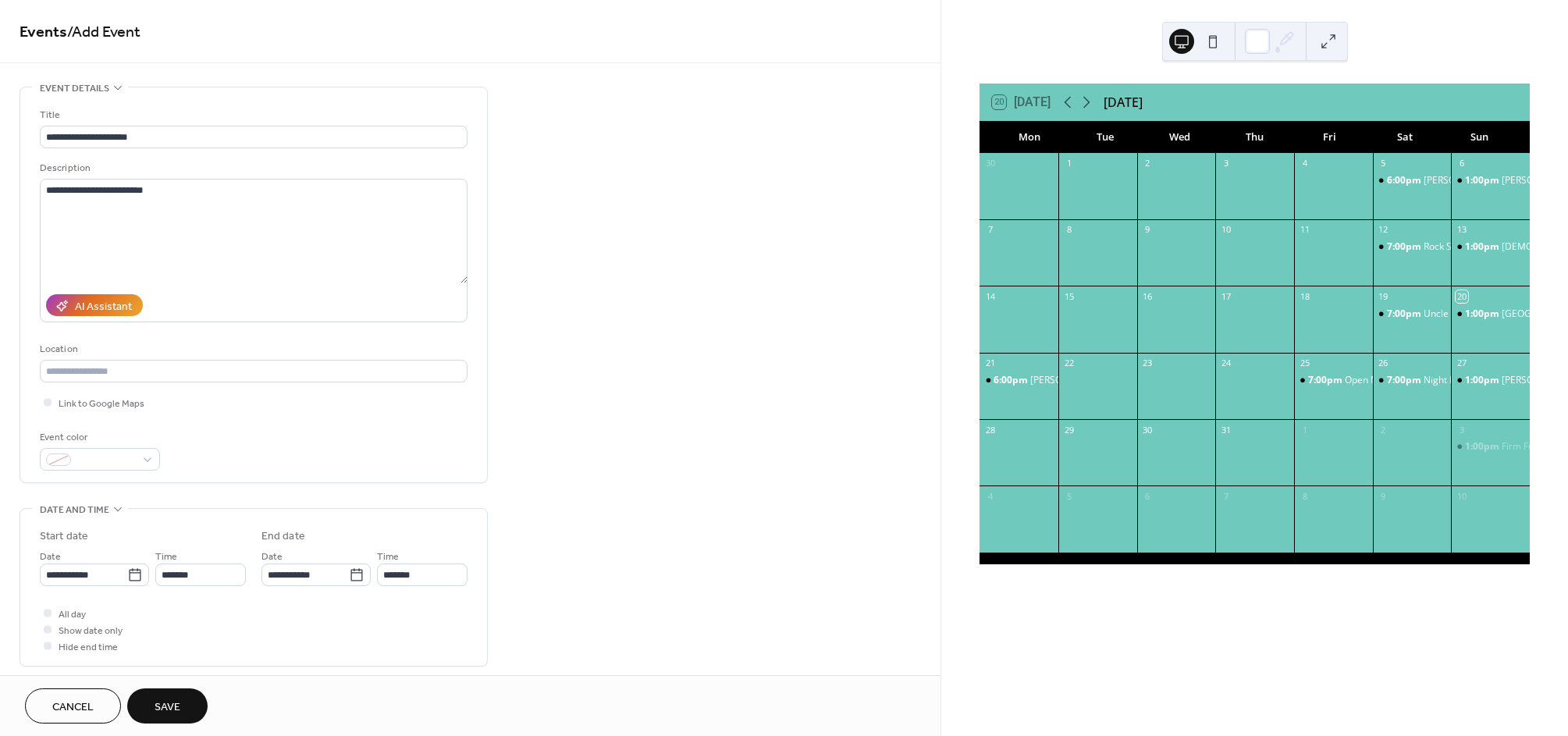 click on "Save" at bounding box center [167, 707] 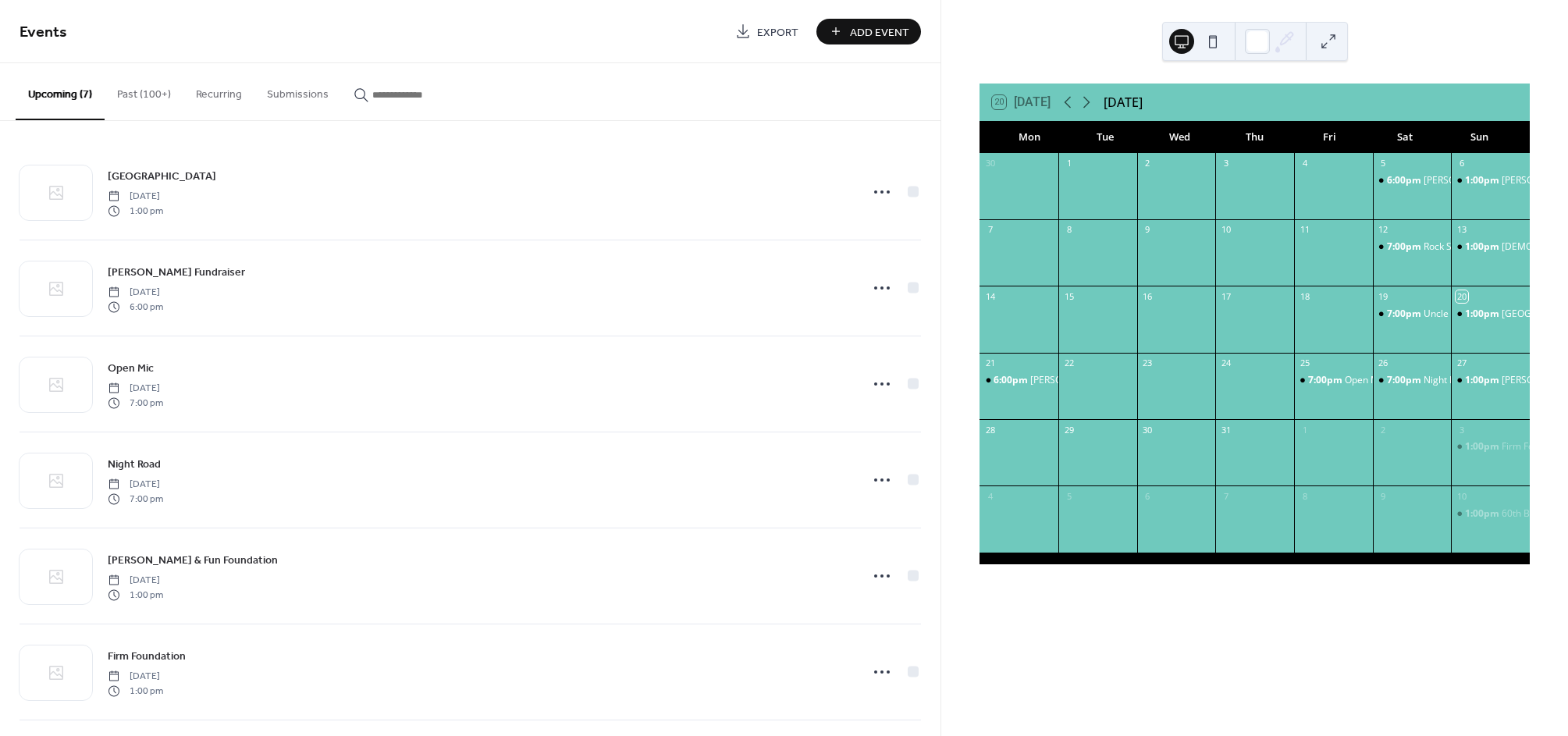 click on "Add Event" at bounding box center [880, 32] 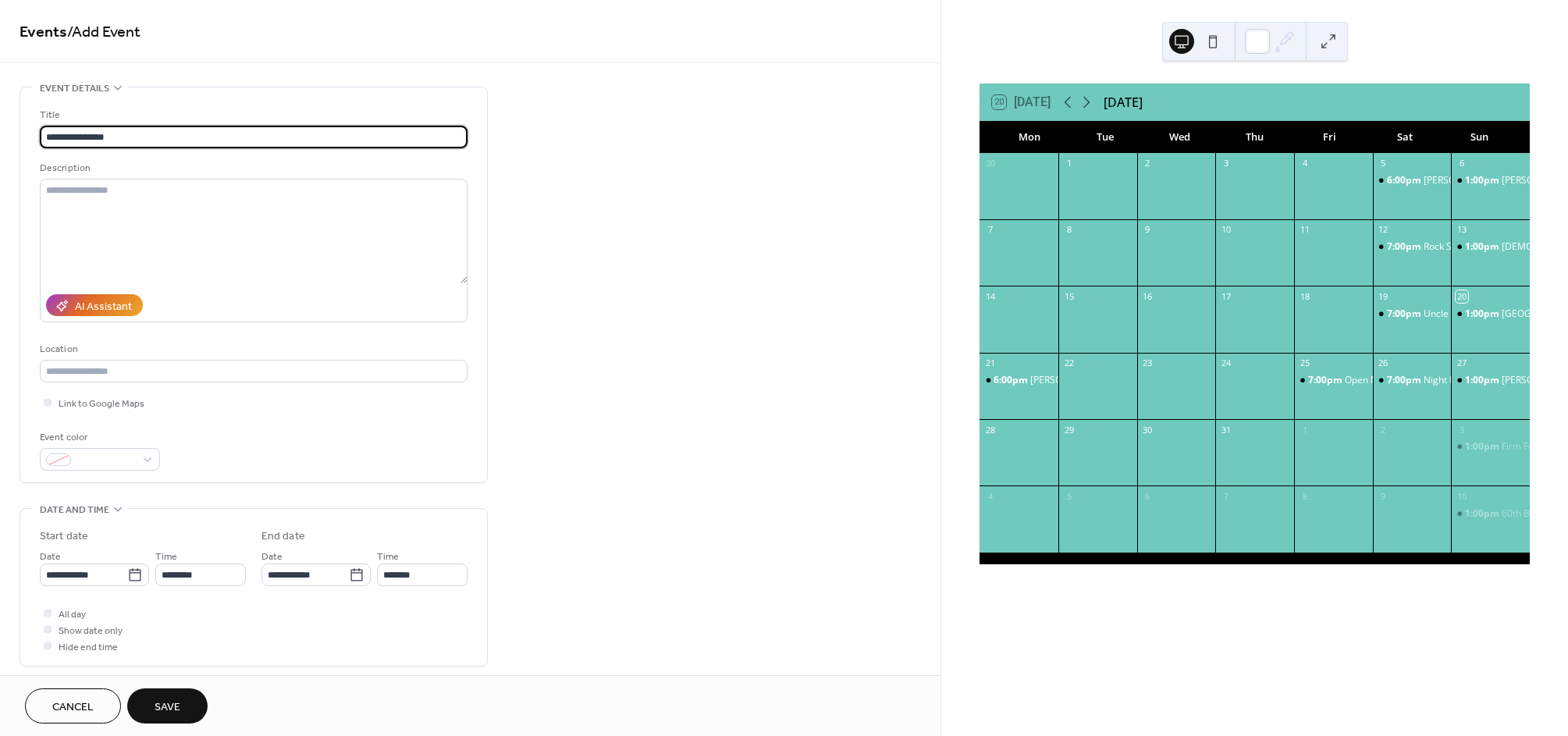 type on "**********" 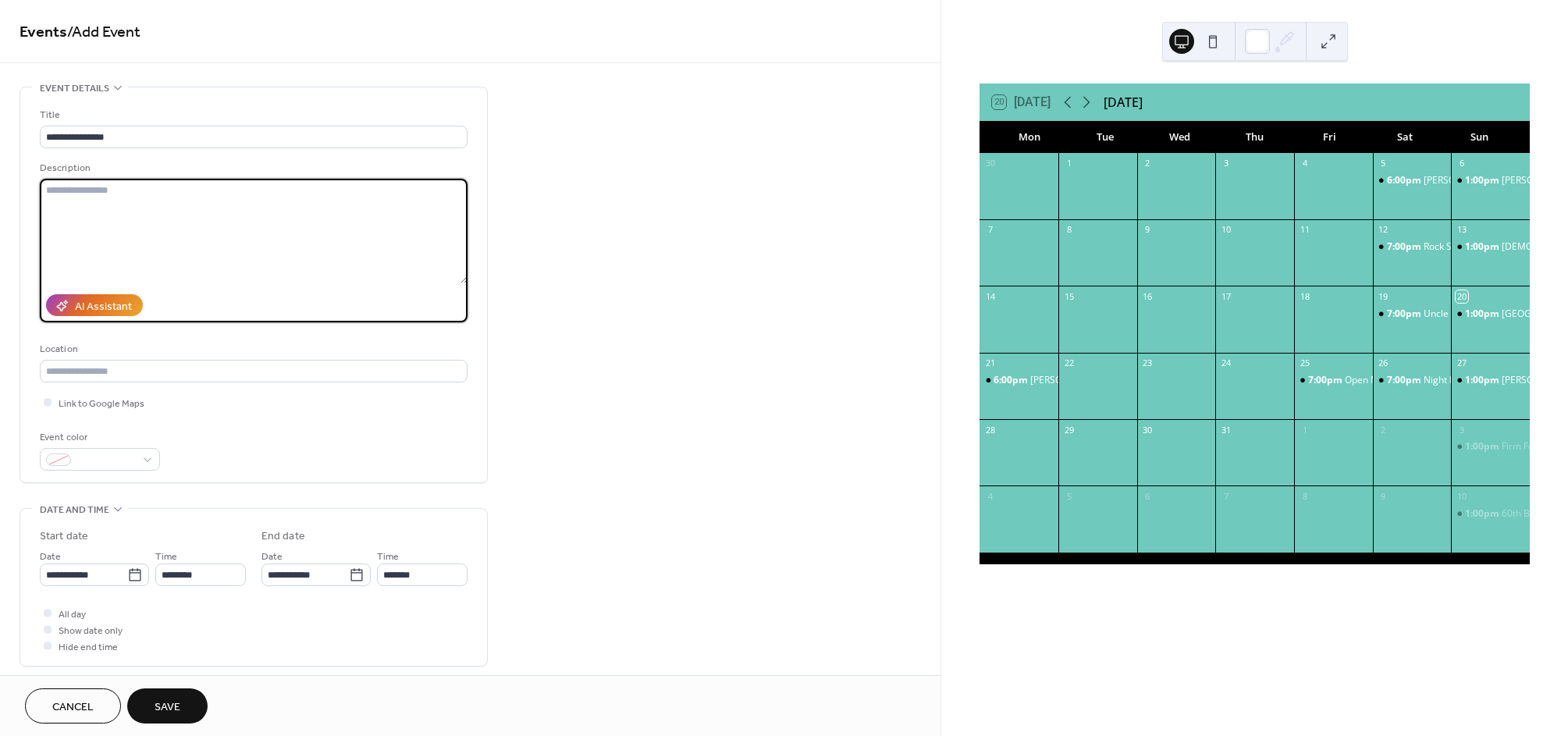 paste on "**********" 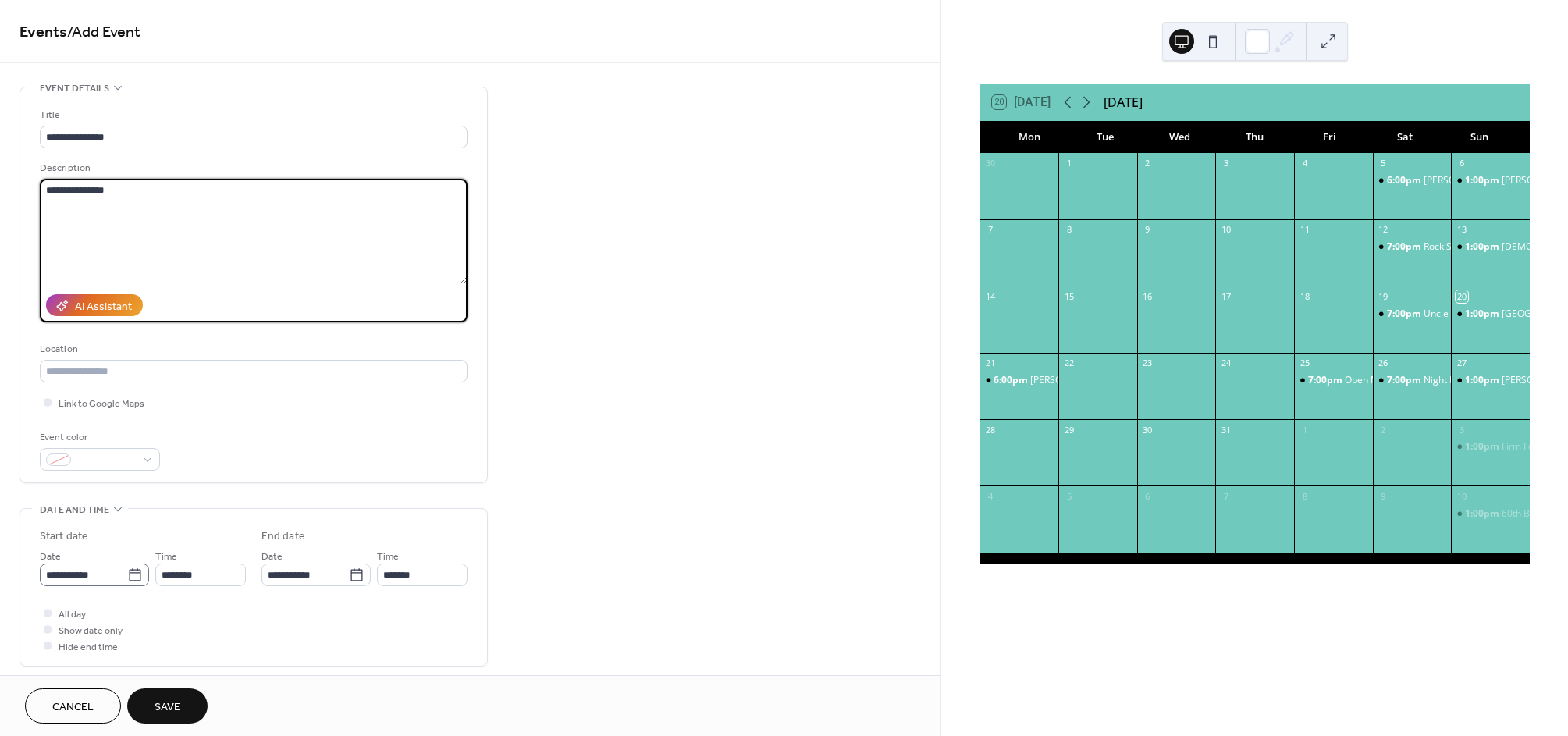 type on "**********" 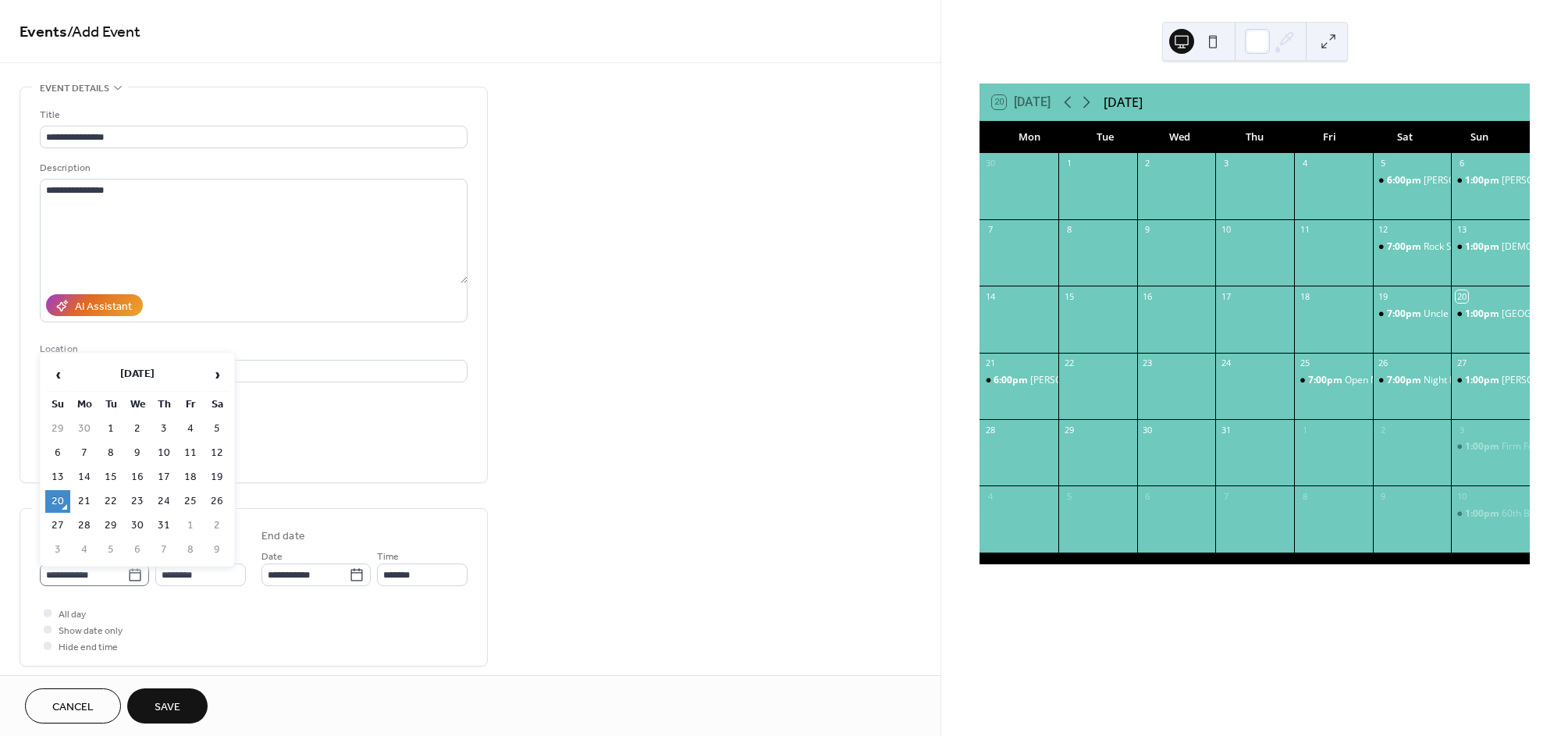 click on "**********" at bounding box center (94, 574) 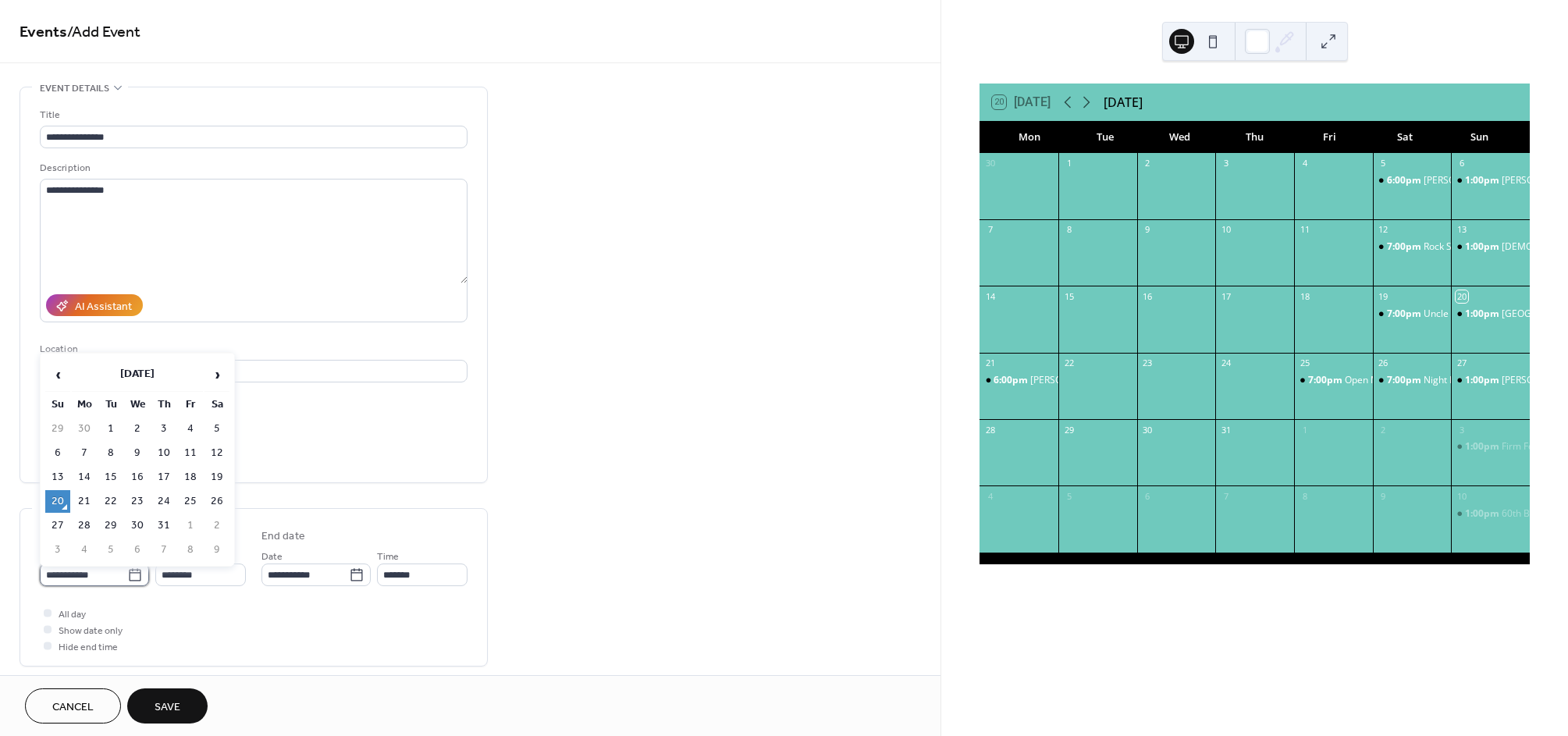 click on "**********" at bounding box center (84, 574) 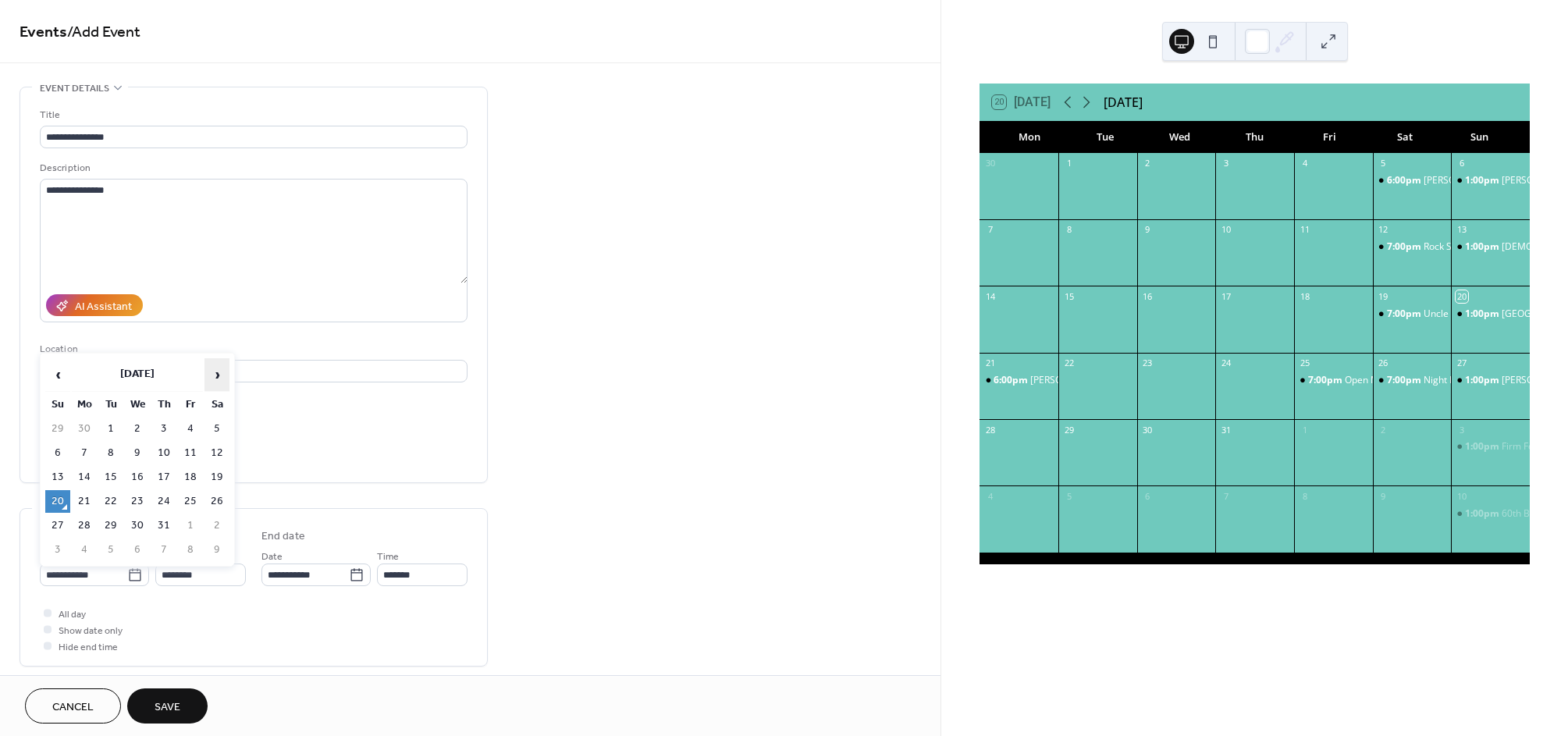 click on "›" at bounding box center (217, 375) 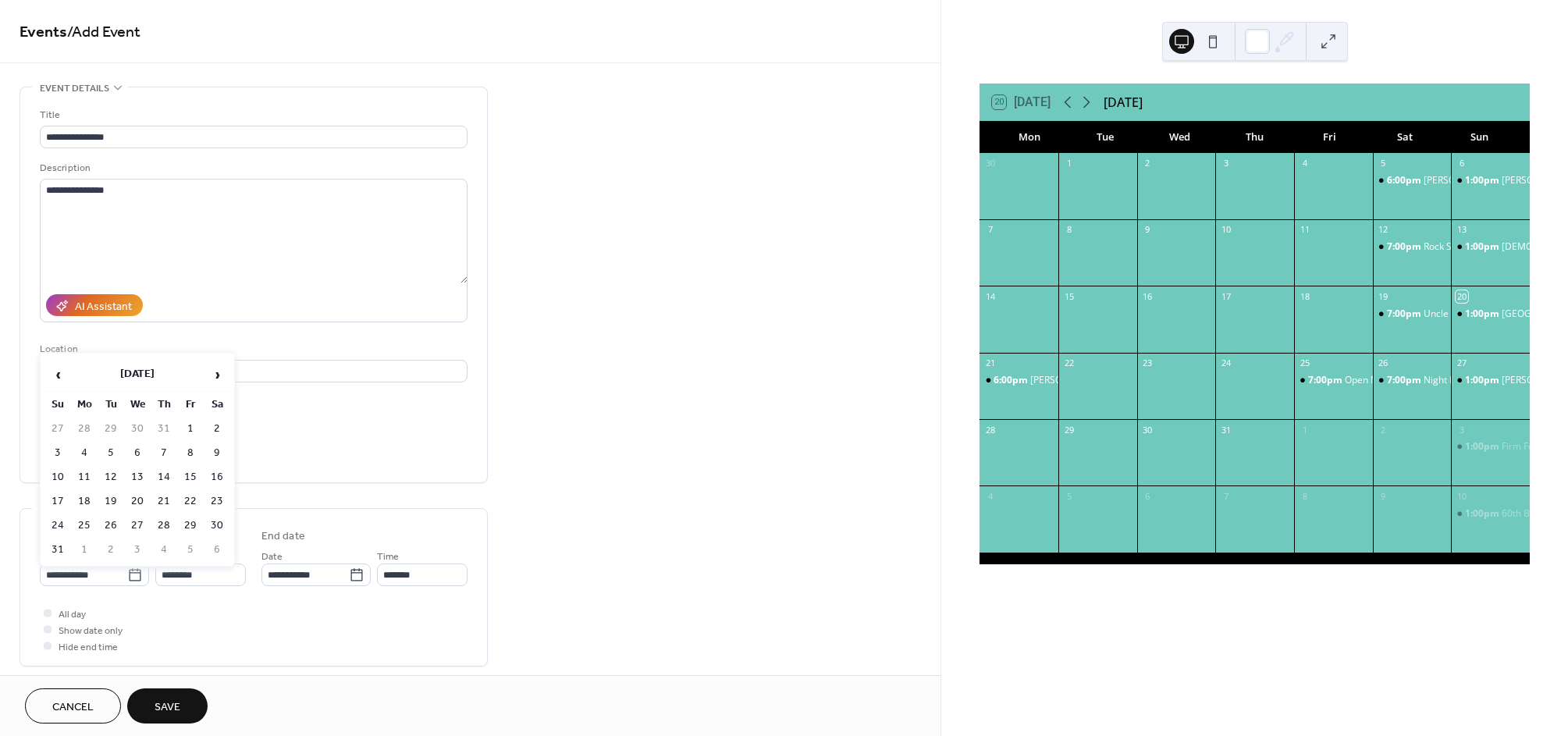 drag, startPoint x: 59, startPoint y: 497, endPoint x: 88, endPoint y: 514, distance: 33.615473 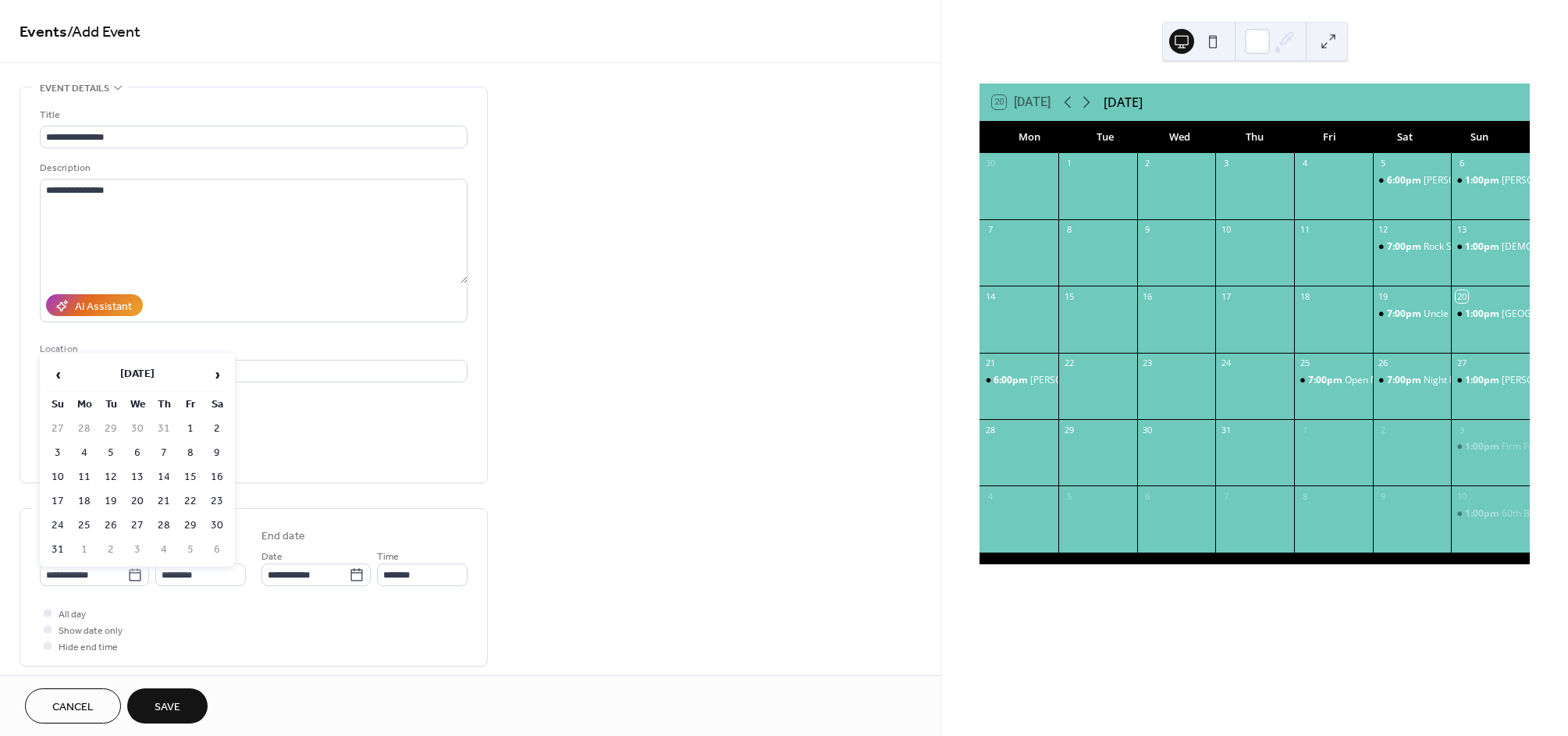 click on "17" at bounding box center (58, 501) 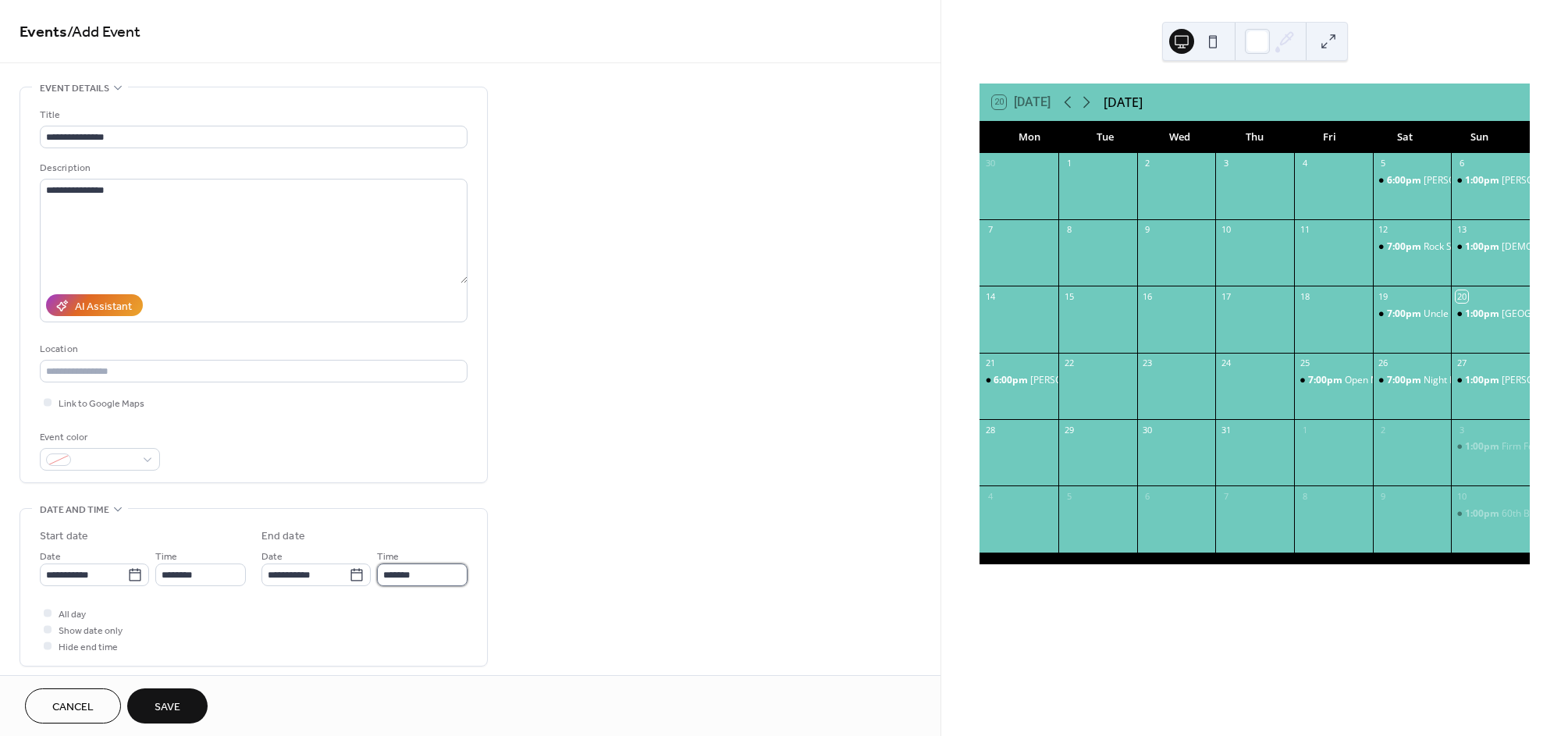 click on "*******" at bounding box center [422, 574] 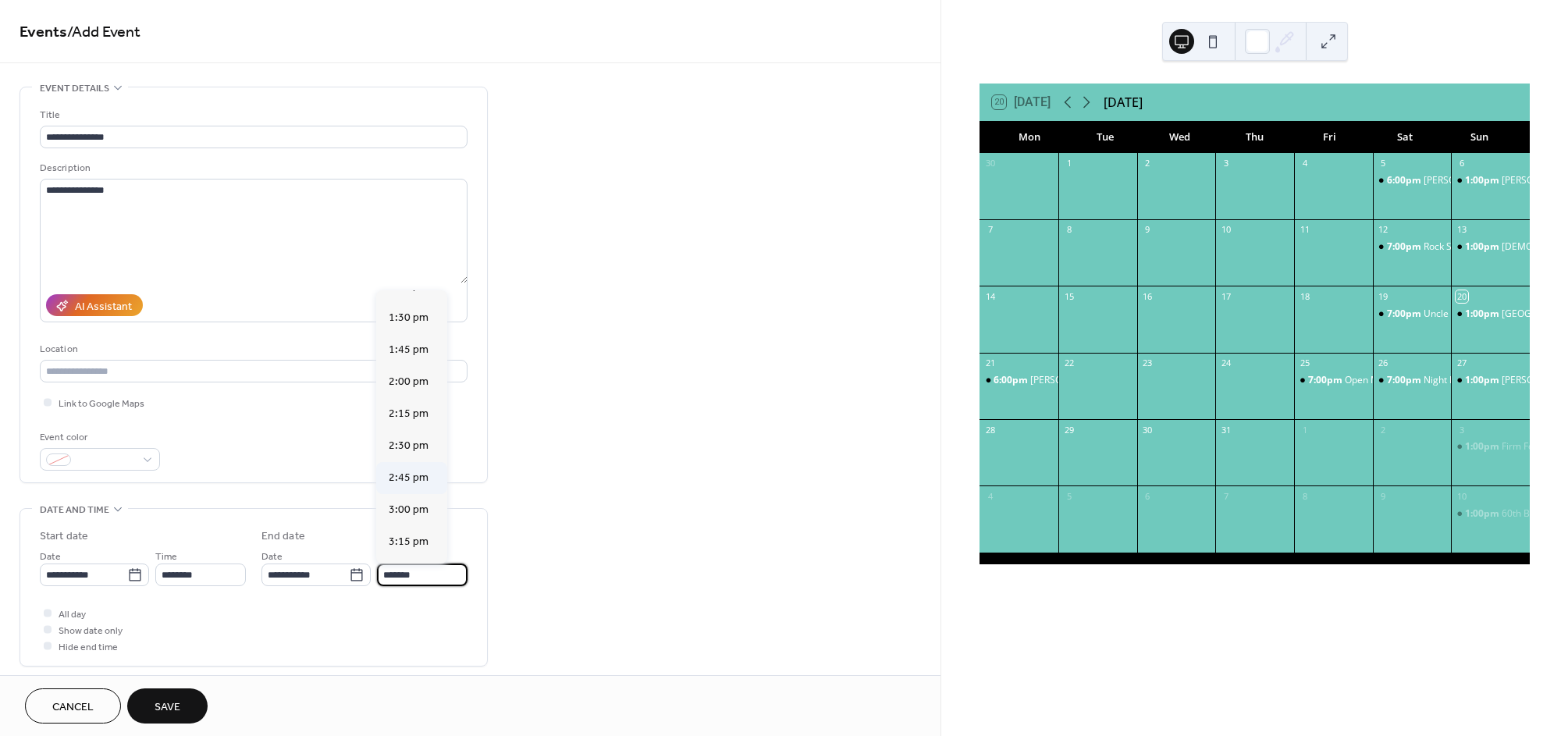 scroll, scrollTop: 151, scrollLeft: 0, axis: vertical 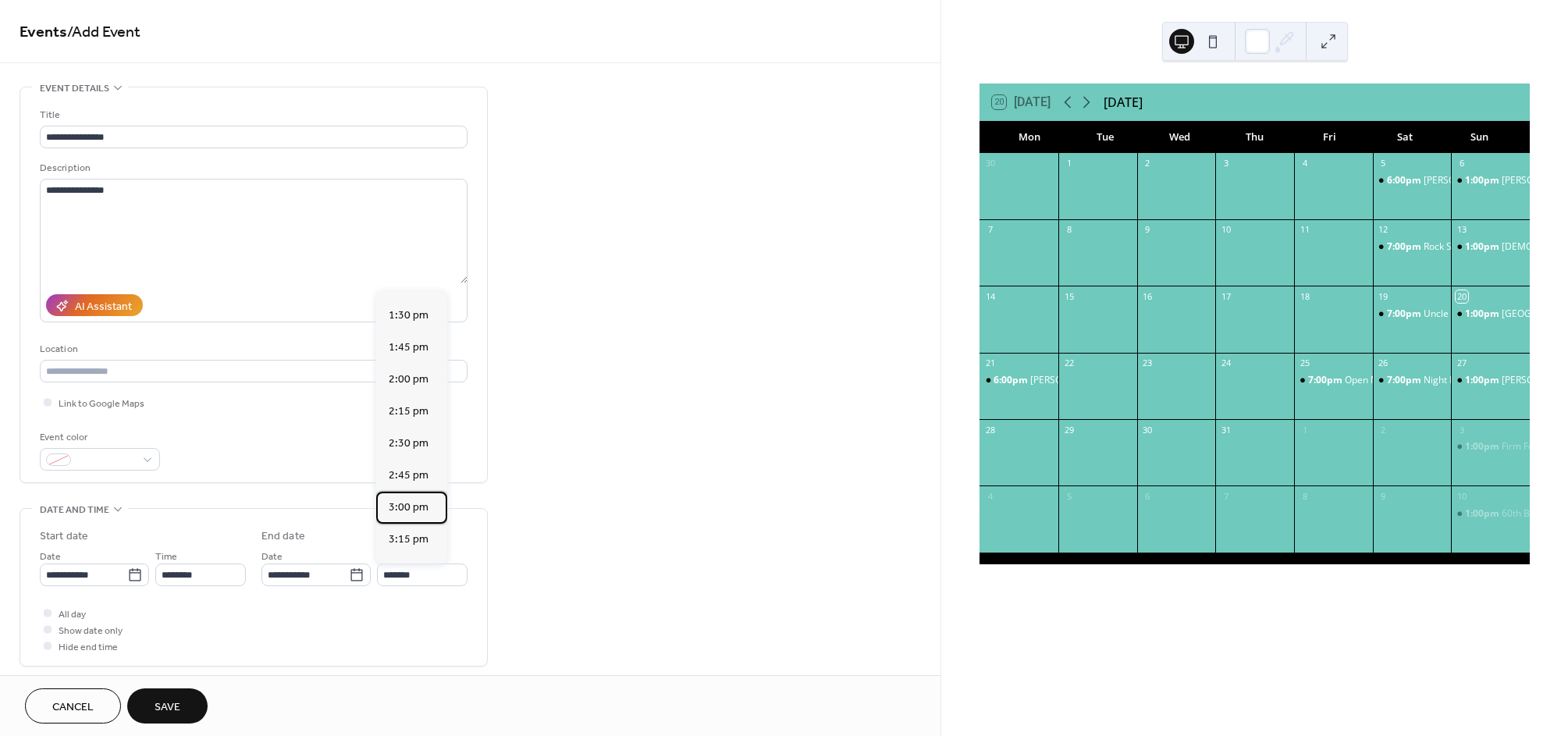 click on "3:00 pm" at bounding box center (408, 507) 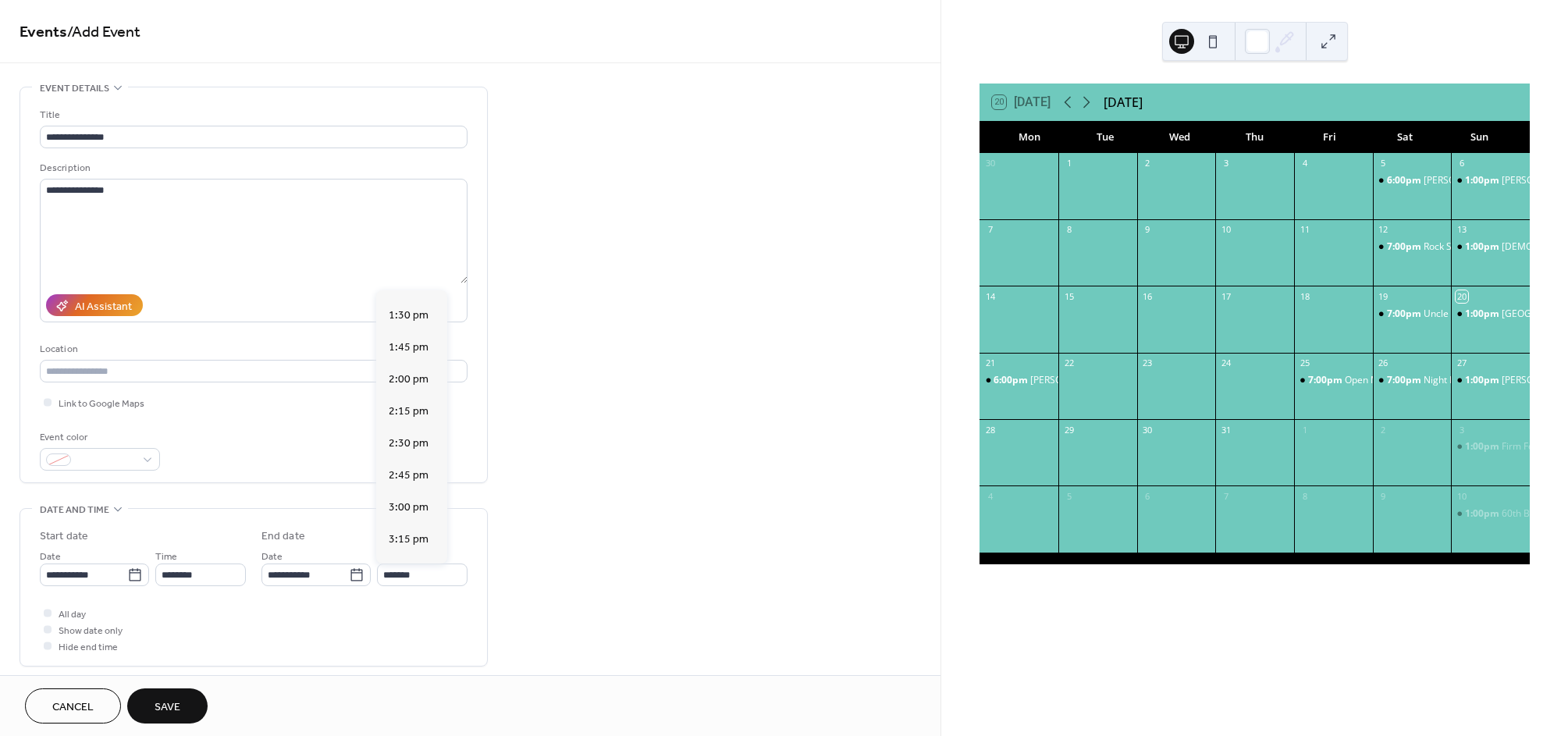 type on "*******" 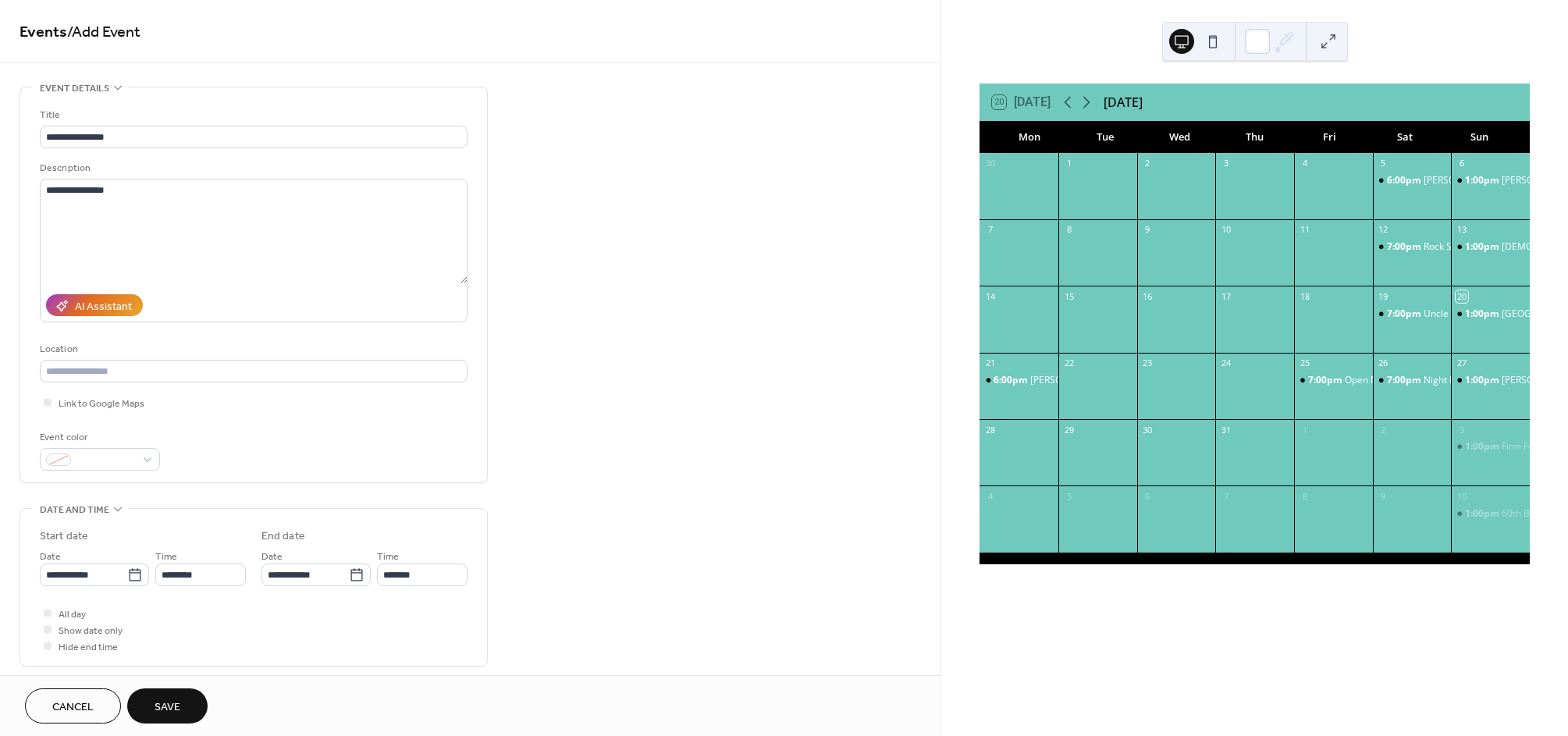 click on "Save" at bounding box center [167, 706] 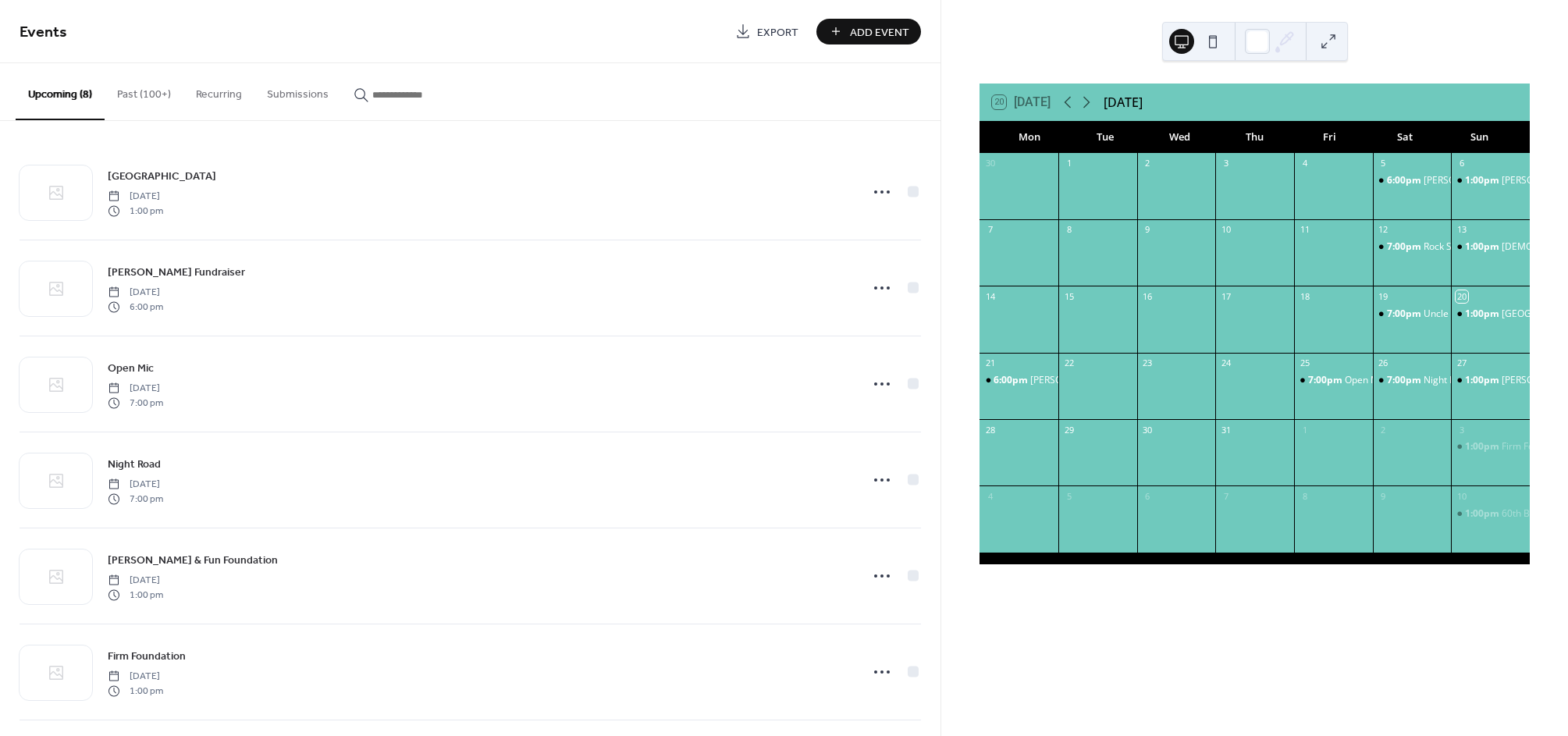 click on "Add Event" at bounding box center (880, 32) 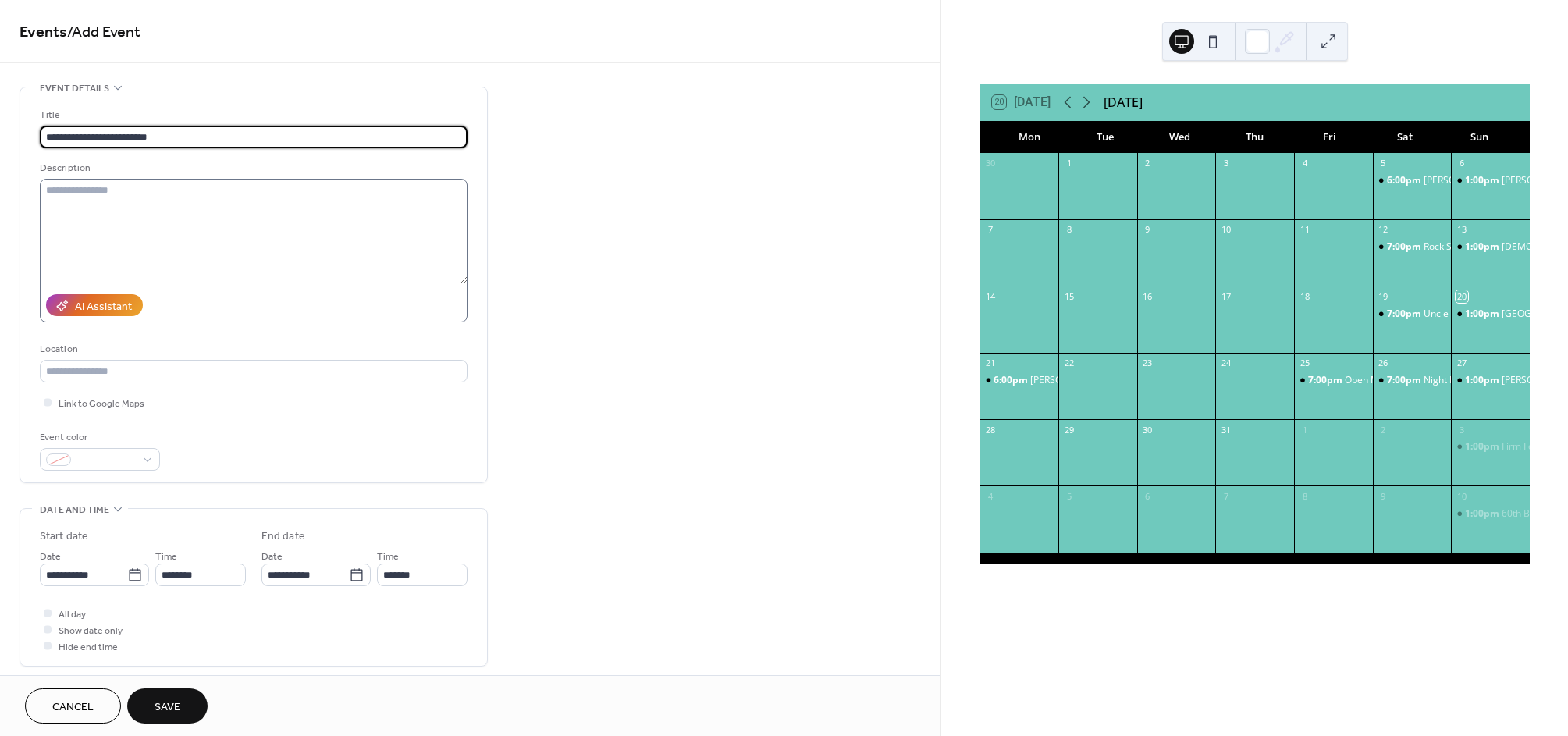 type on "**********" 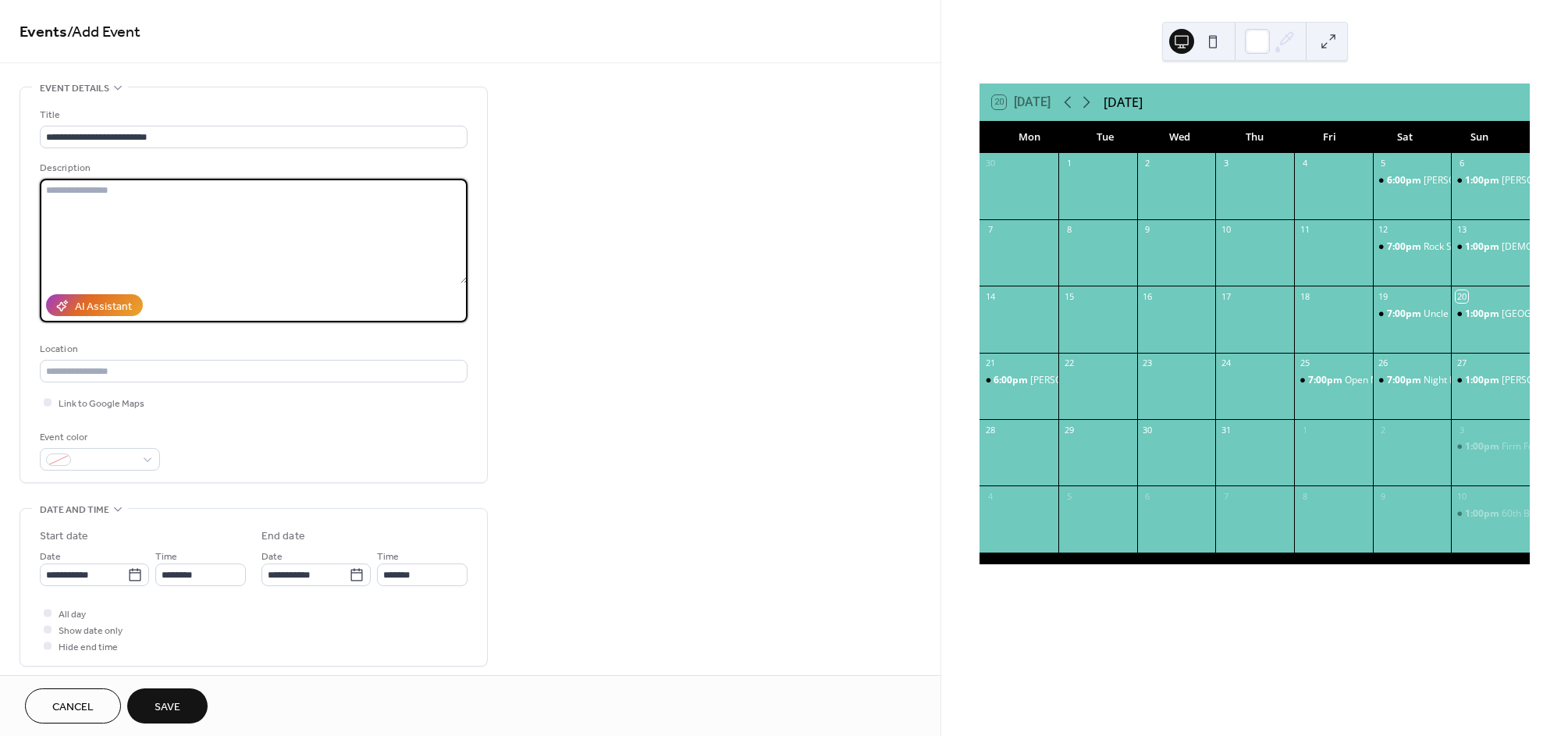 click at bounding box center (254, 231) 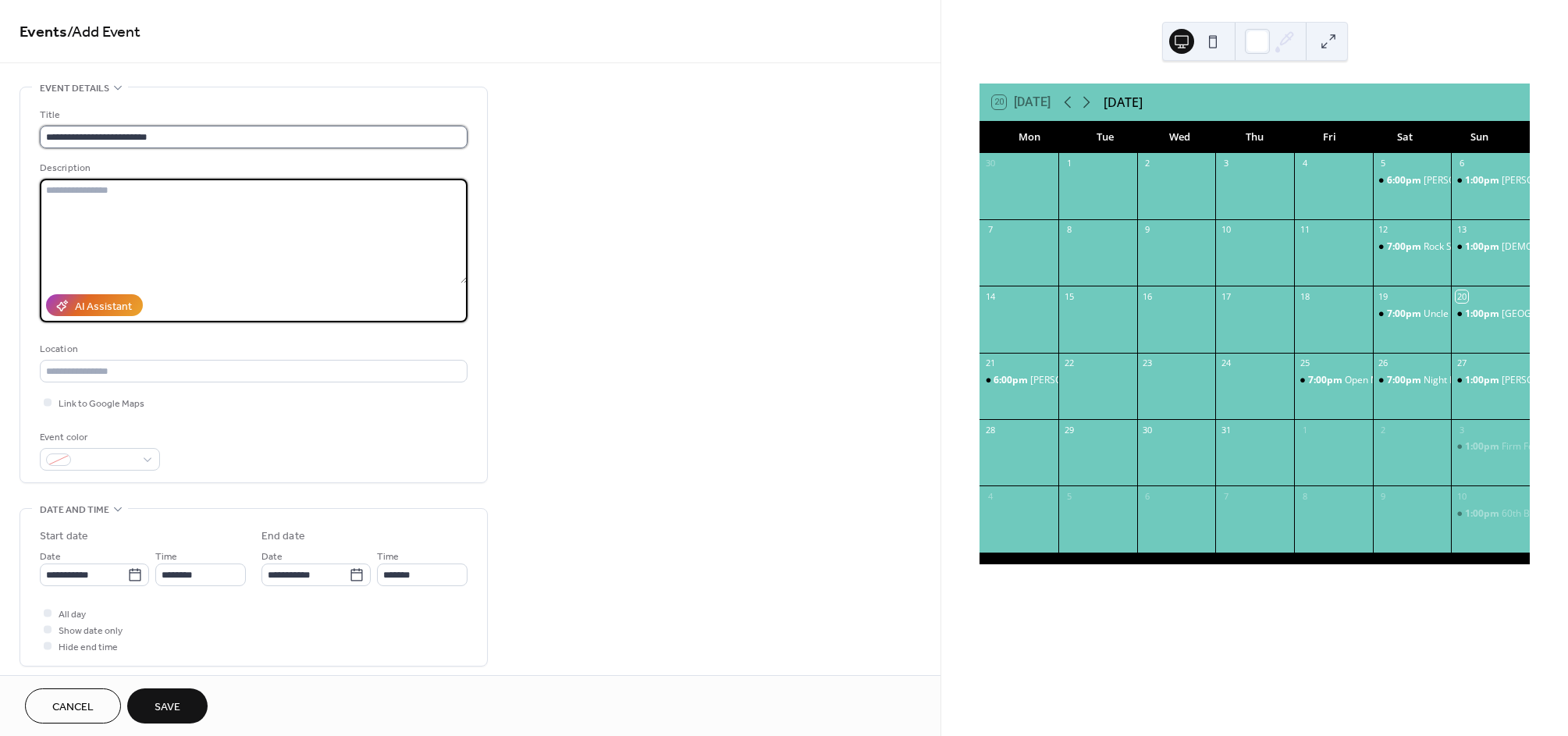 click on "**********" at bounding box center [254, 137] 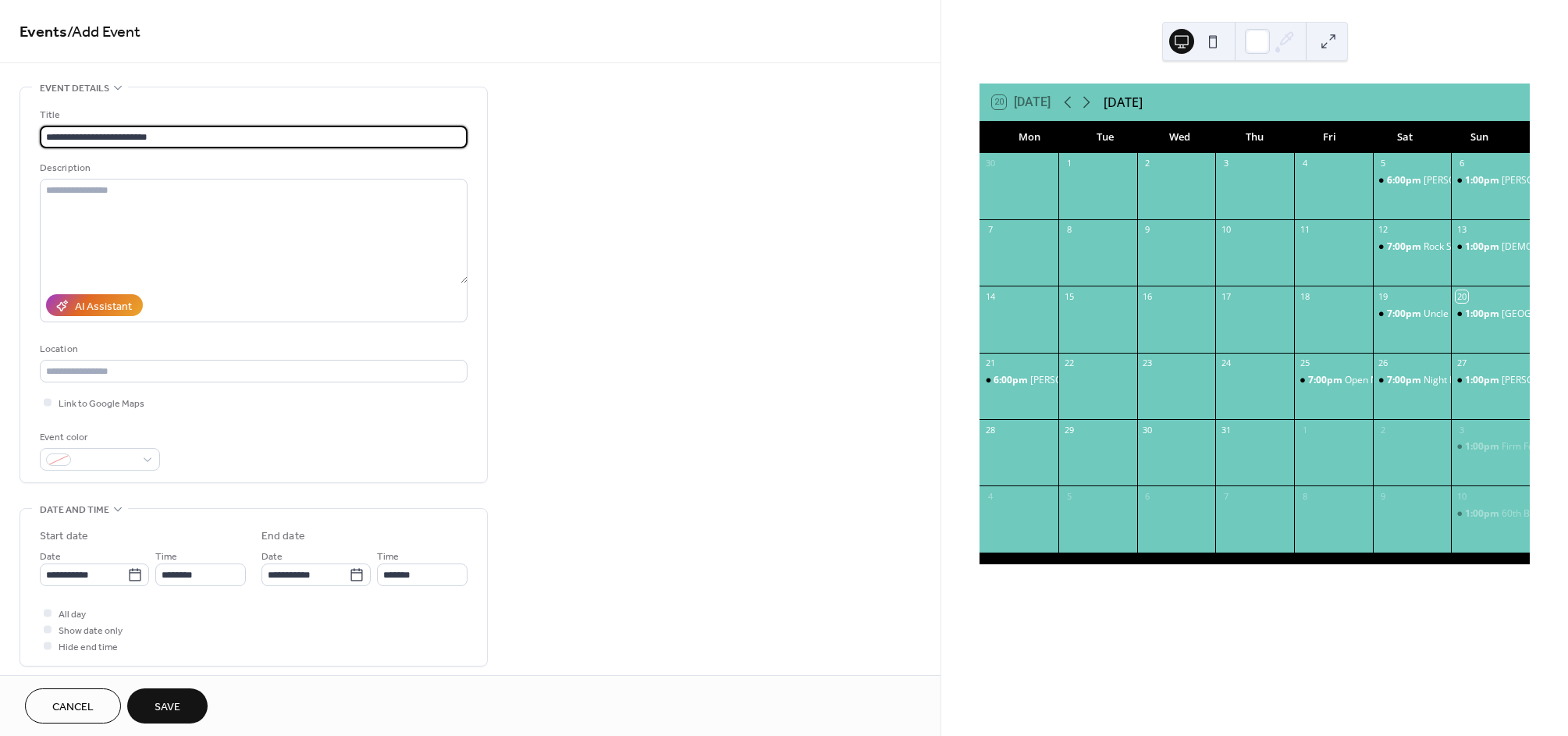 click on "**********" at bounding box center [254, 137] 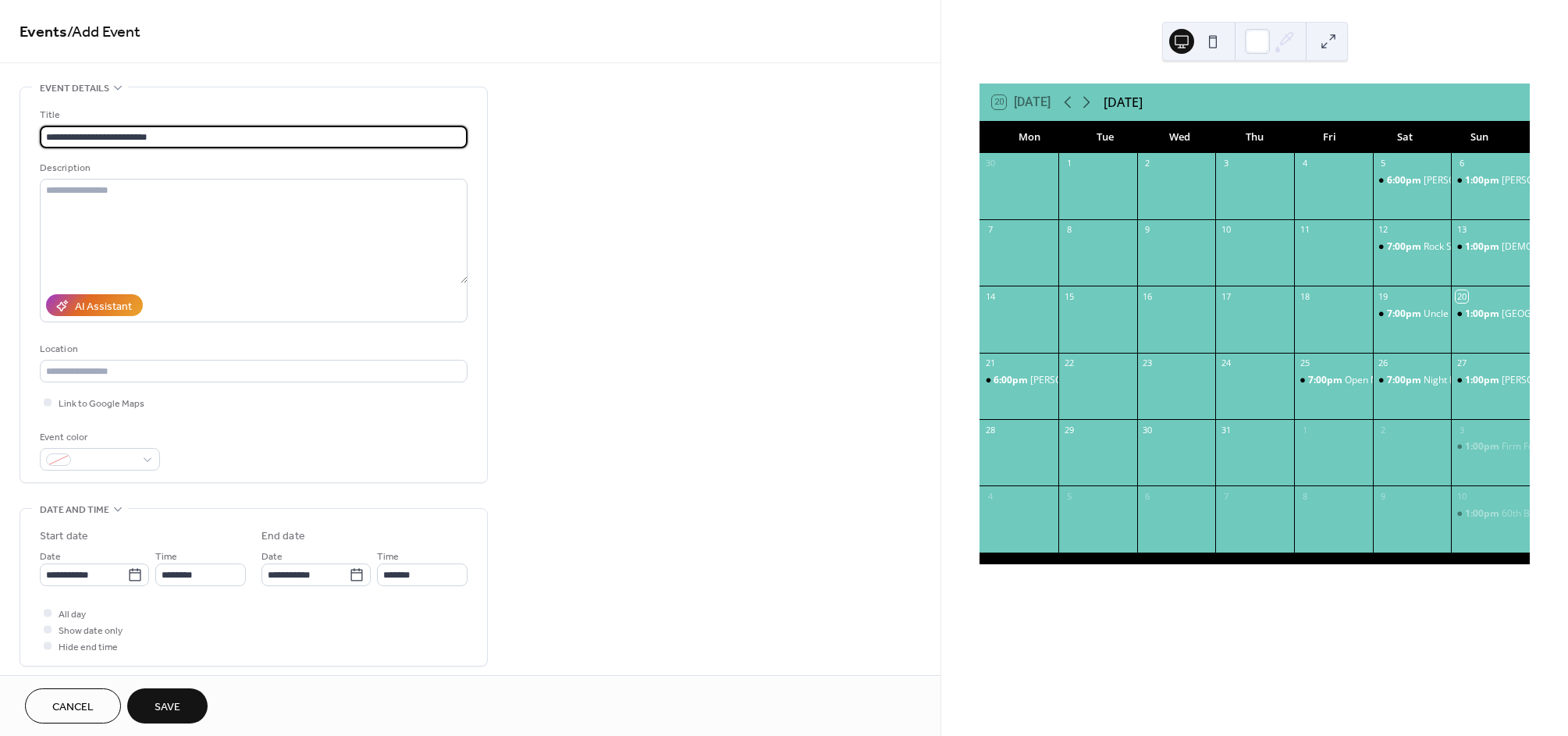 click on "**********" at bounding box center (254, 137) 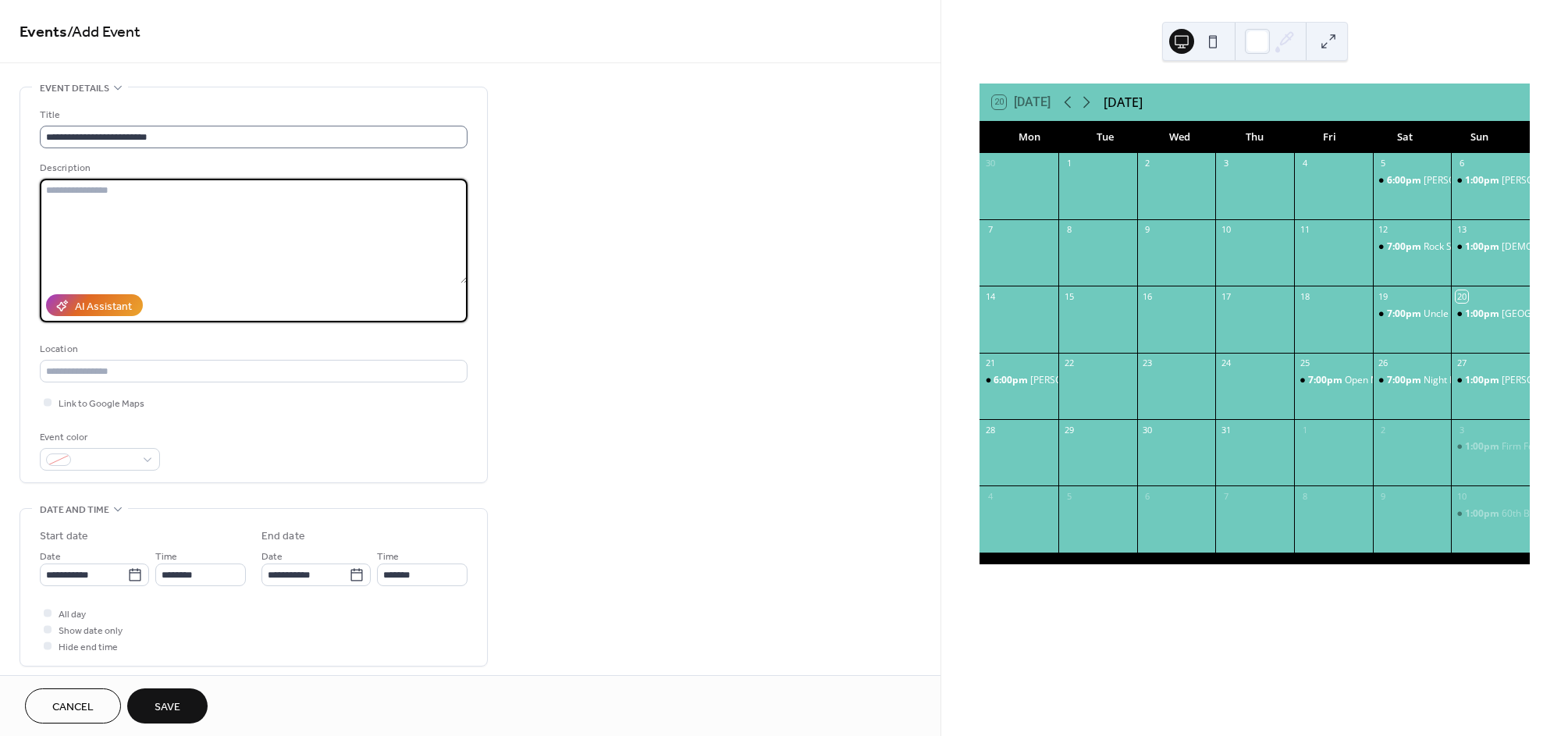 paste on "**********" 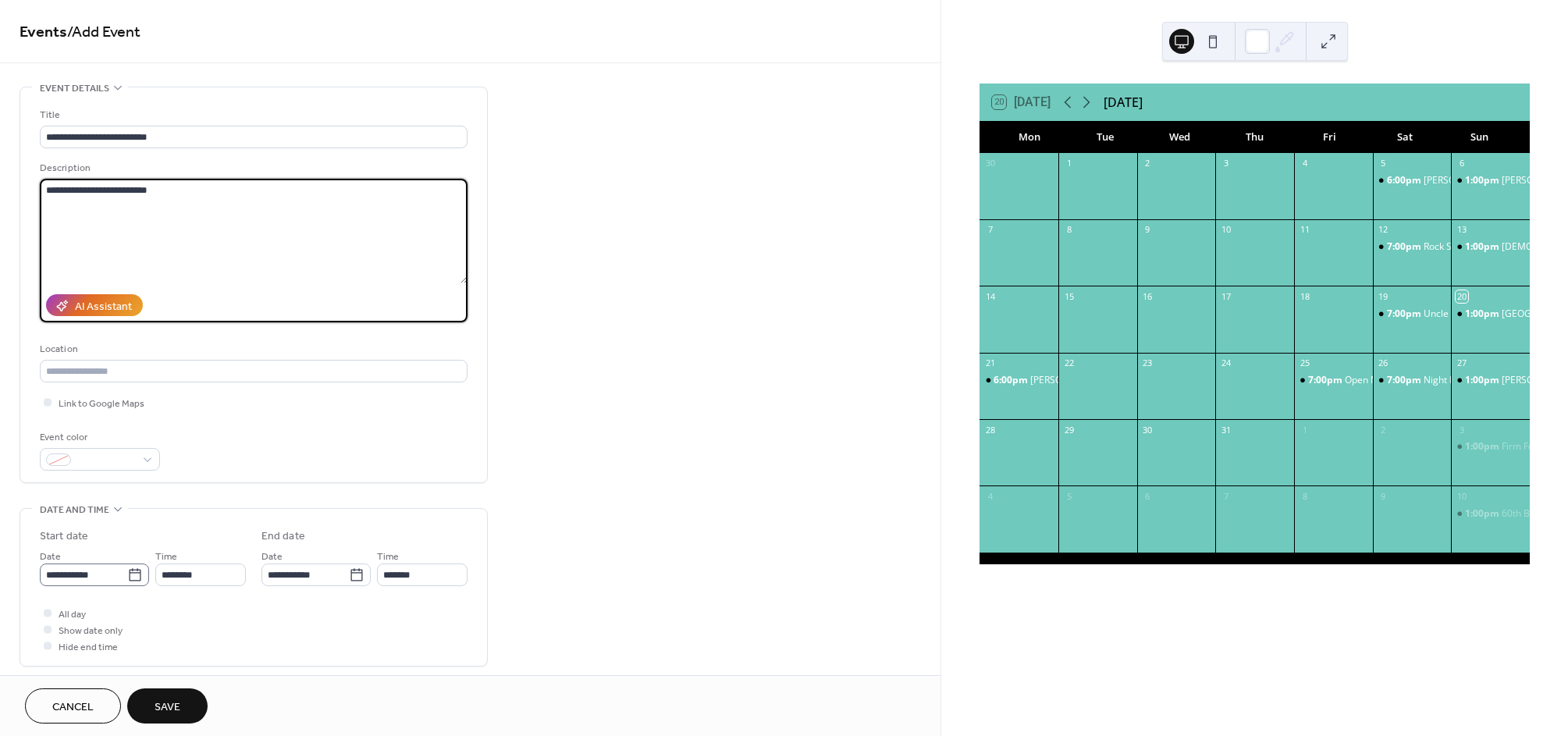 type on "**********" 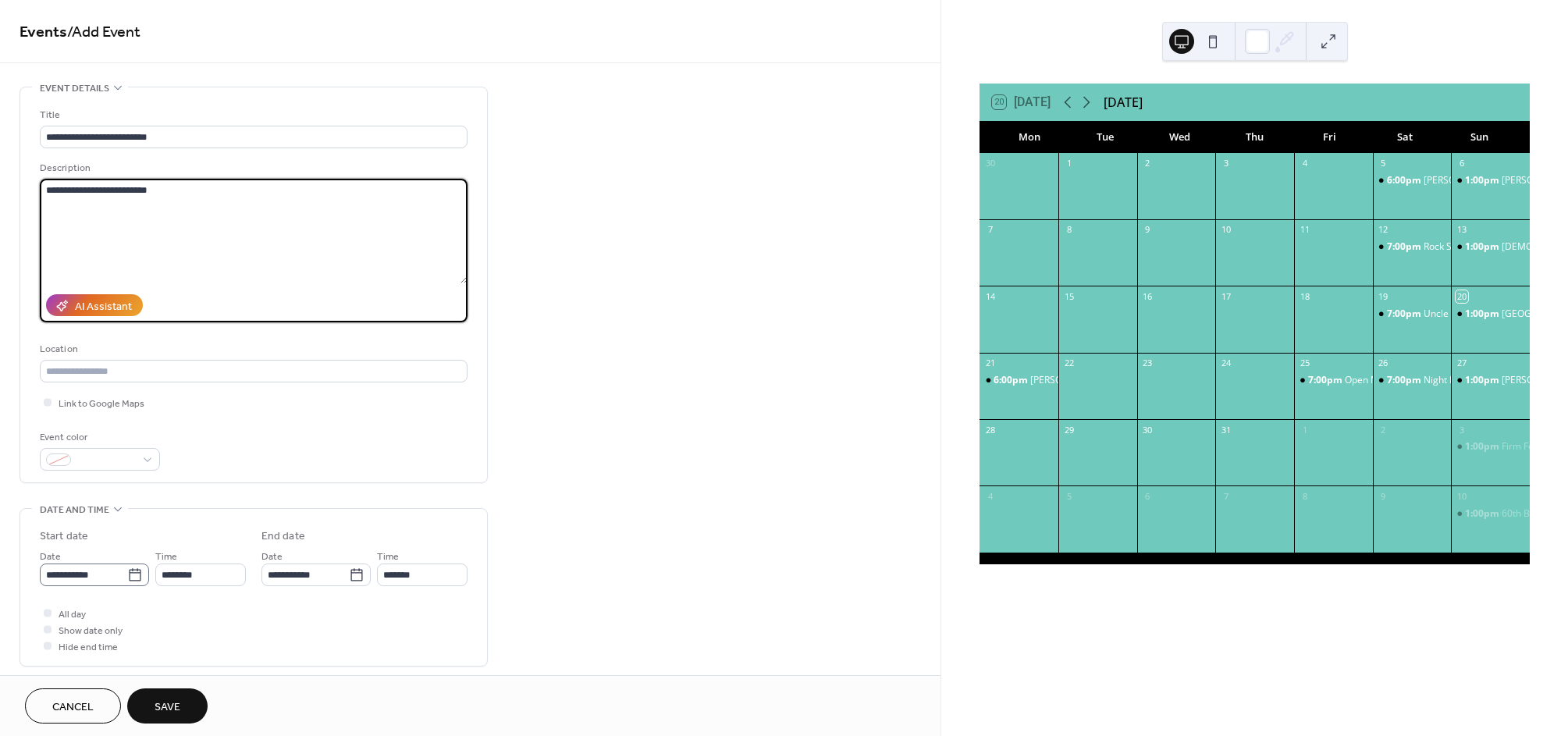 click 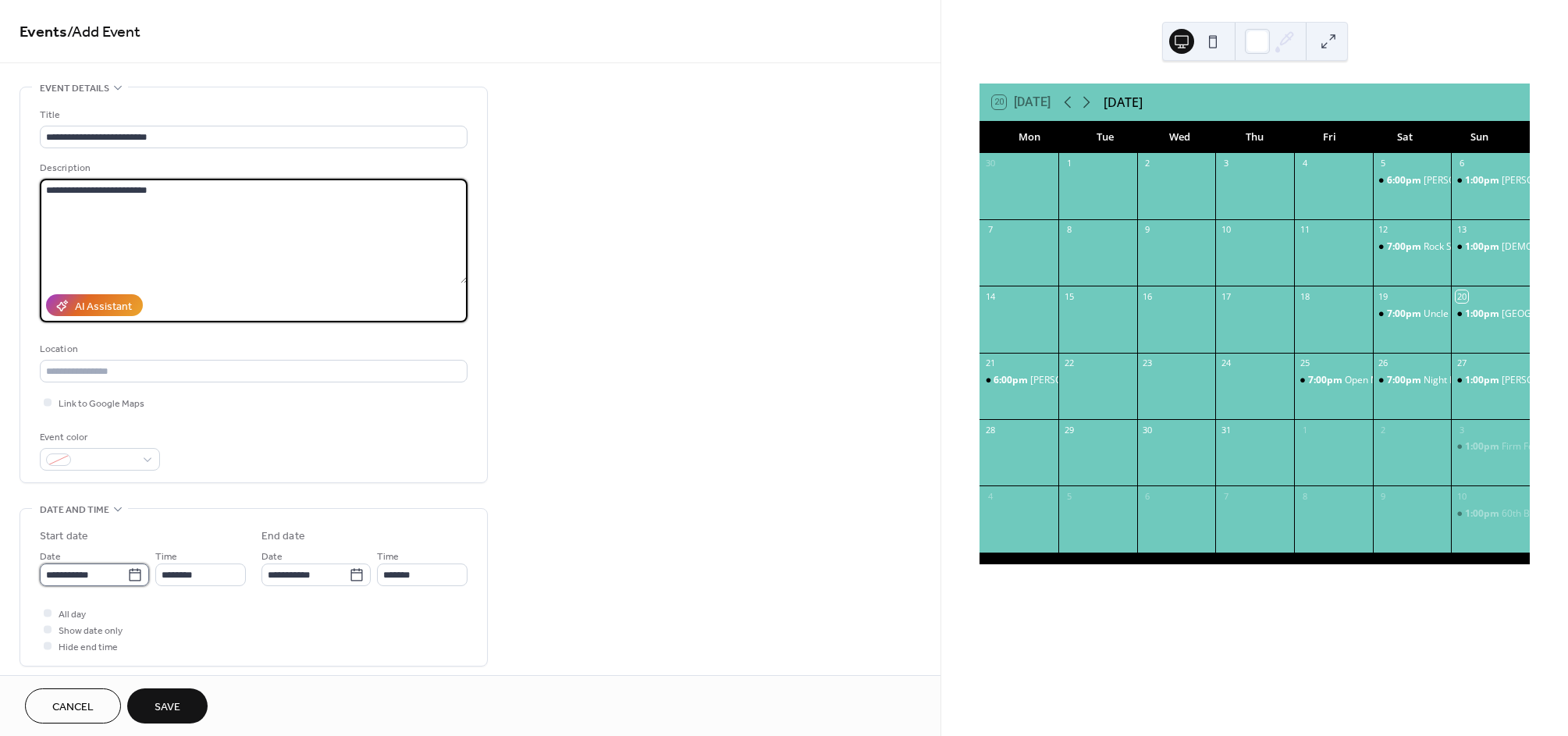 click on "**********" at bounding box center [84, 574] 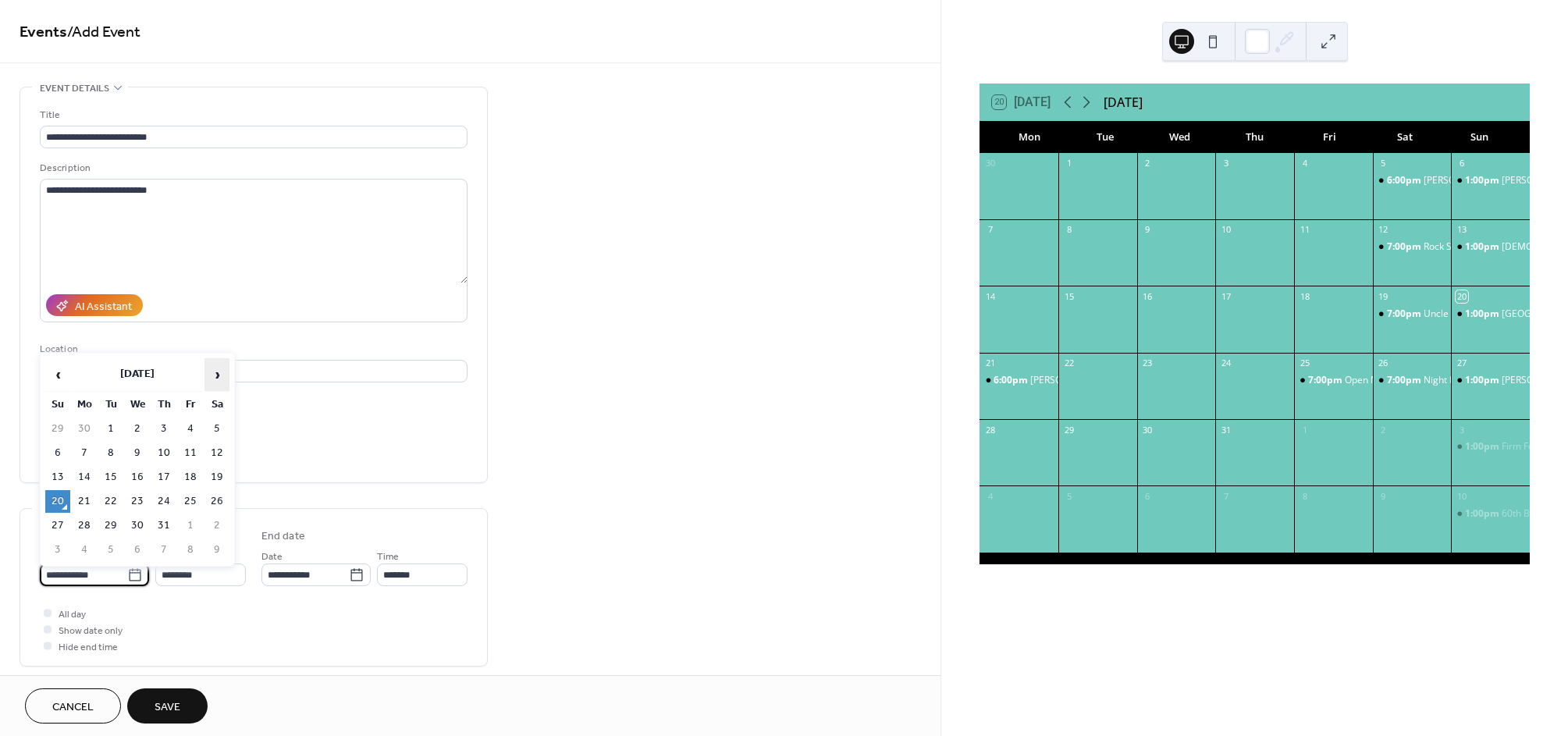 click on "›" at bounding box center [217, 375] 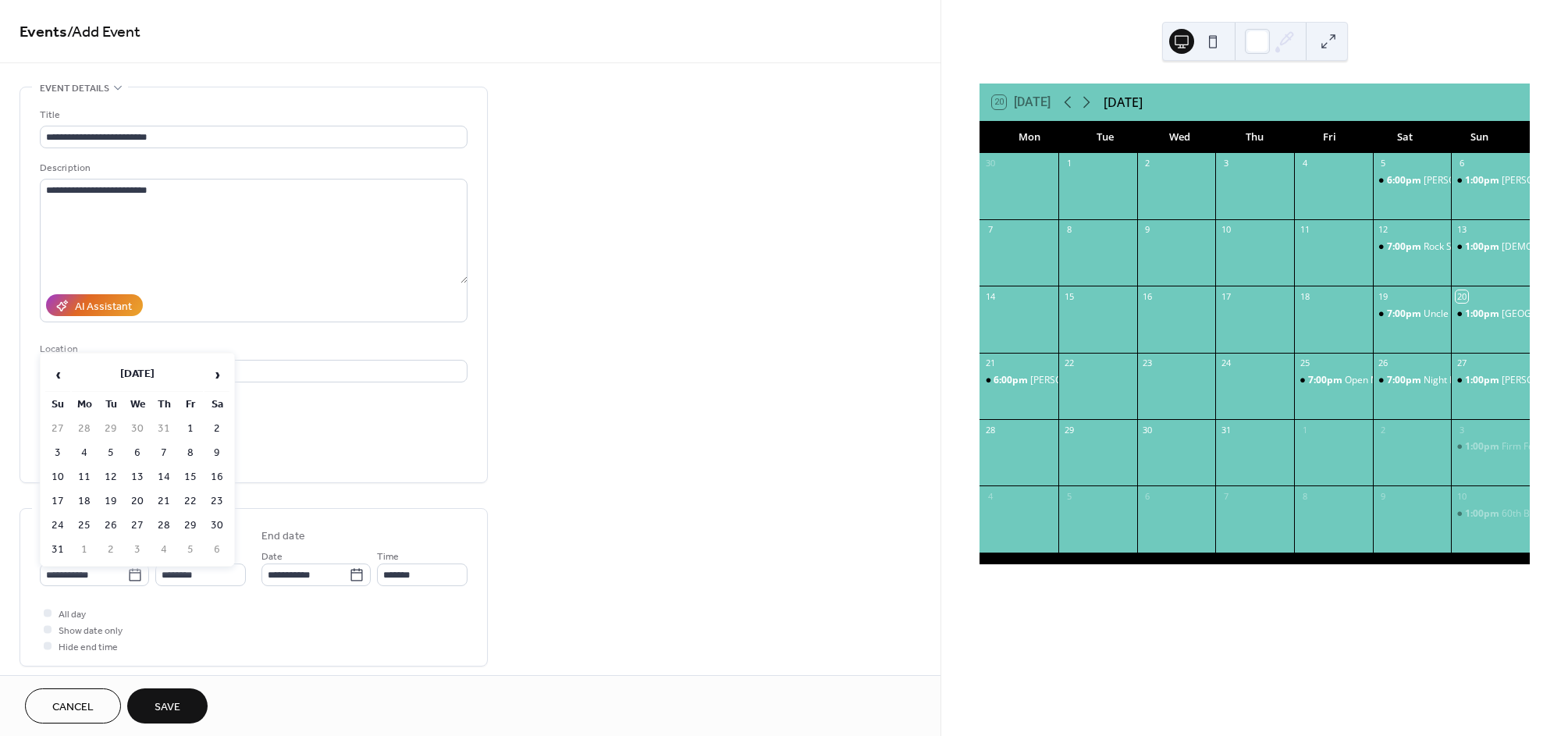drag, startPoint x: 66, startPoint y: 548, endPoint x: 116, endPoint y: 553, distance: 50.24938 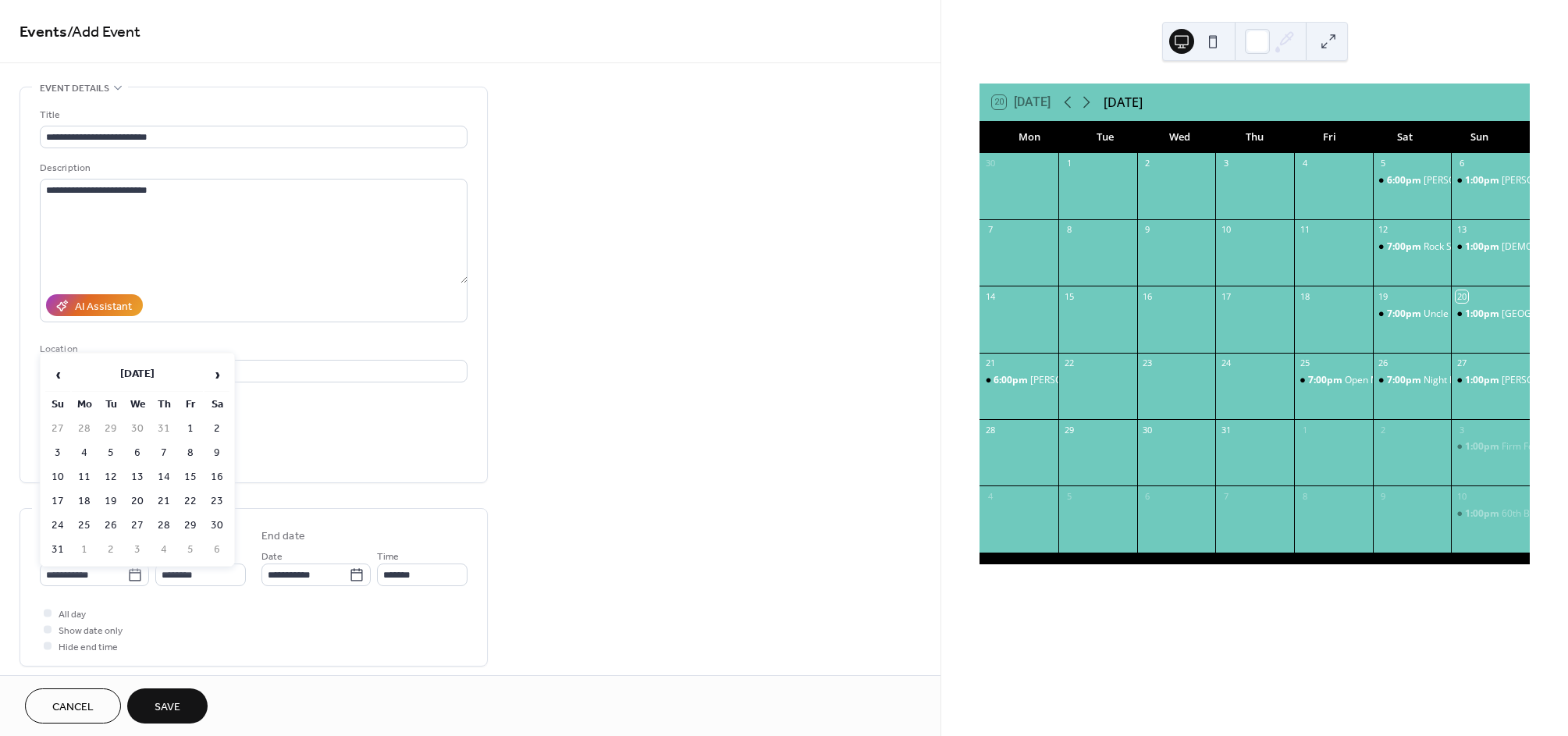 click on "31" at bounding box center [58, 549] 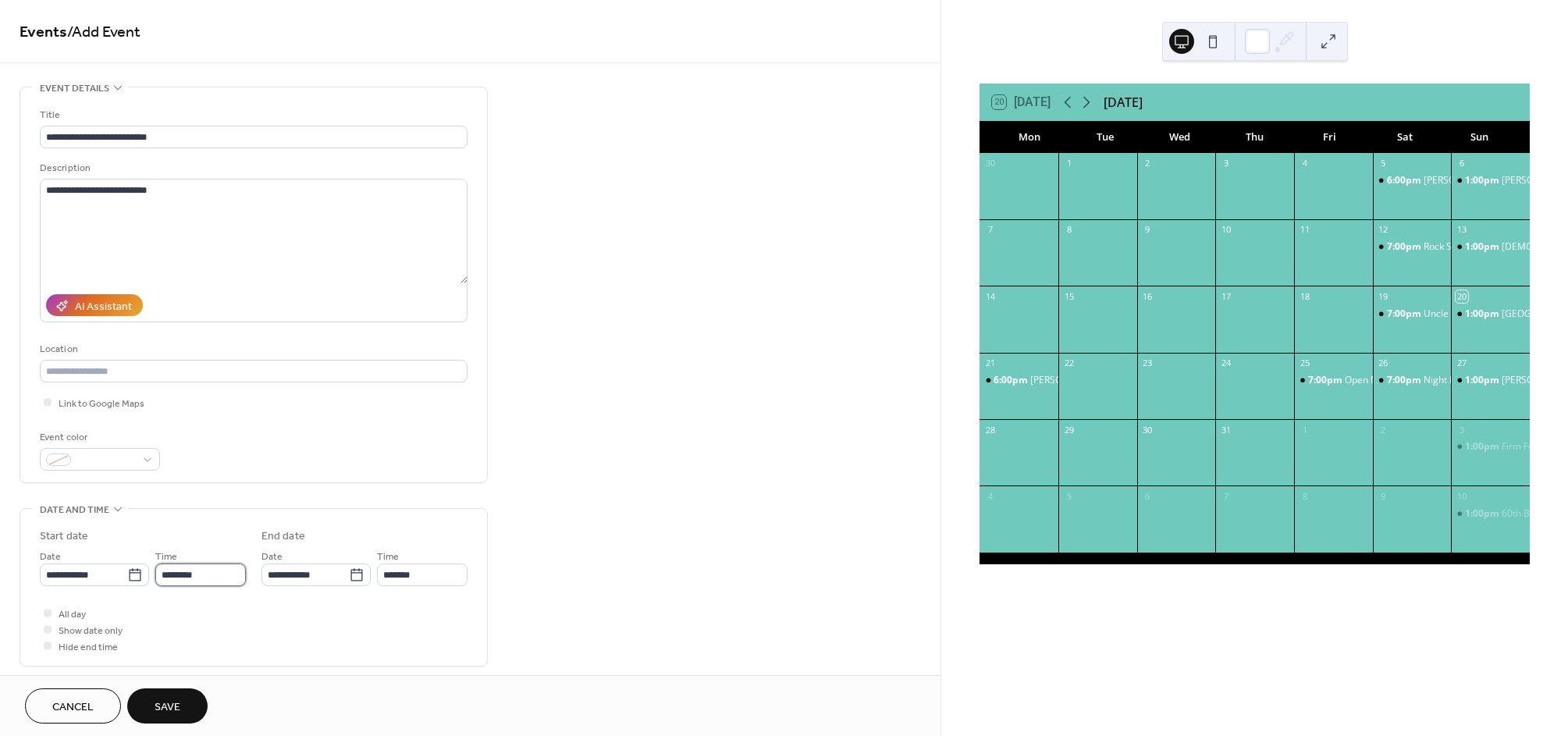 click on "********" at bounding box center [201, 574] 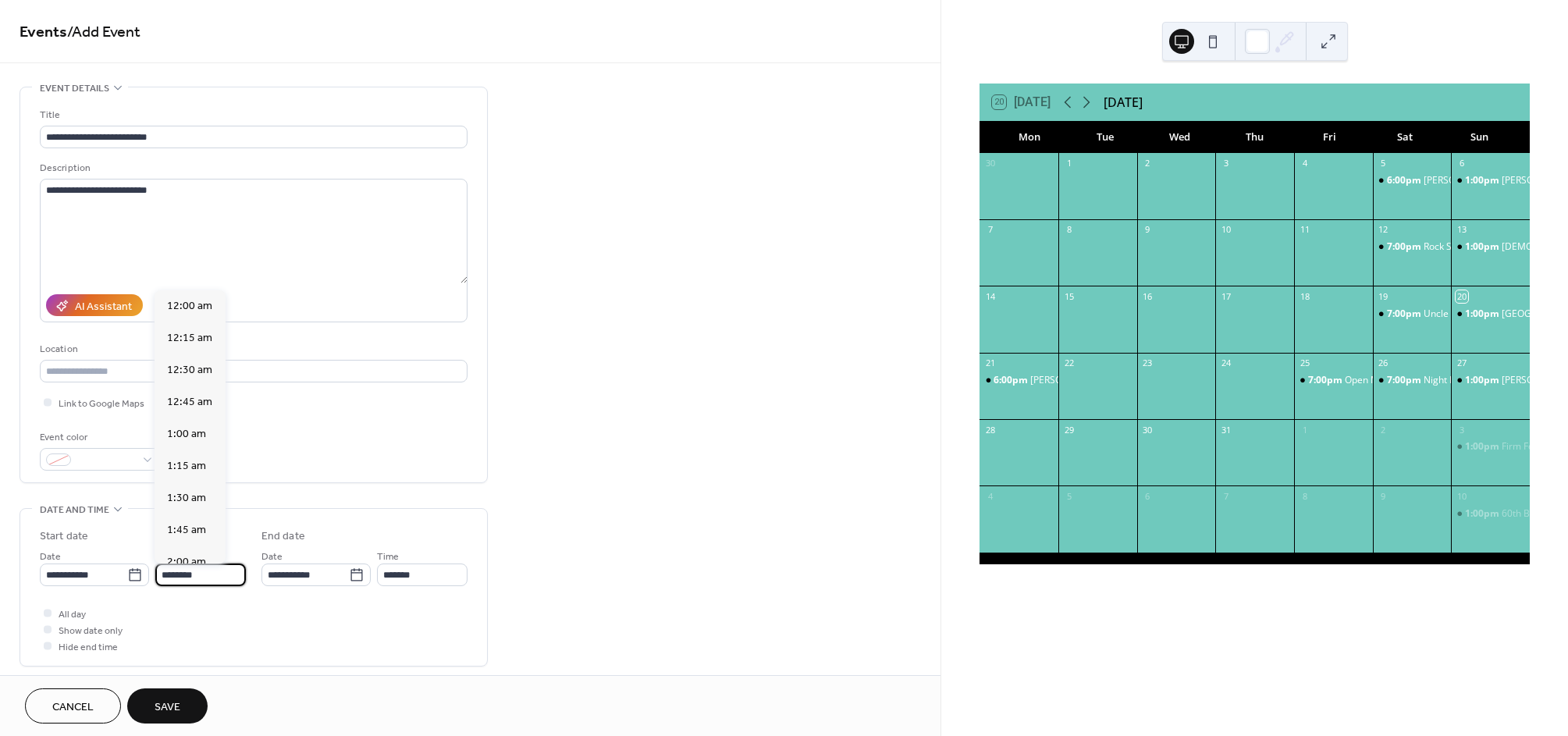 scroll, scrollTop: 1517, scrollLeft: 0, axis: vertical 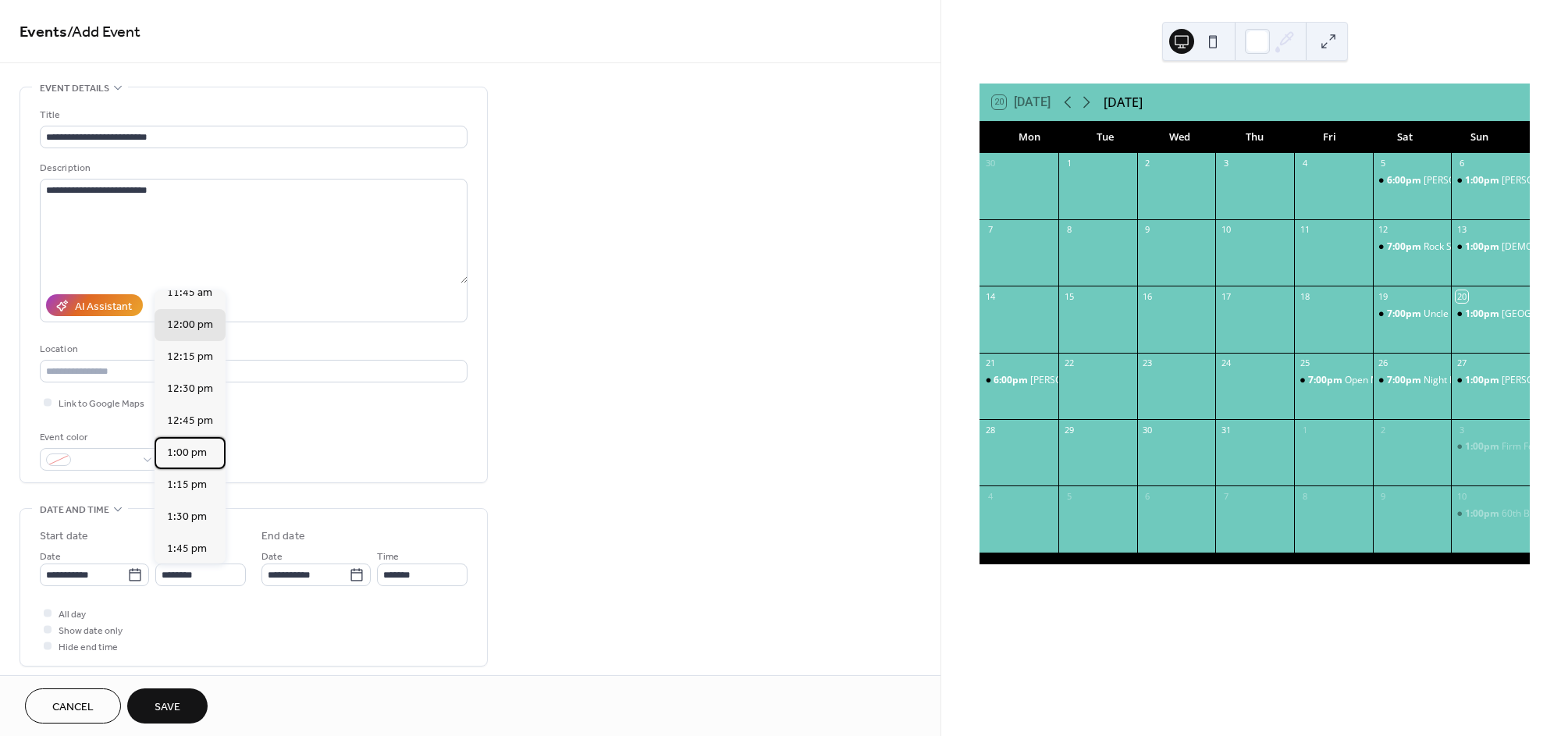 drag, startPoint x: 191, startPoint y: 436, endPoint x: 212, endPoint y: 451, distance: 25.806976 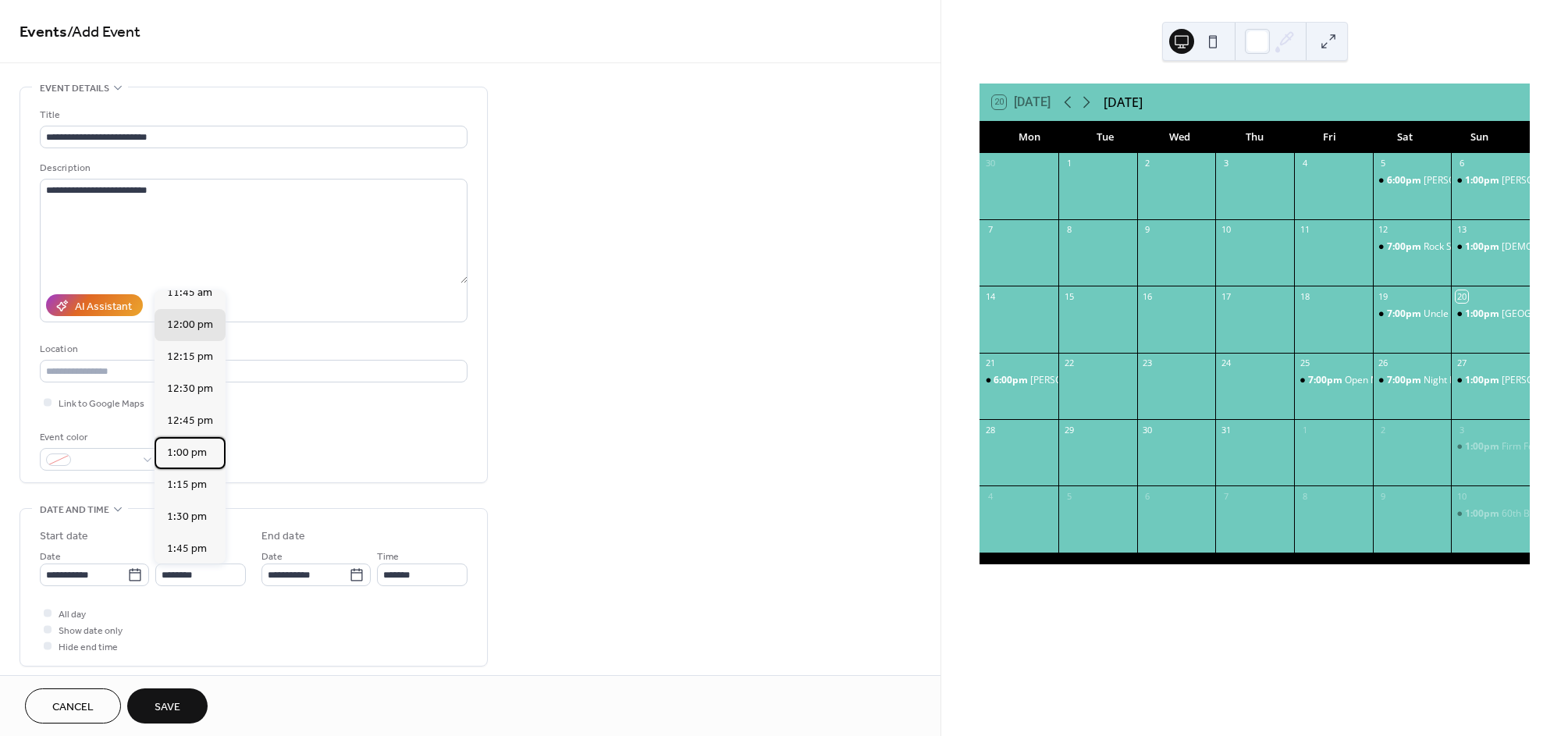 click on "1:00 pm" at bounding box center (187, 453) 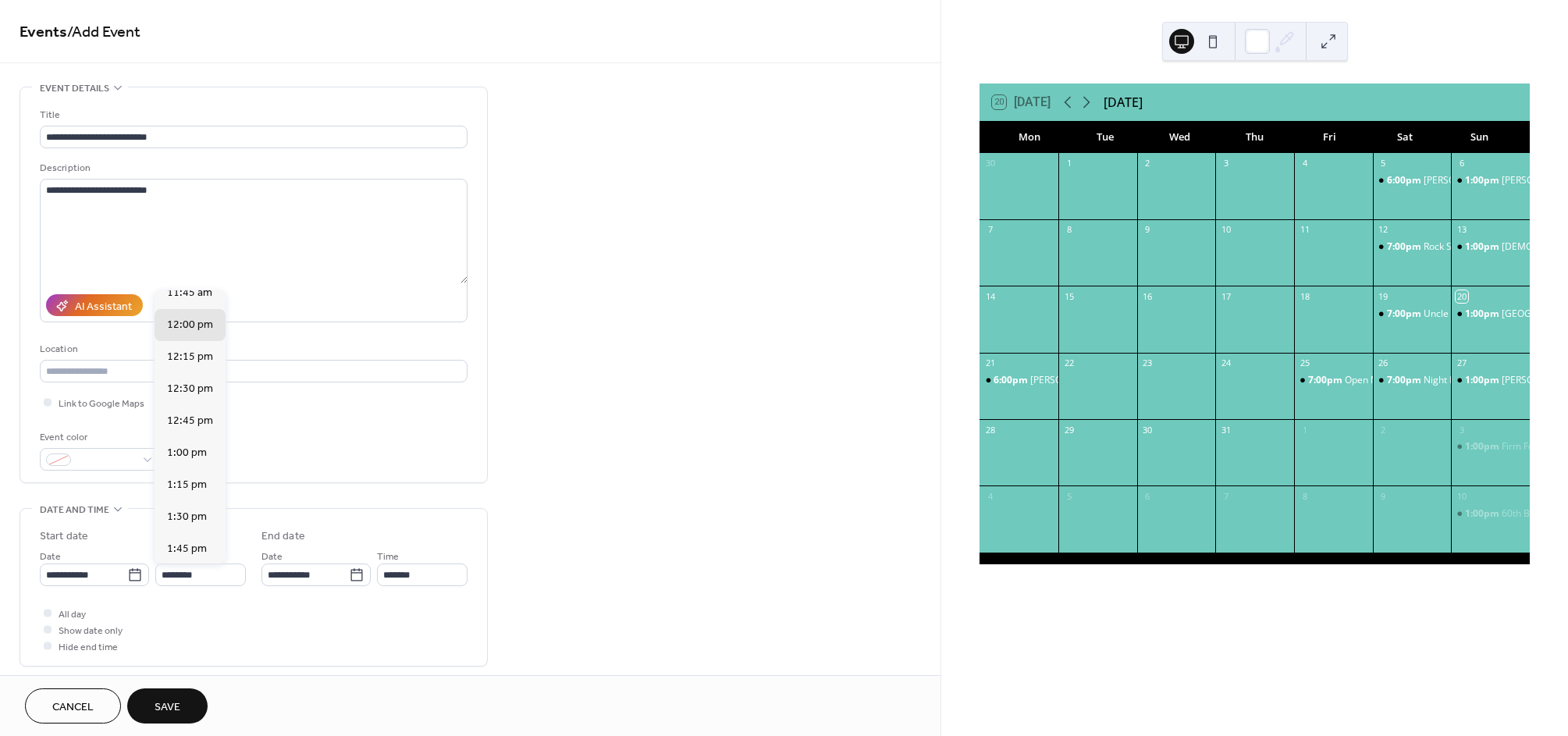 type on "*******" 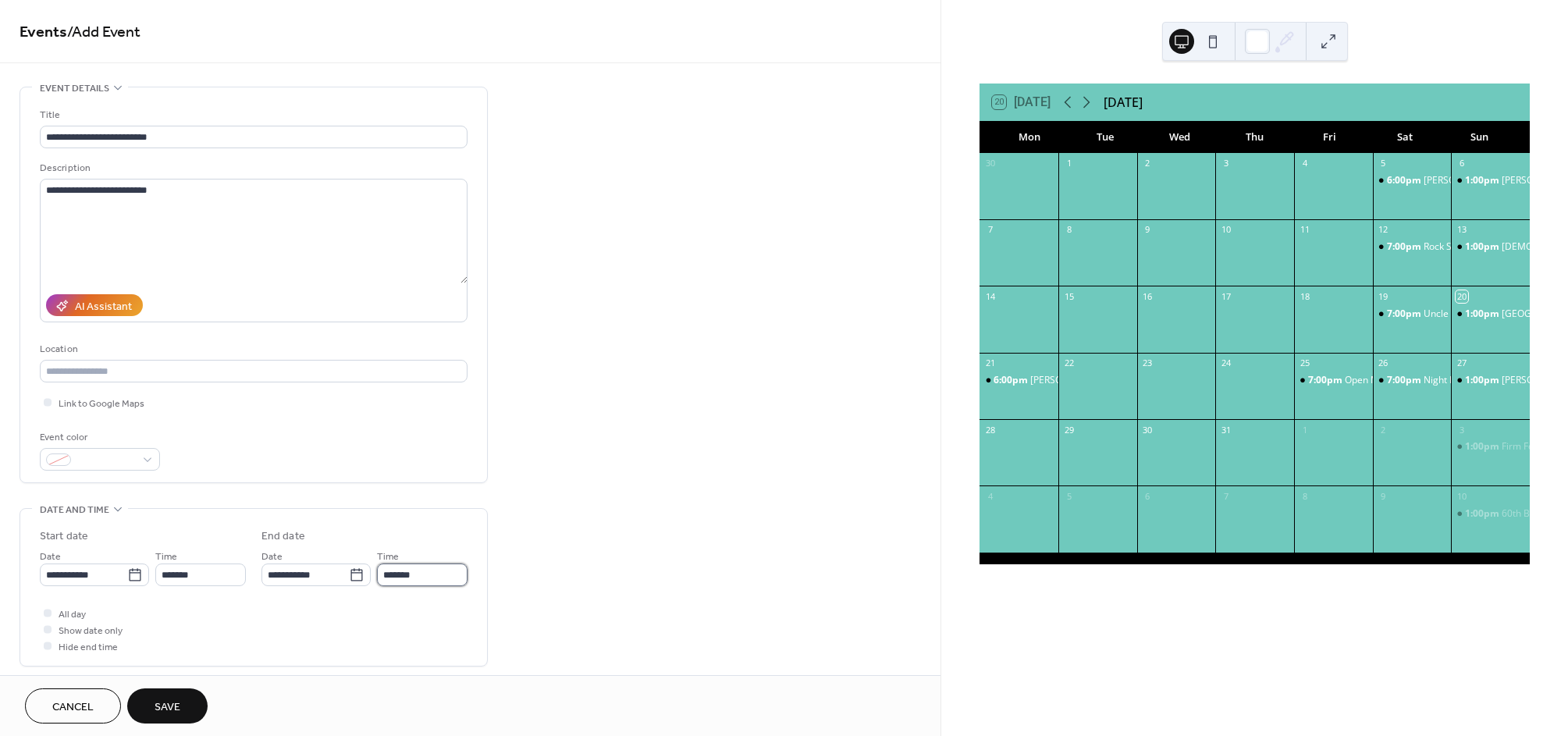 click on "*******" at bounding box center (422, 574) 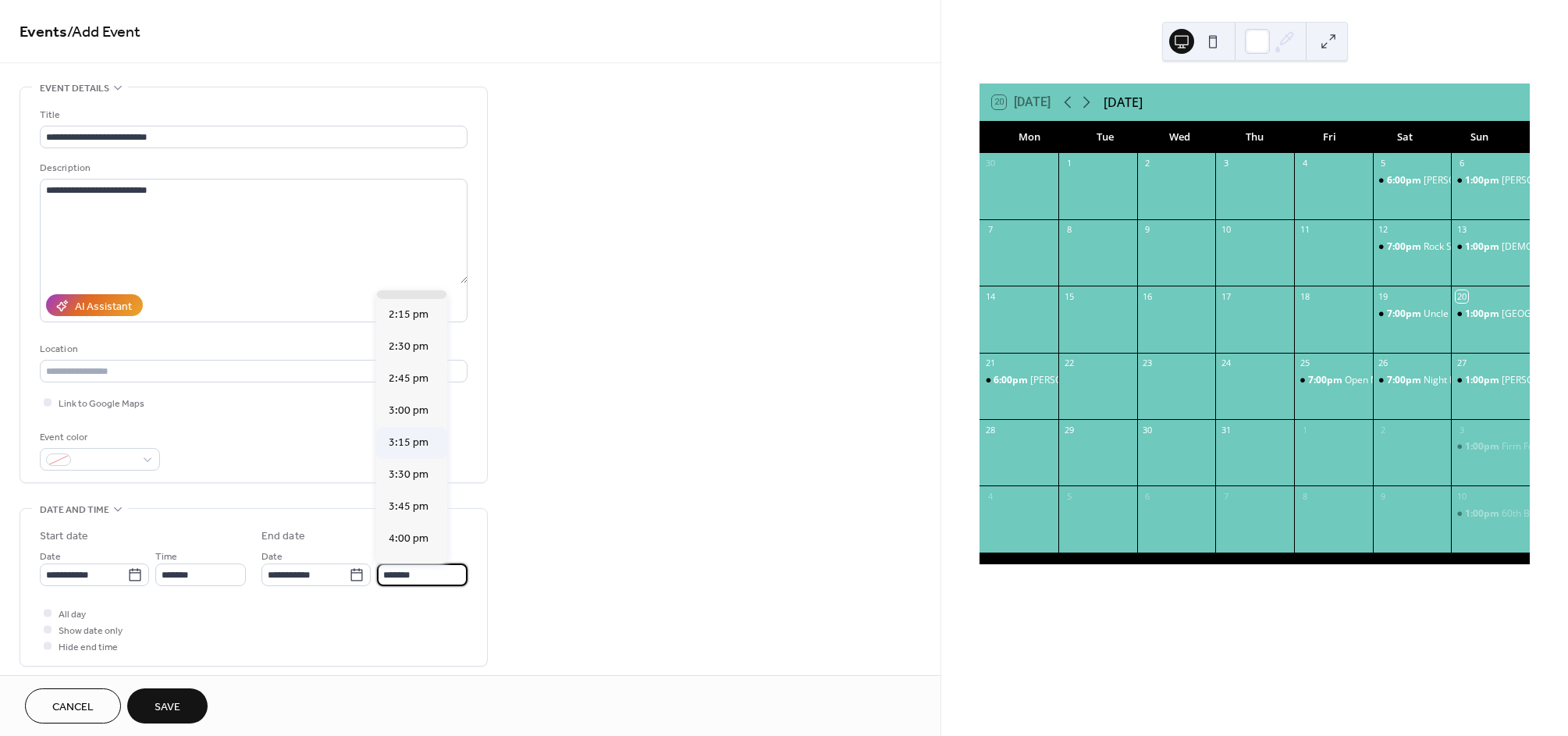 scroll, scrollTop: 126, scrollLeft: 0, axis: vertical 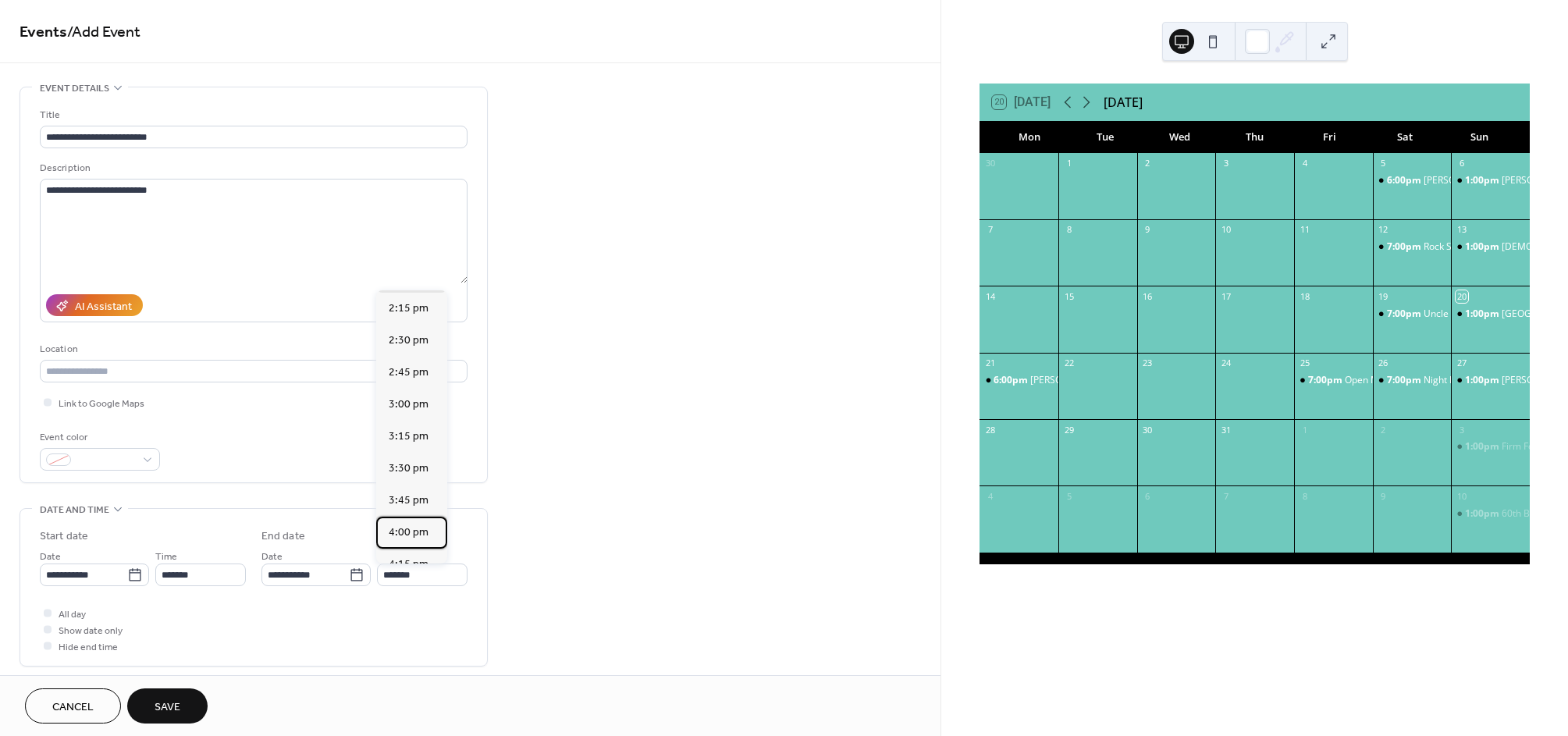 drag, startPoint x: 405, startPoint y: 523, endPoint x: 247, endPoint y: 635, distance: 193.66982 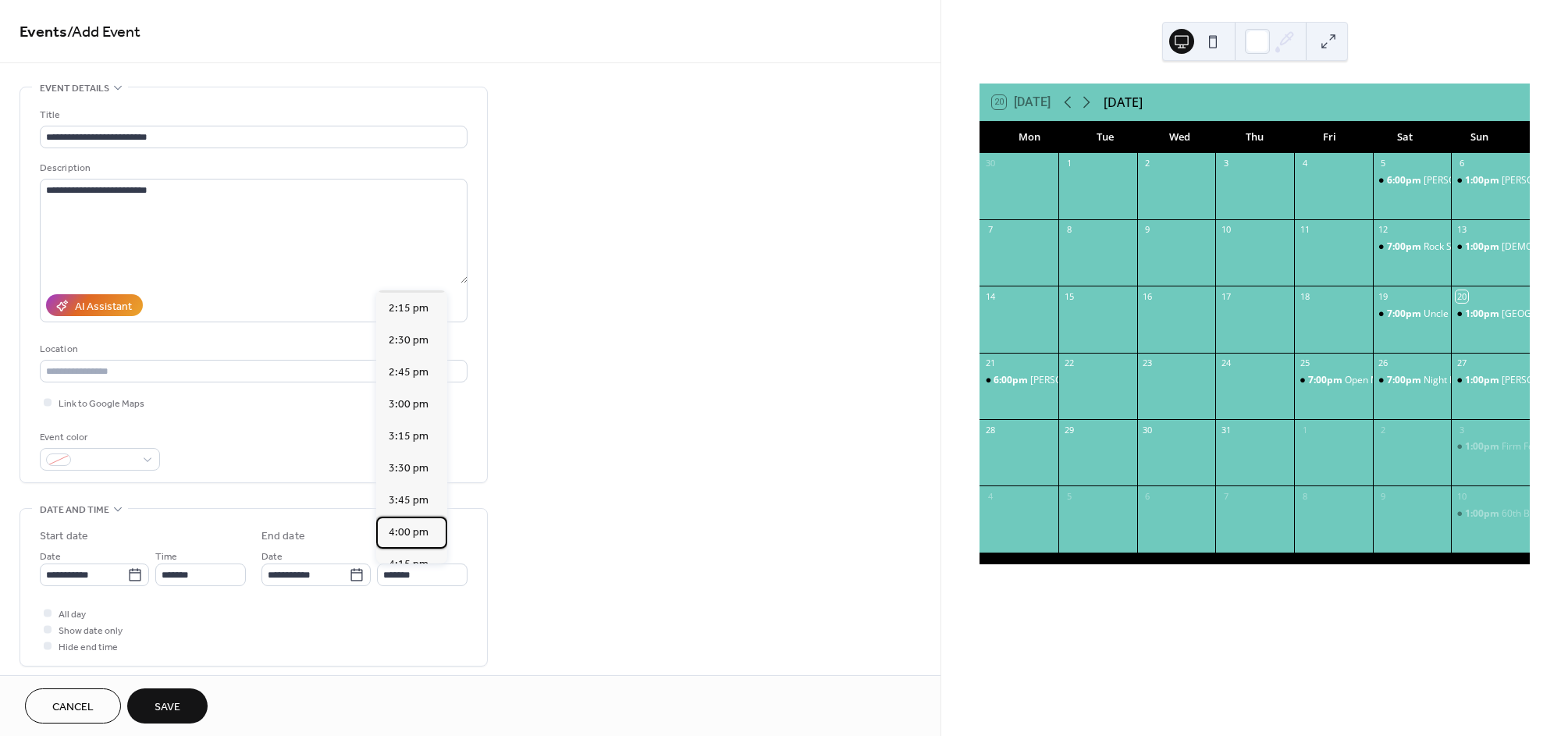 click on "4:00 pm" at bounding box center (408, 532) 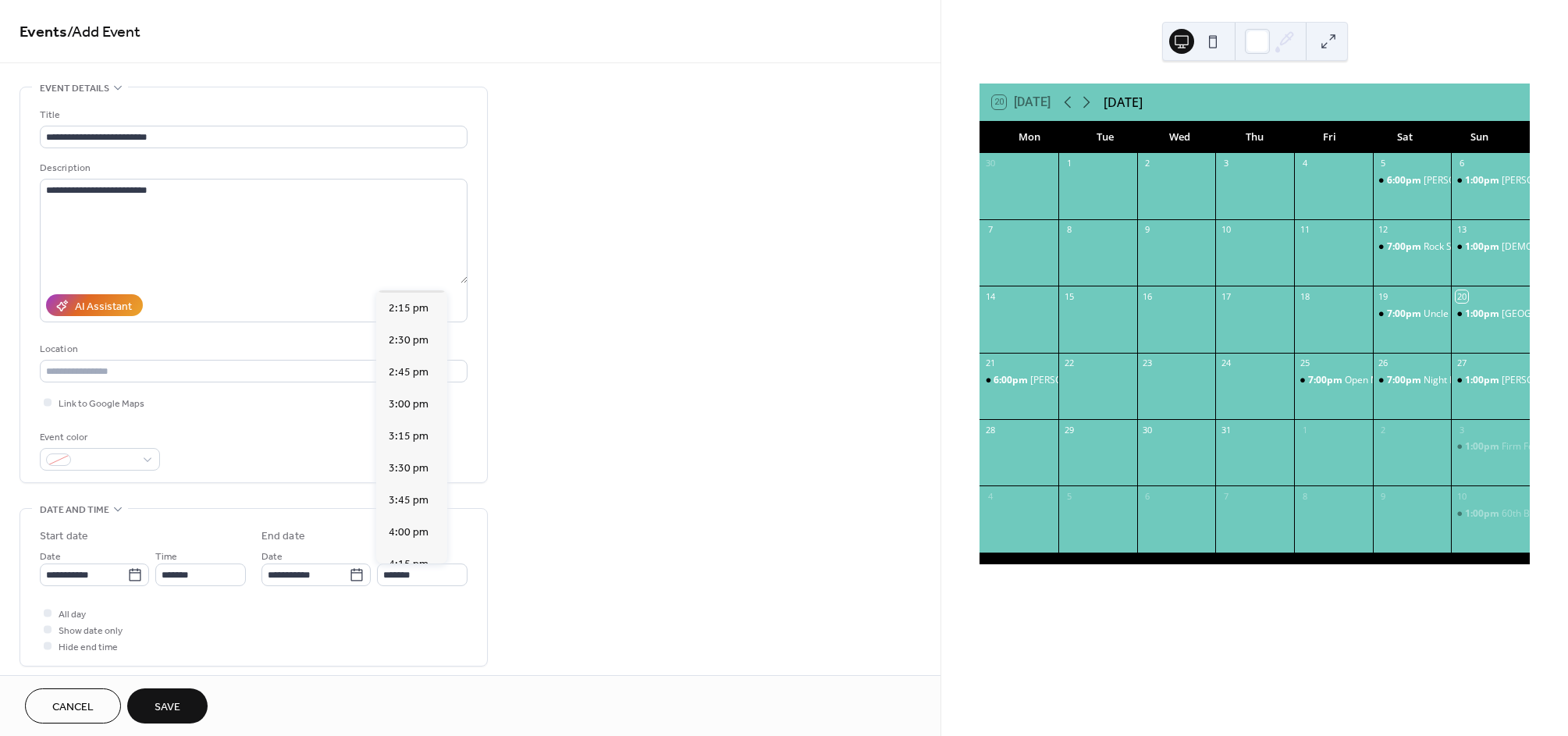 type on "*******" 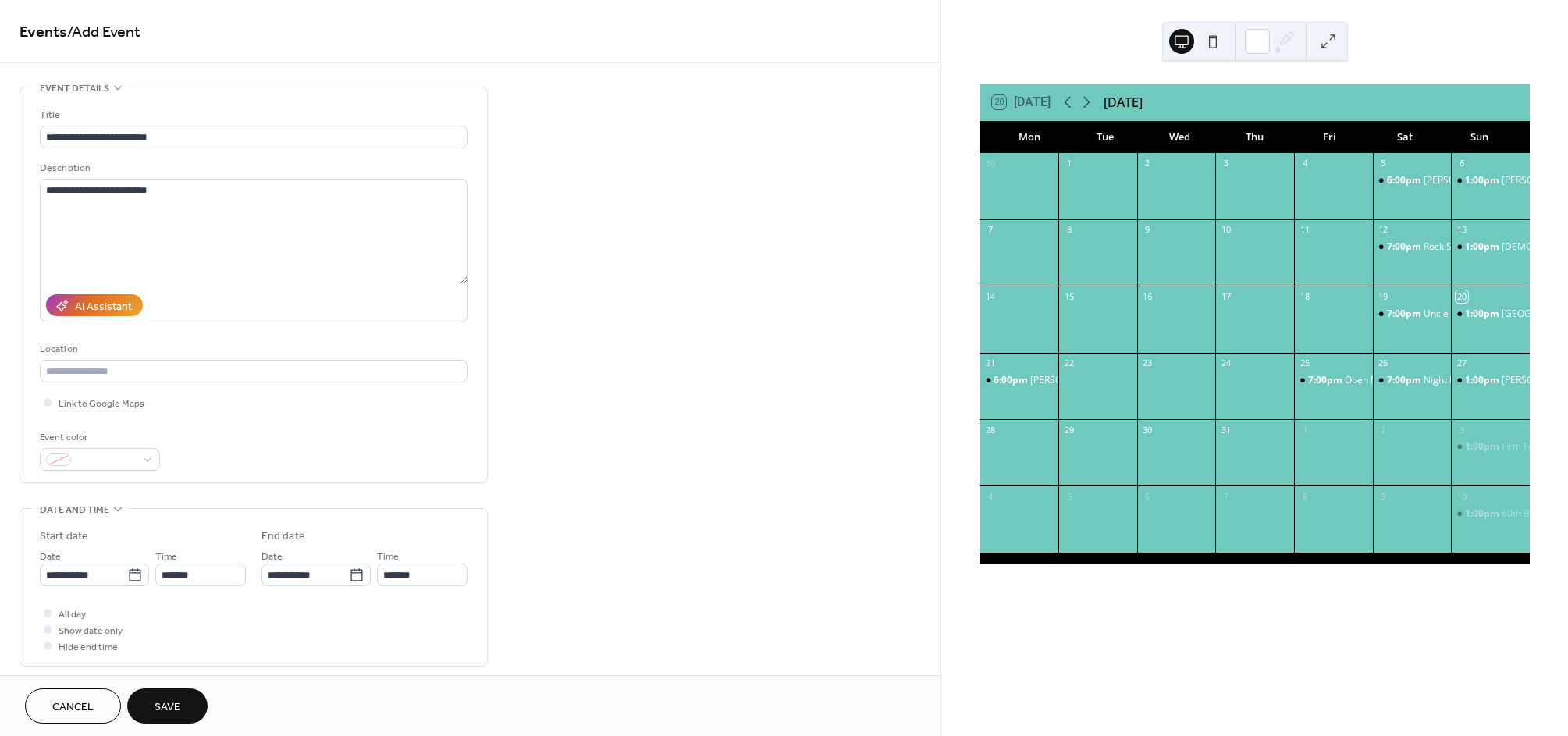 click on "Save" at bounding box center [167, 707] 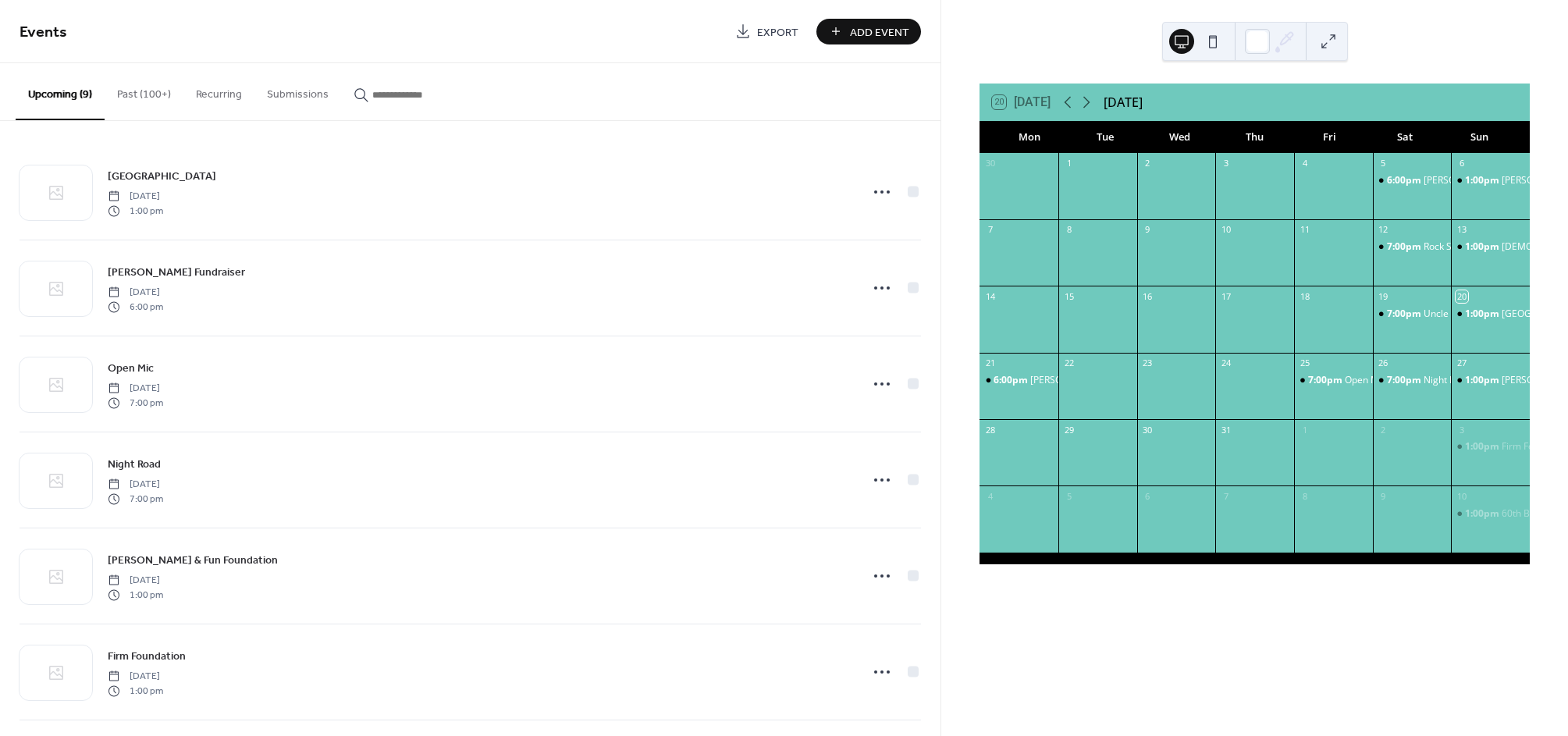 click on "Add Event" at bounding box center (880, 32) 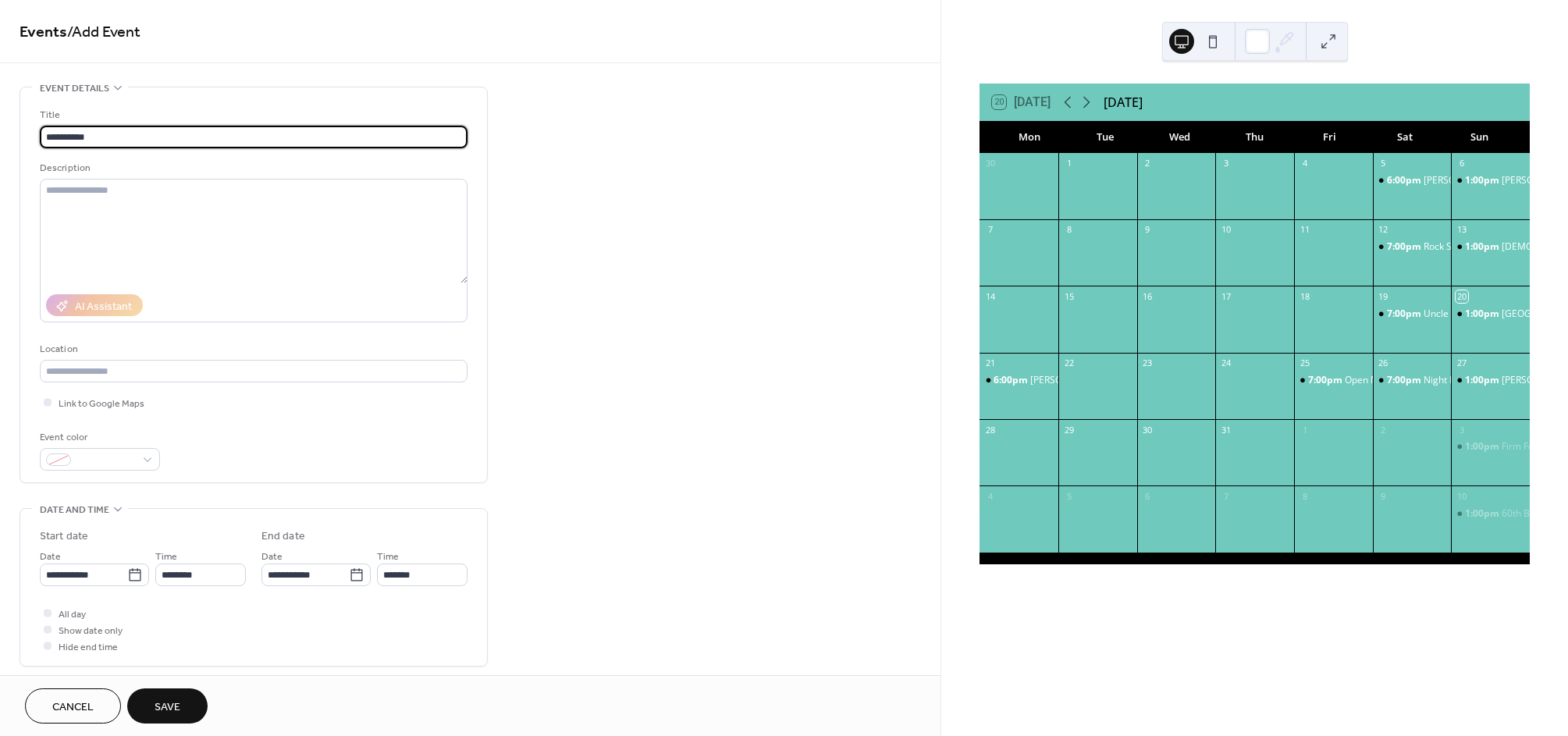 type on "**********" 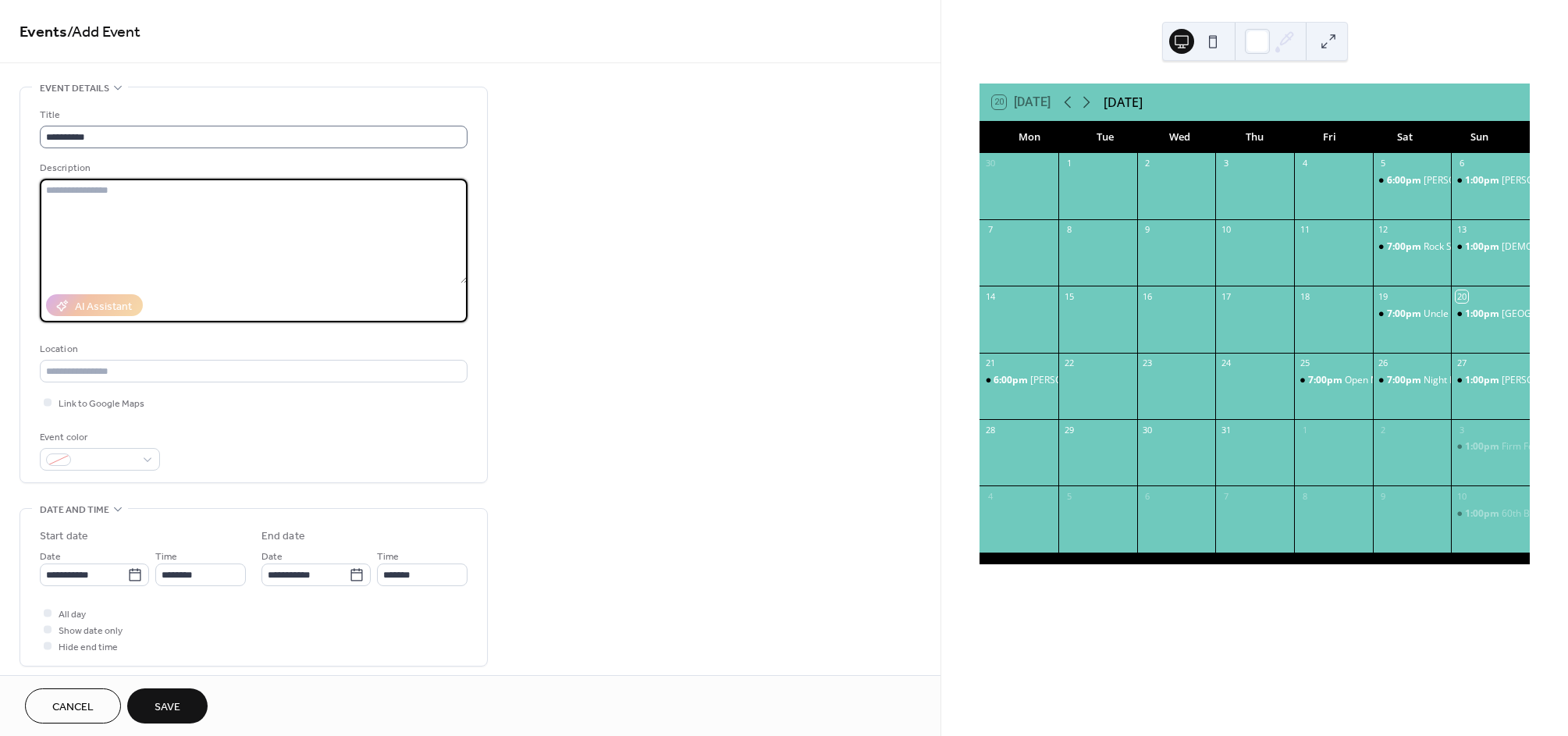 paste on "**********" 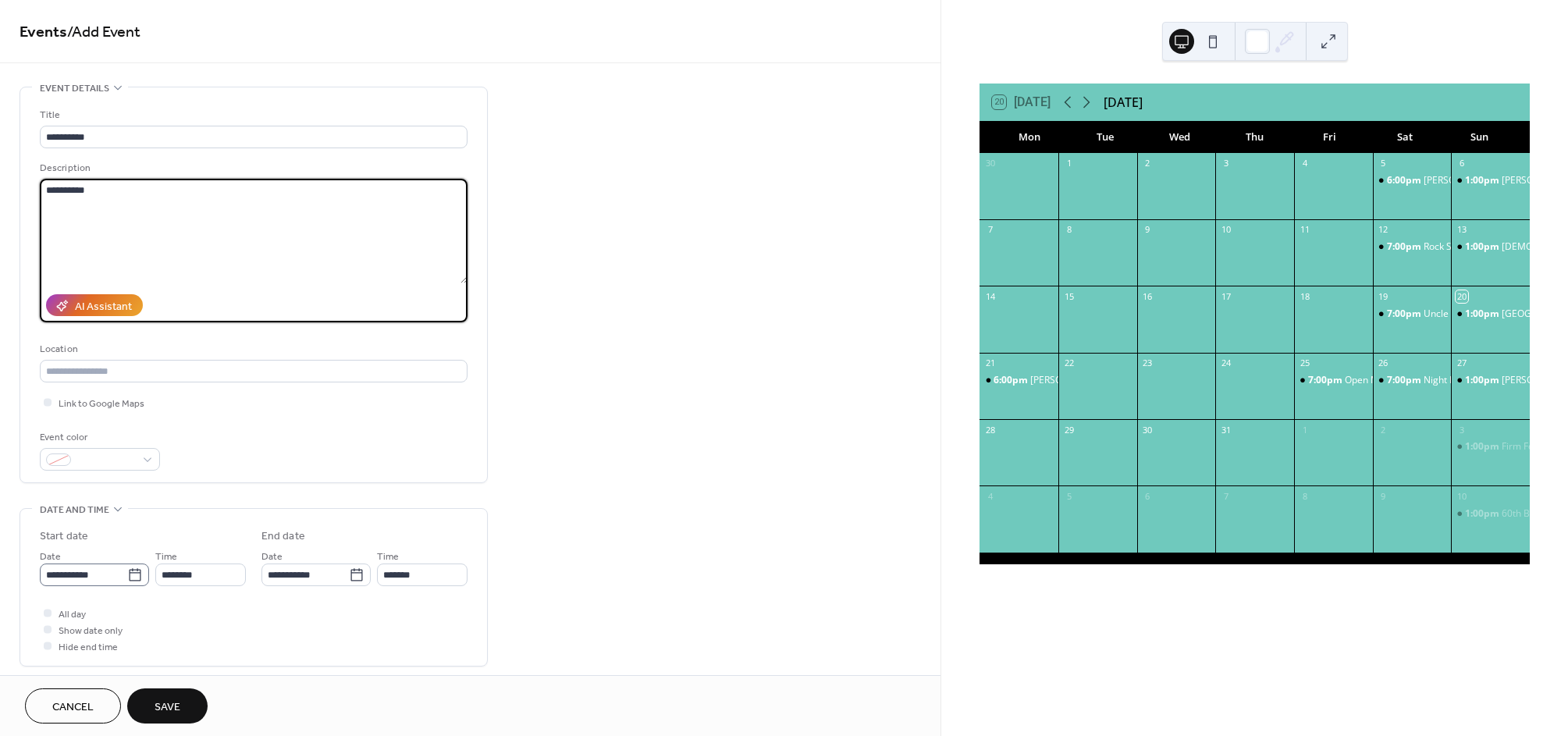 type on "**********" 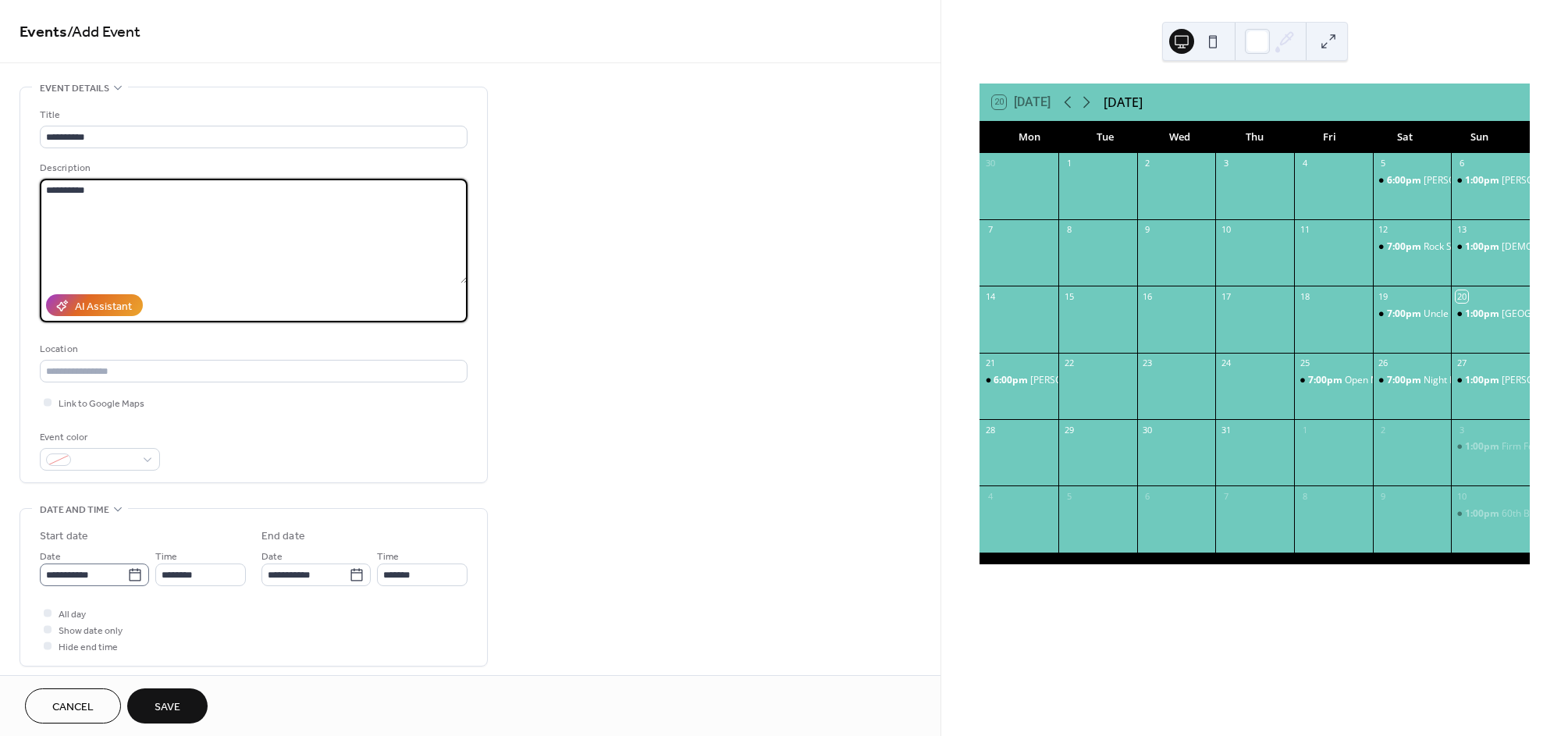 click 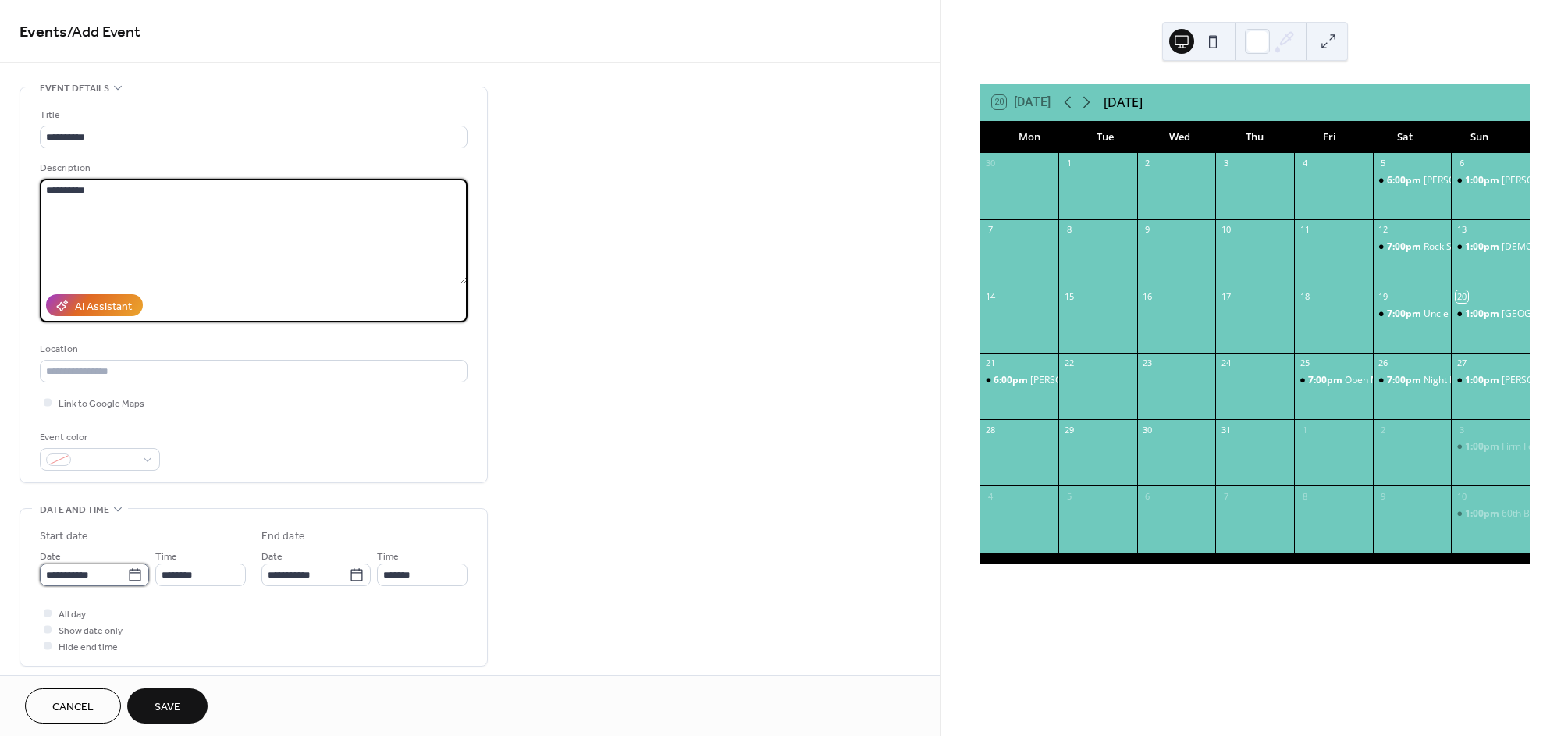 click on "**********" at bounding box center [84, 574] 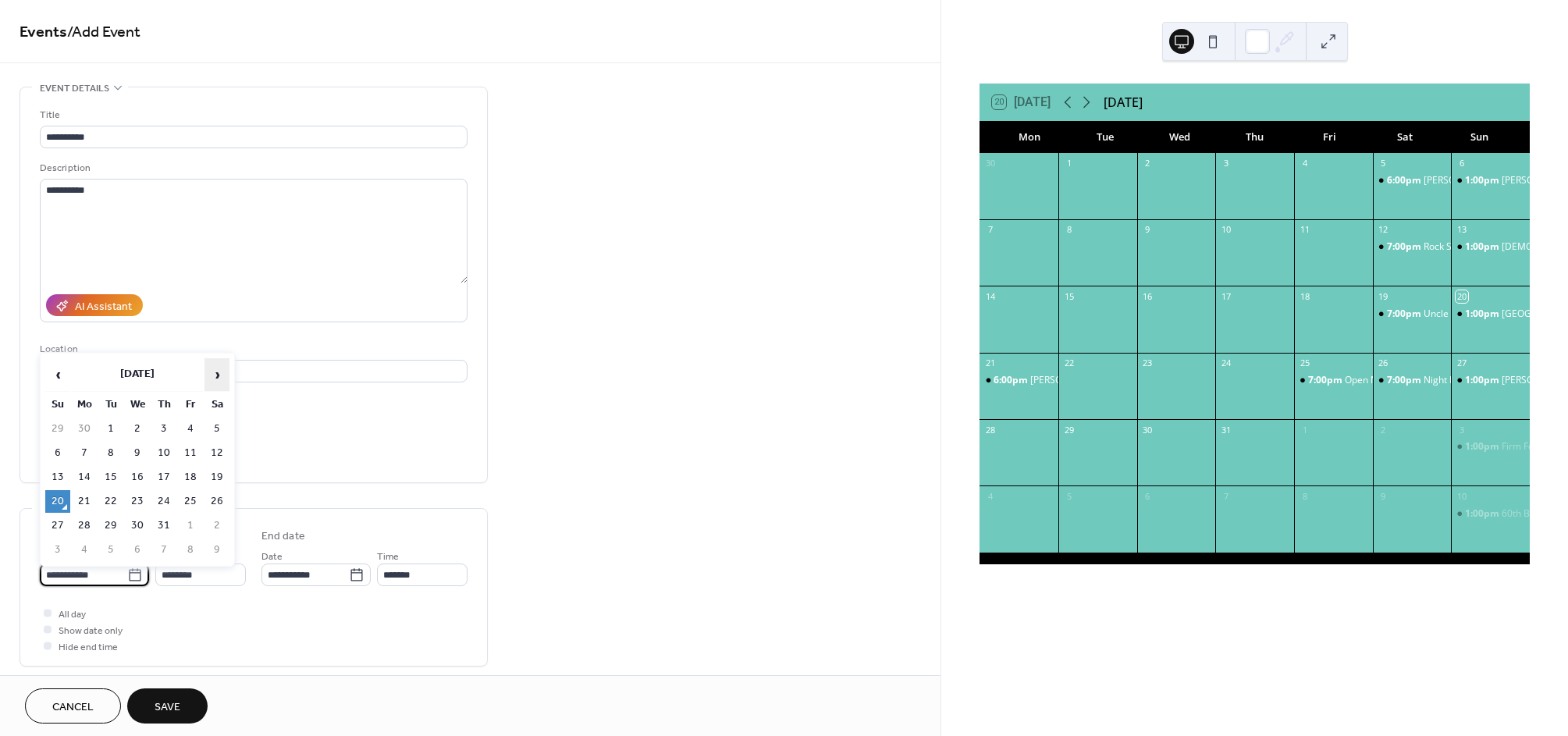 click on "›" at bounding box center (217, 375) 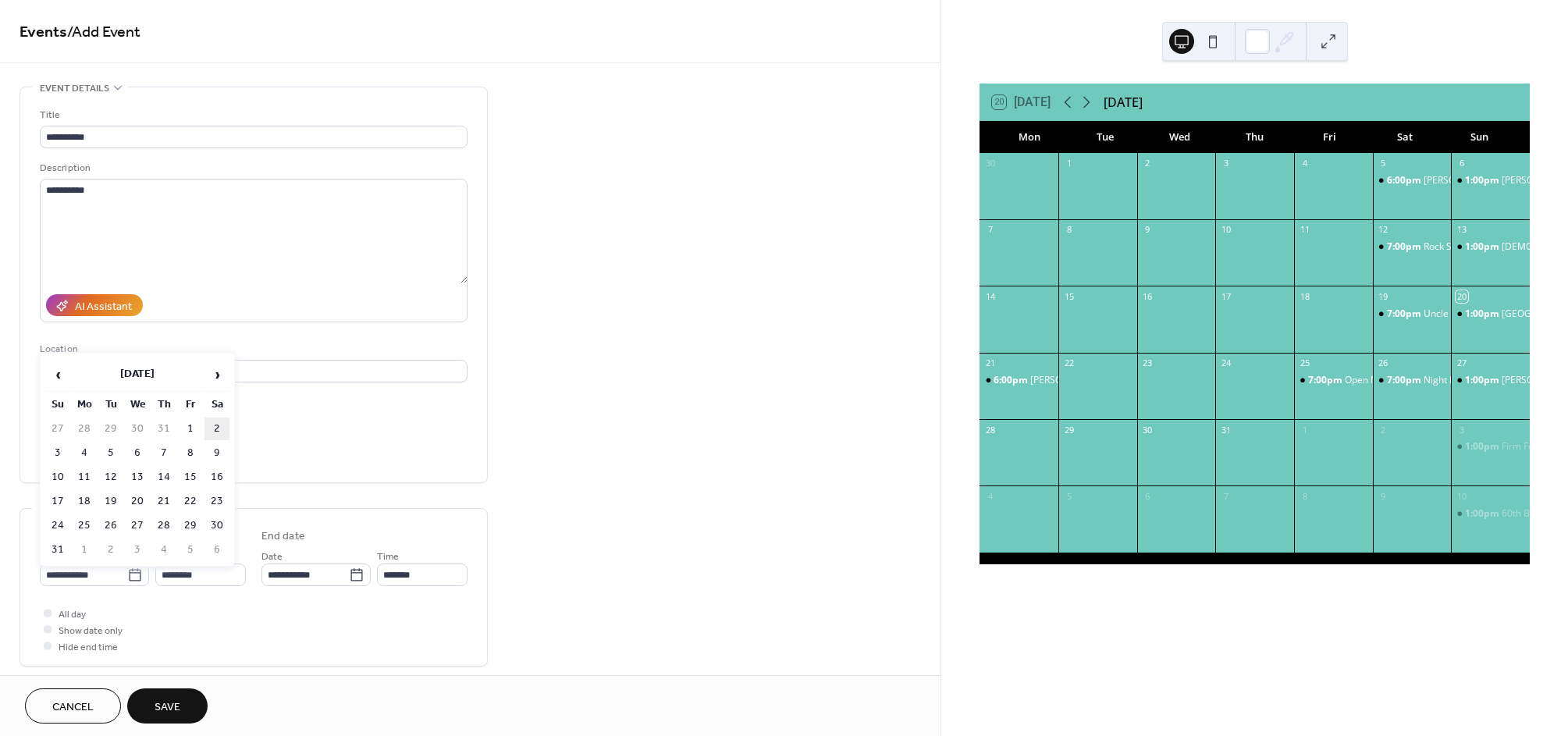 click on "2" at bounding box center (217, 428) 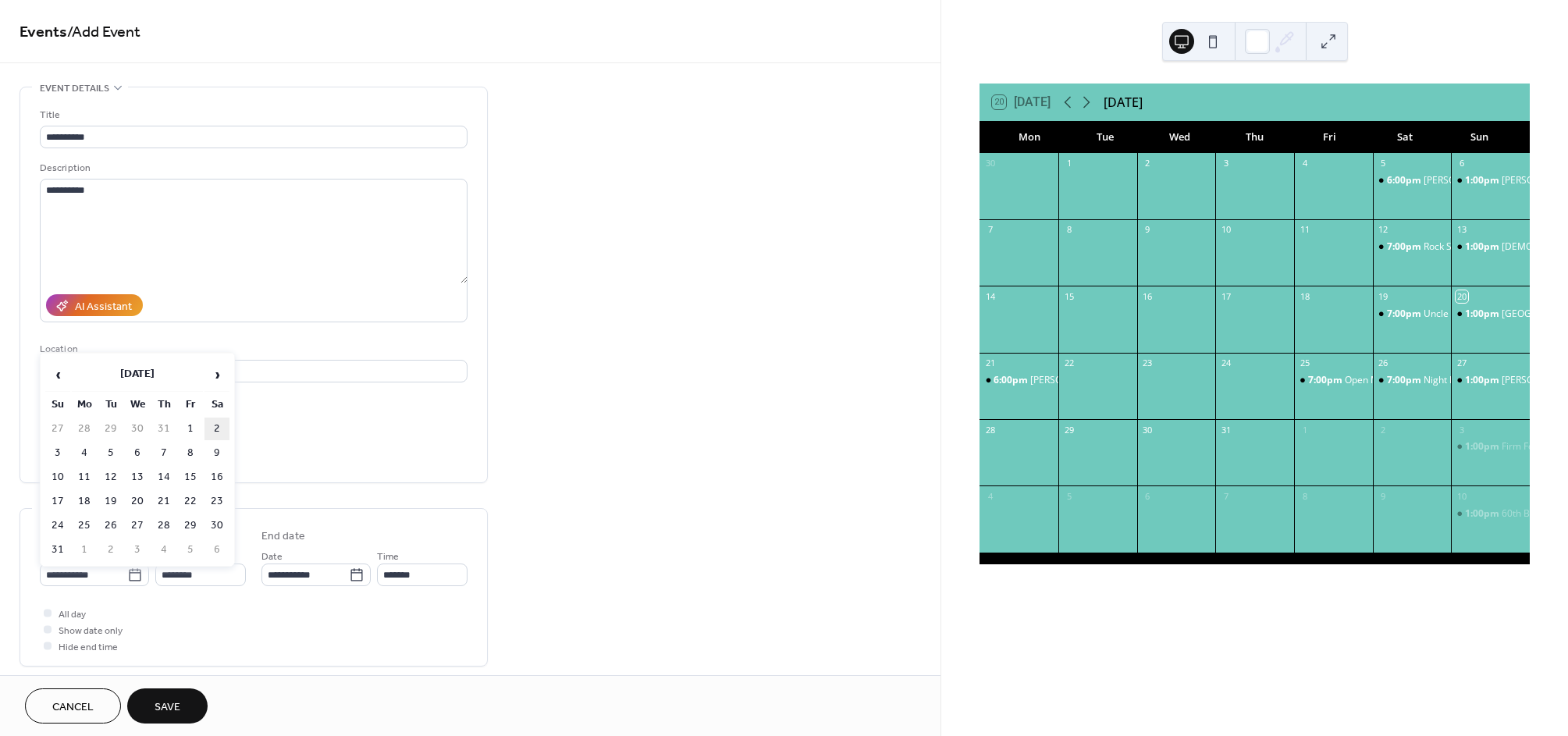 type on "**********" 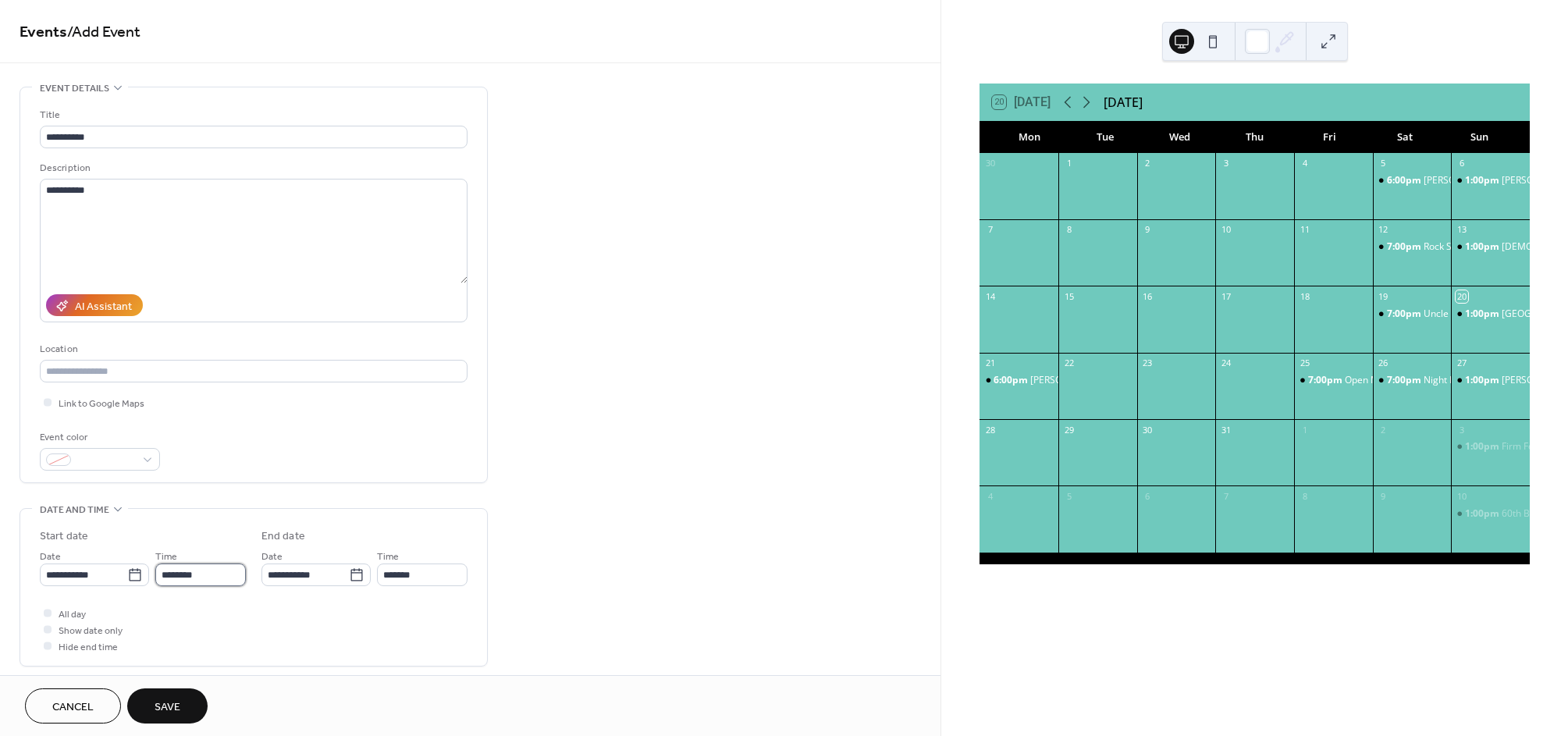 click on "********" at bounding box center [201, 574] 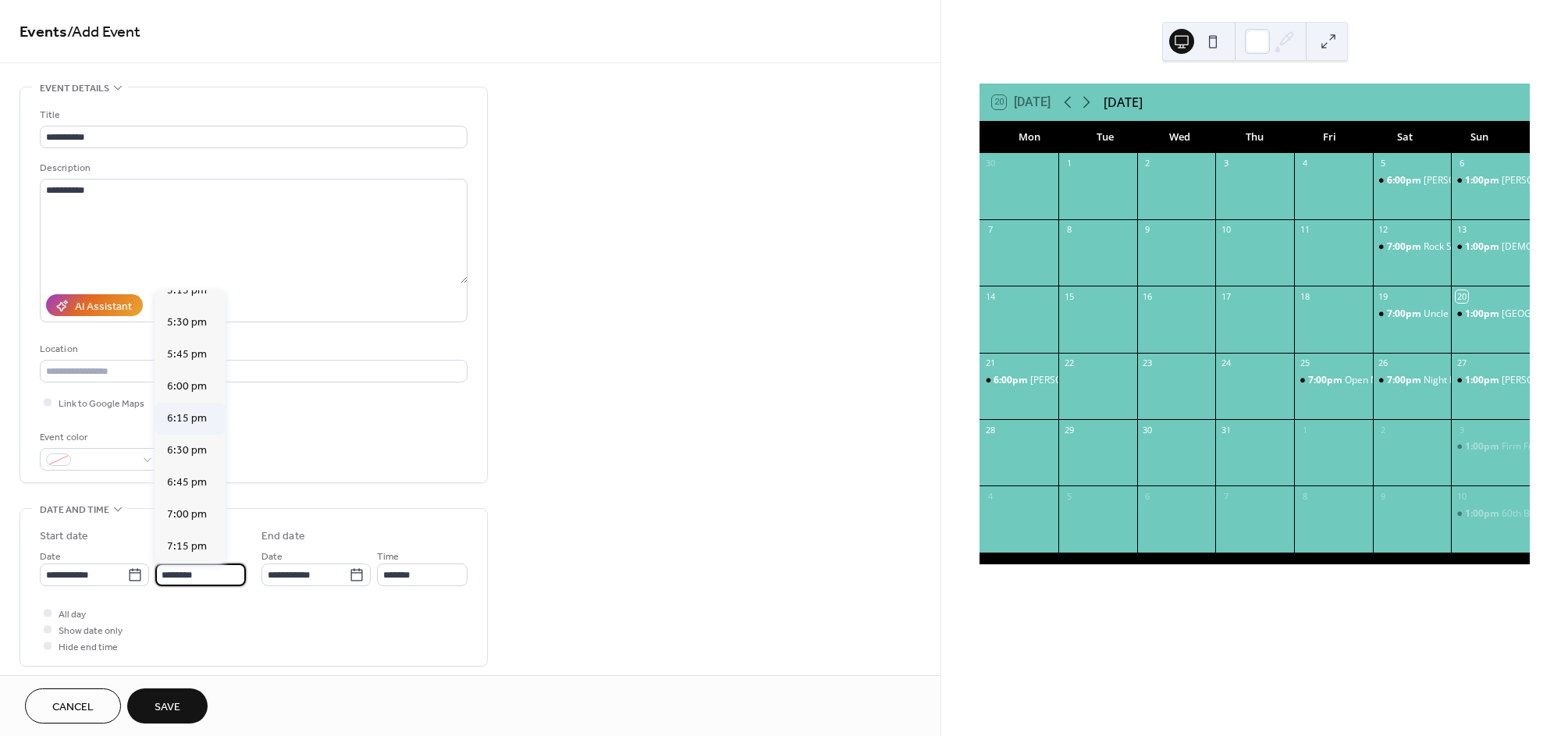scroll, scrollTop: 2235, scrollLeft: 0, axis: vertical 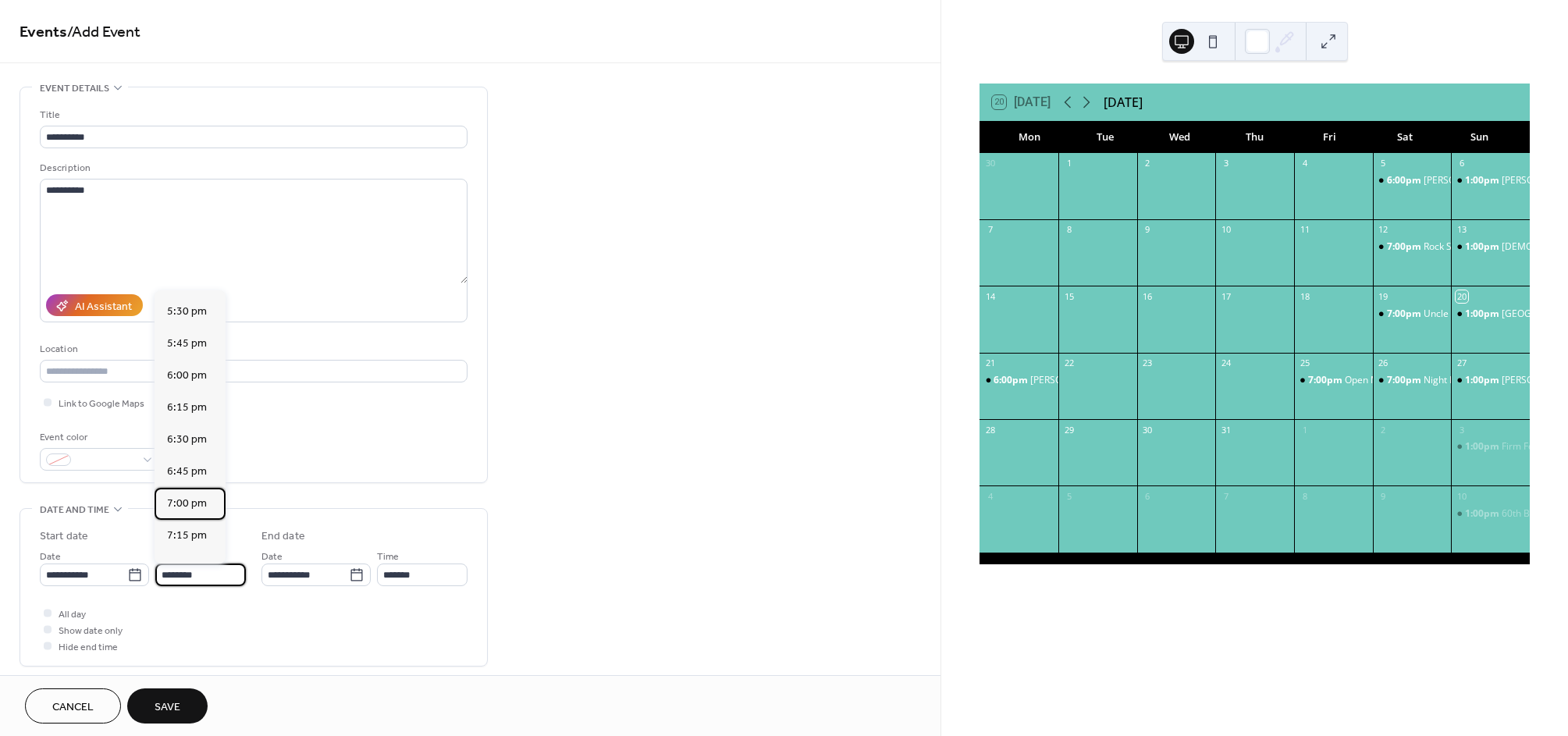 drag, startPoint x: 190, startPoint y: 477, endPoint x: 278, endPoint y: 511, distance: 94.339811 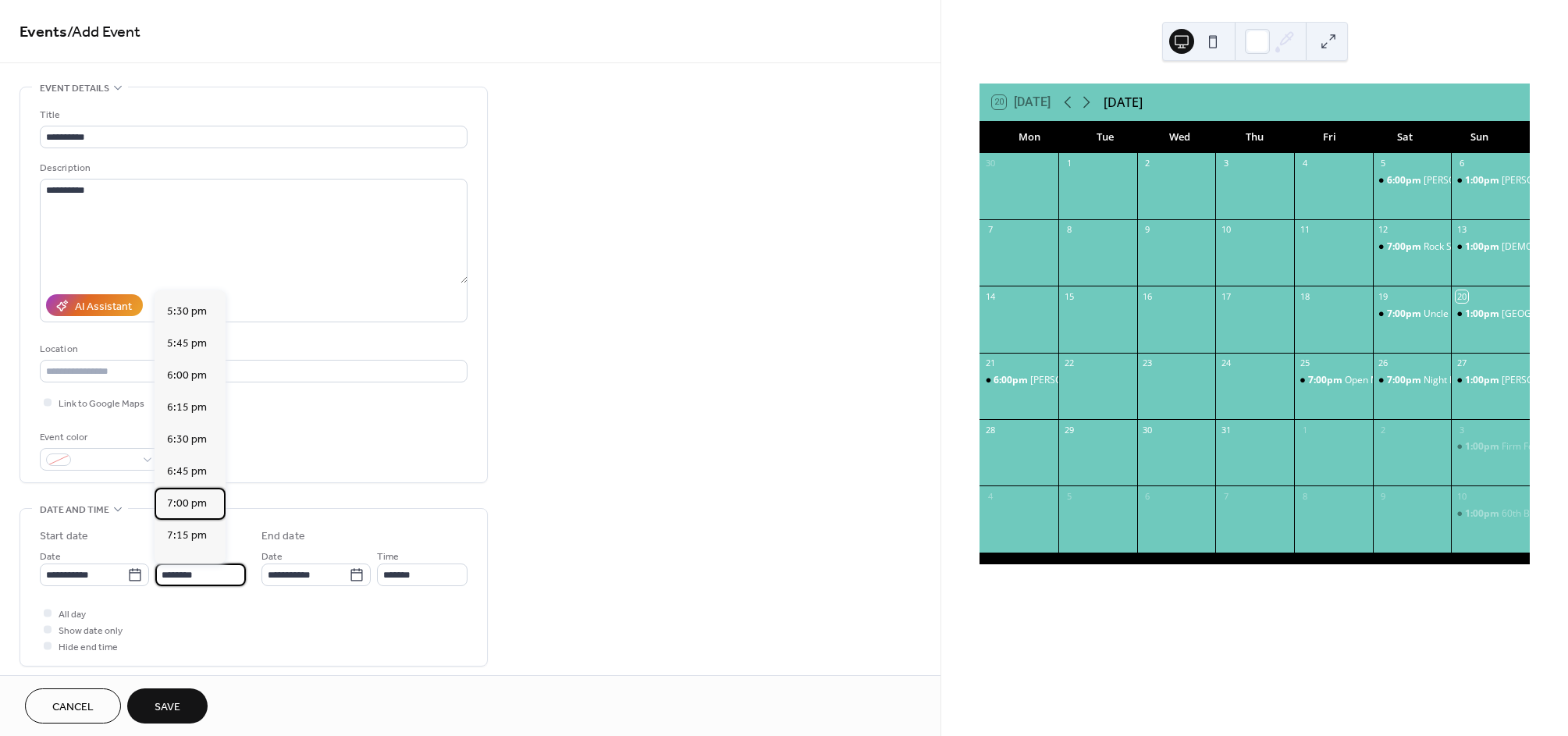 click on "7:00 pm" at bounding box center (187, 503) 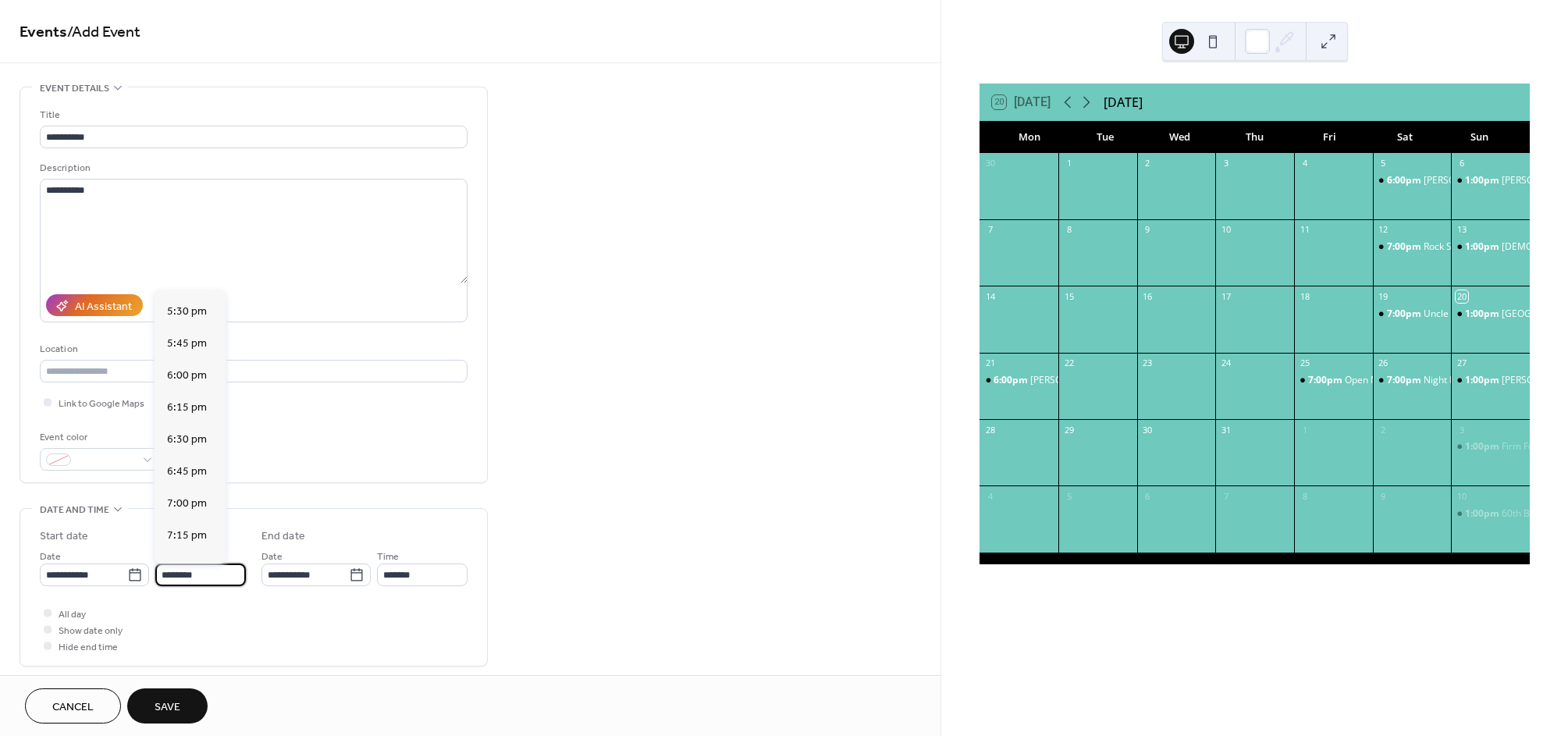 type on "*******" 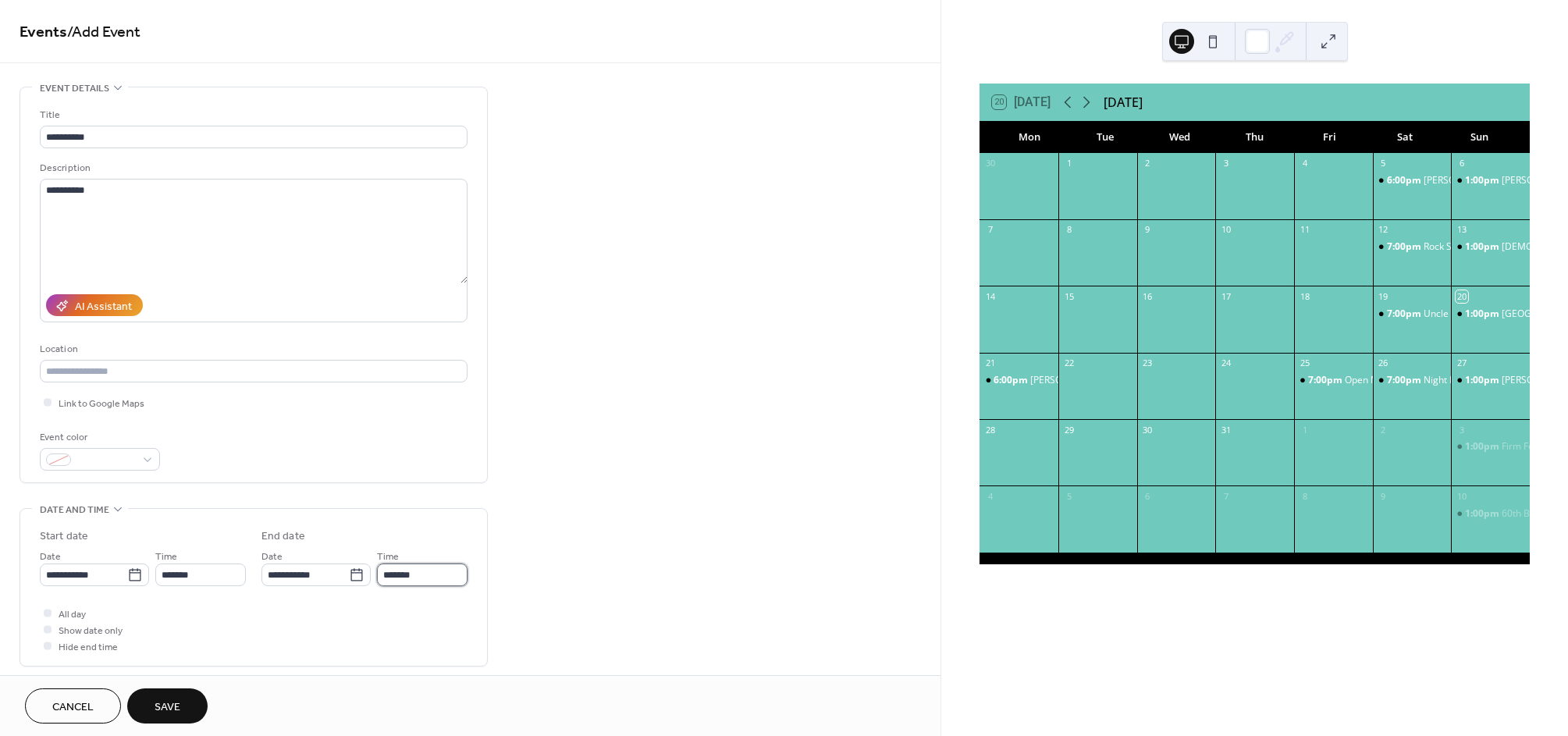 click on "*******" at bounding box center (422, 574) 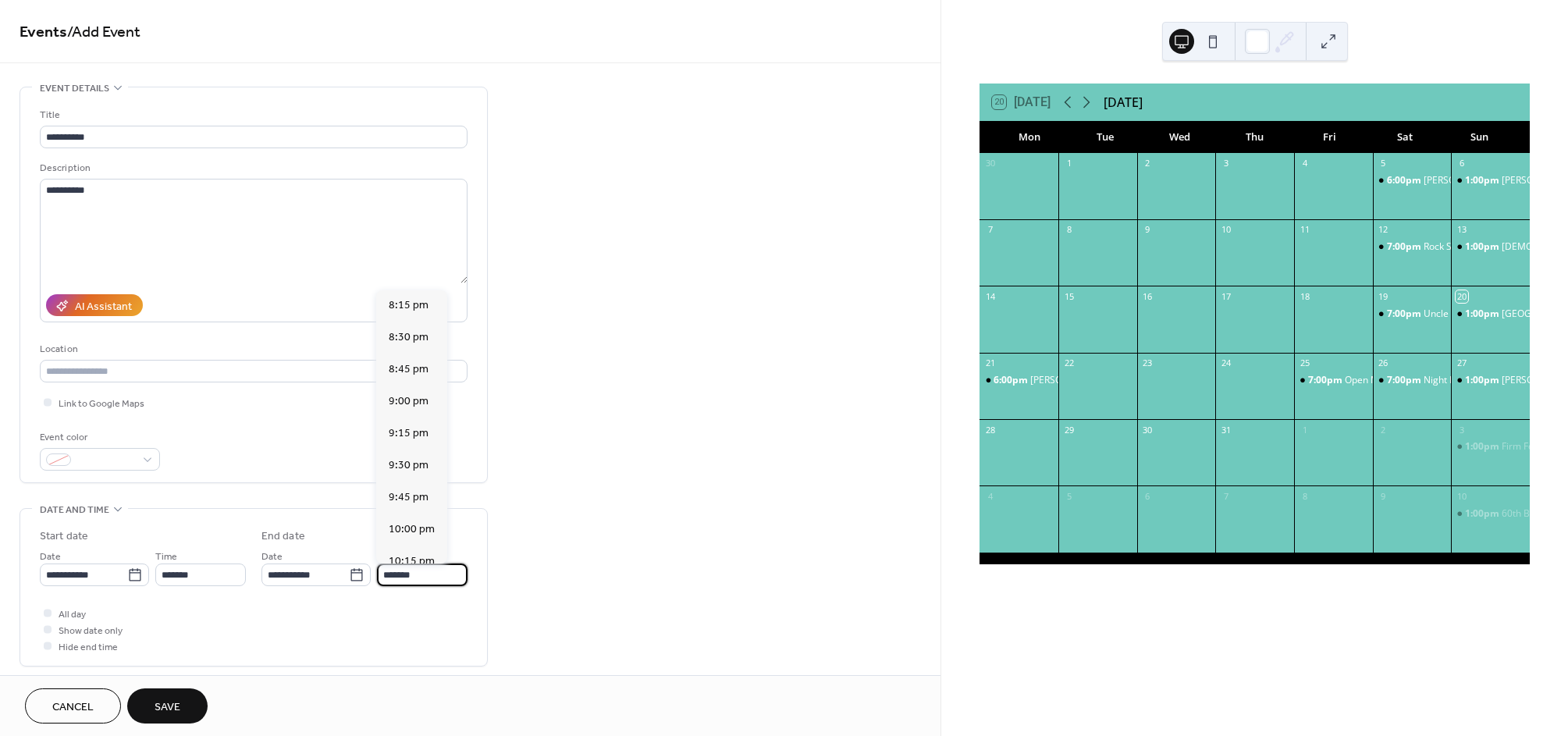 scroll, scrollTop: 327, scrollLeft: 0, axis: vertical 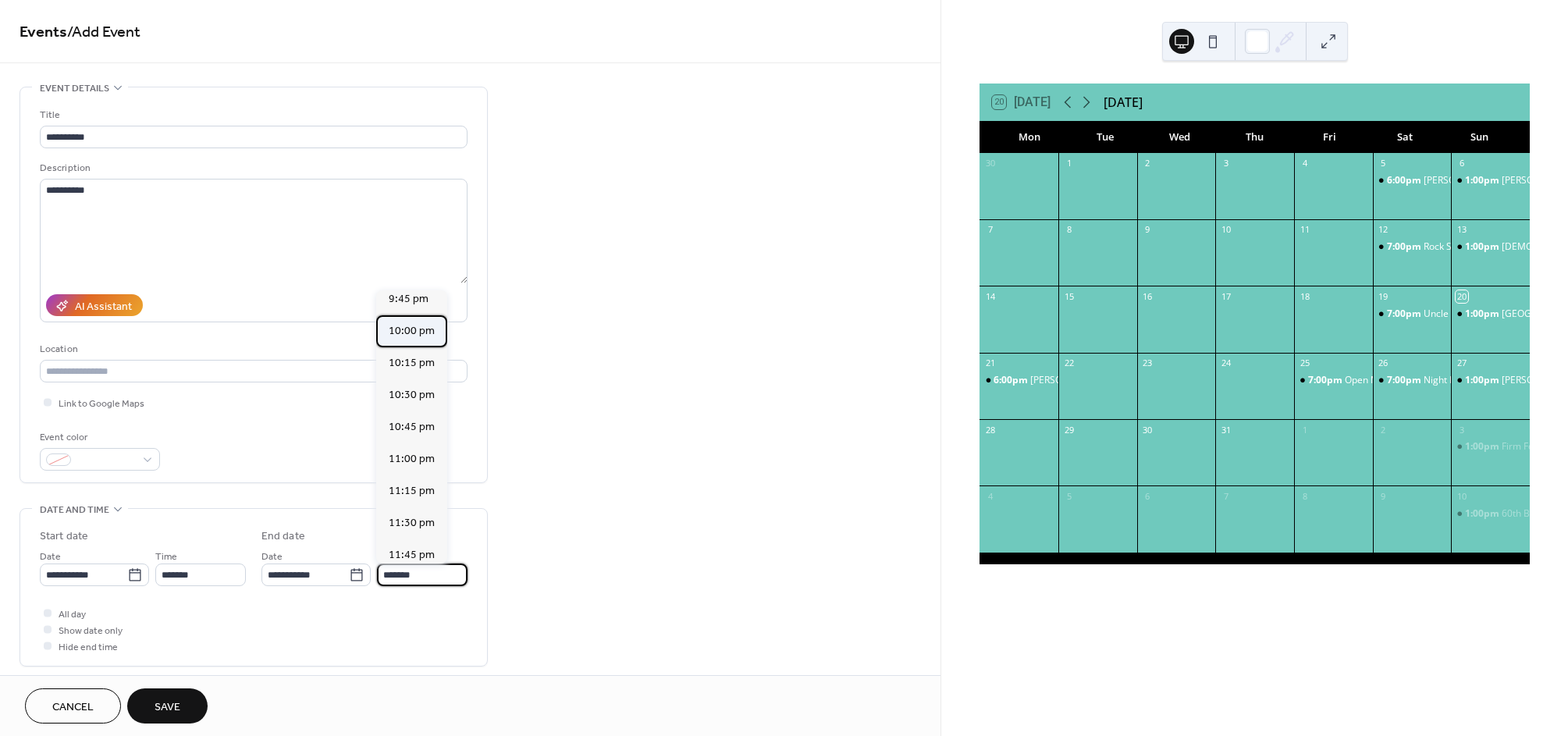 click on "10:00 pm" at bounding box center (411, 331) 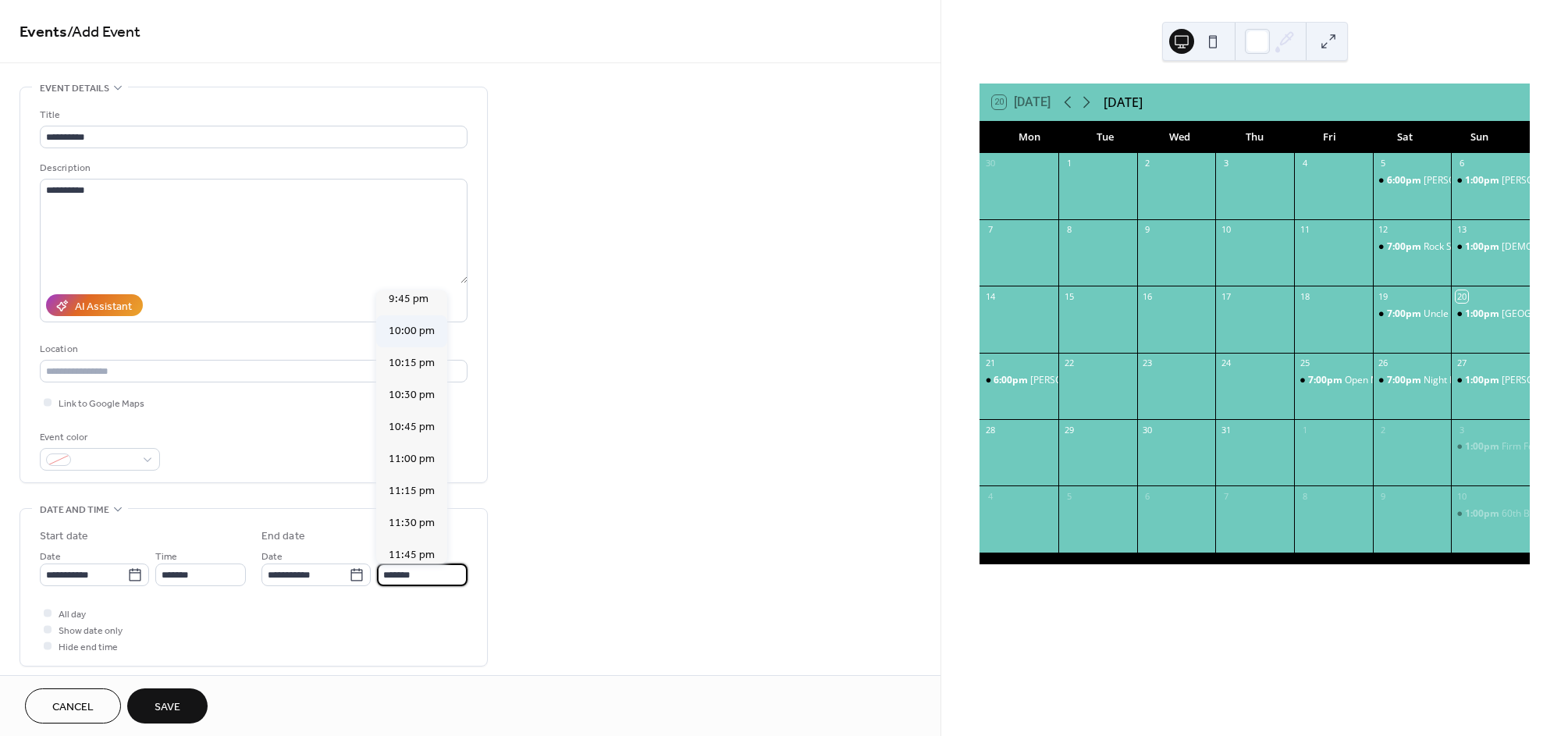 type on "********" 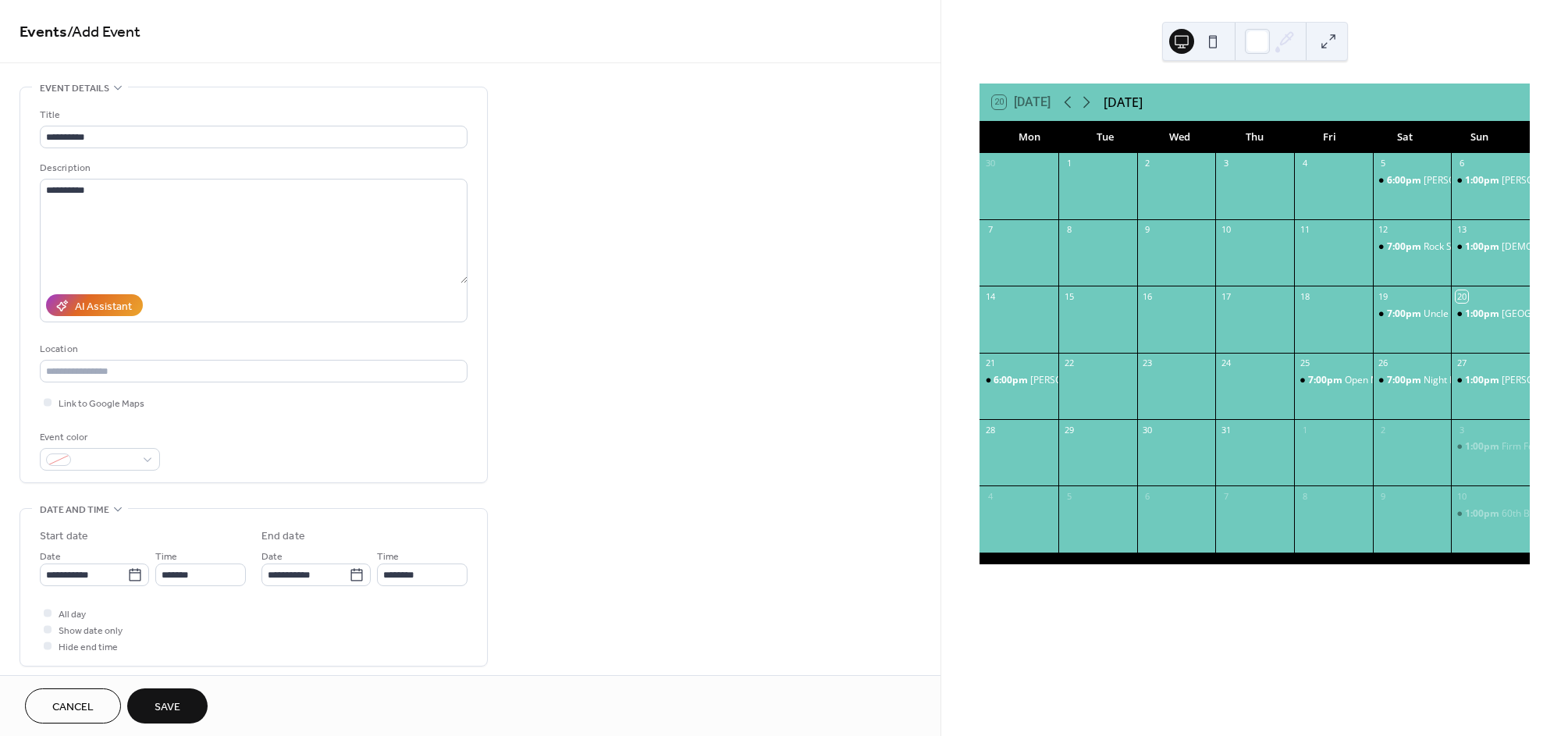 click on "Save" at bounding box center [167, 707] 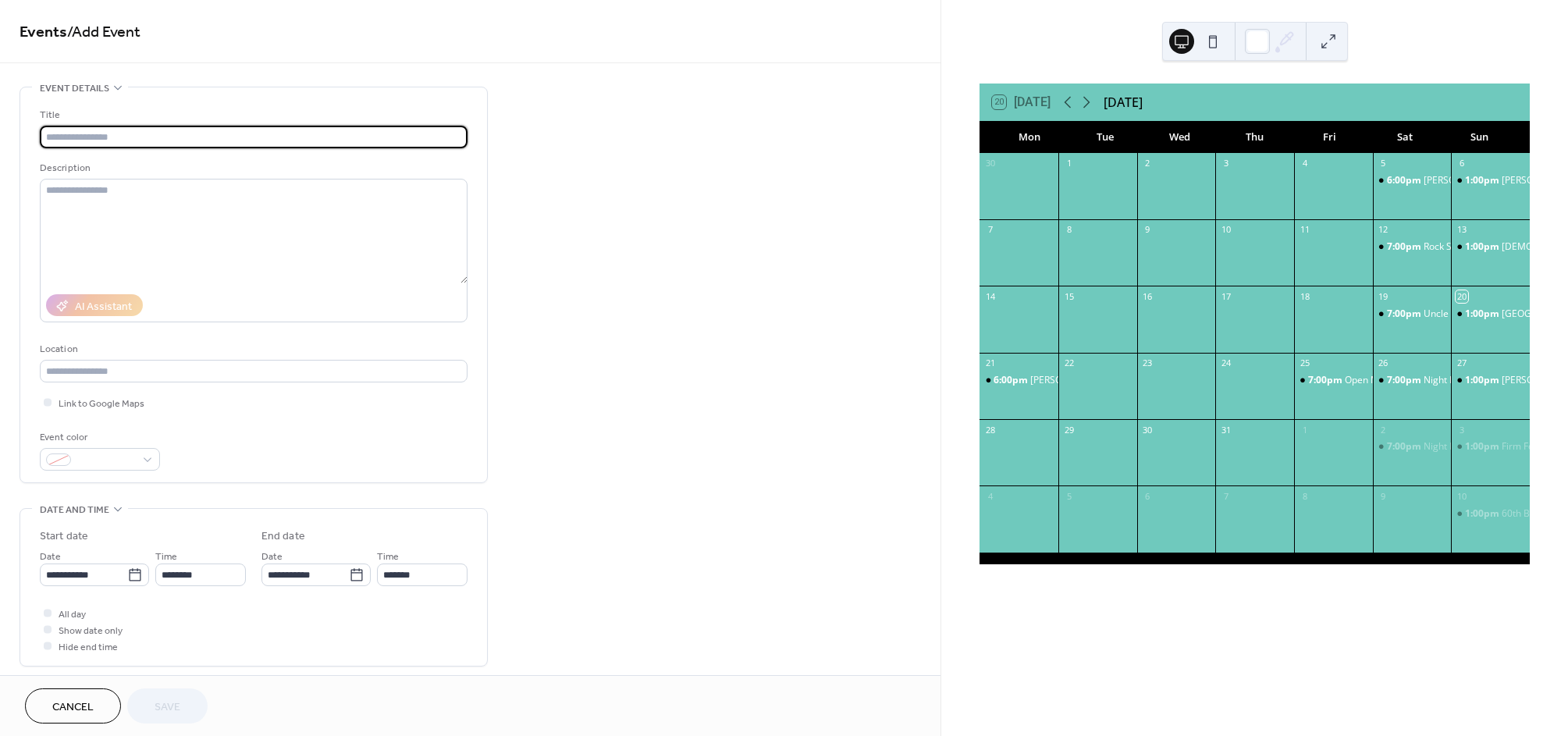 scroll, scrollTop: 0, scrollLeft: 0, axis: both 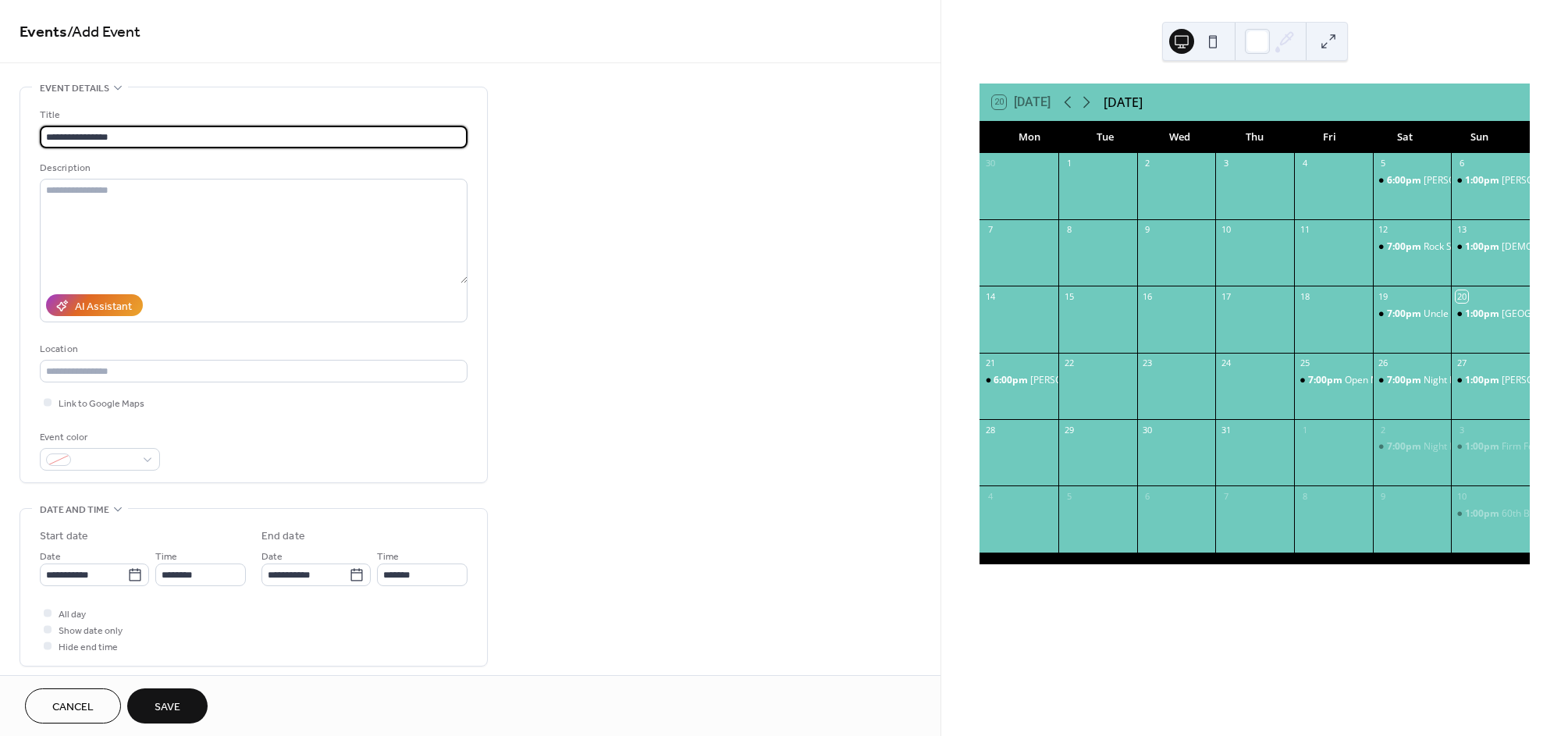 type on "**********" 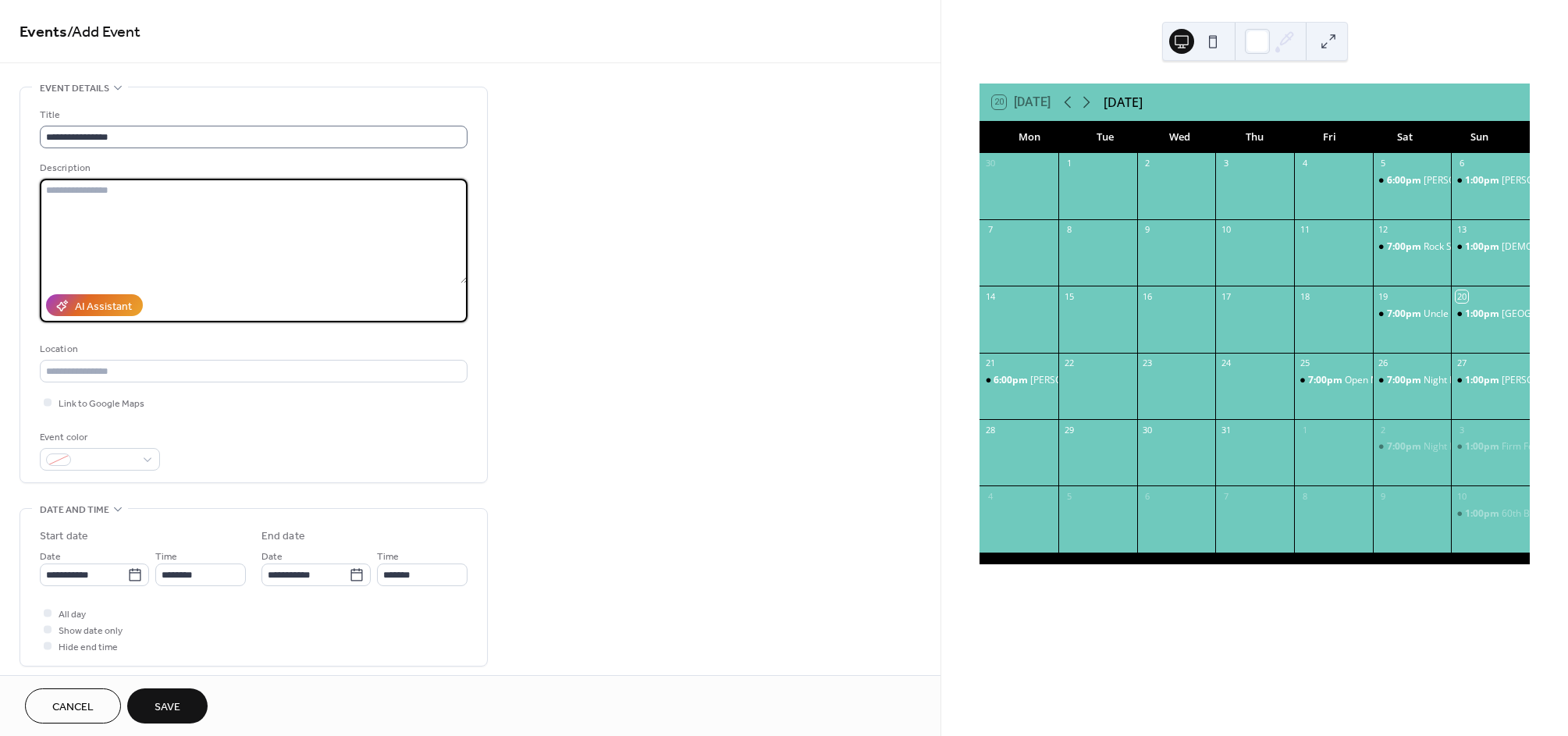 paste on "**********" 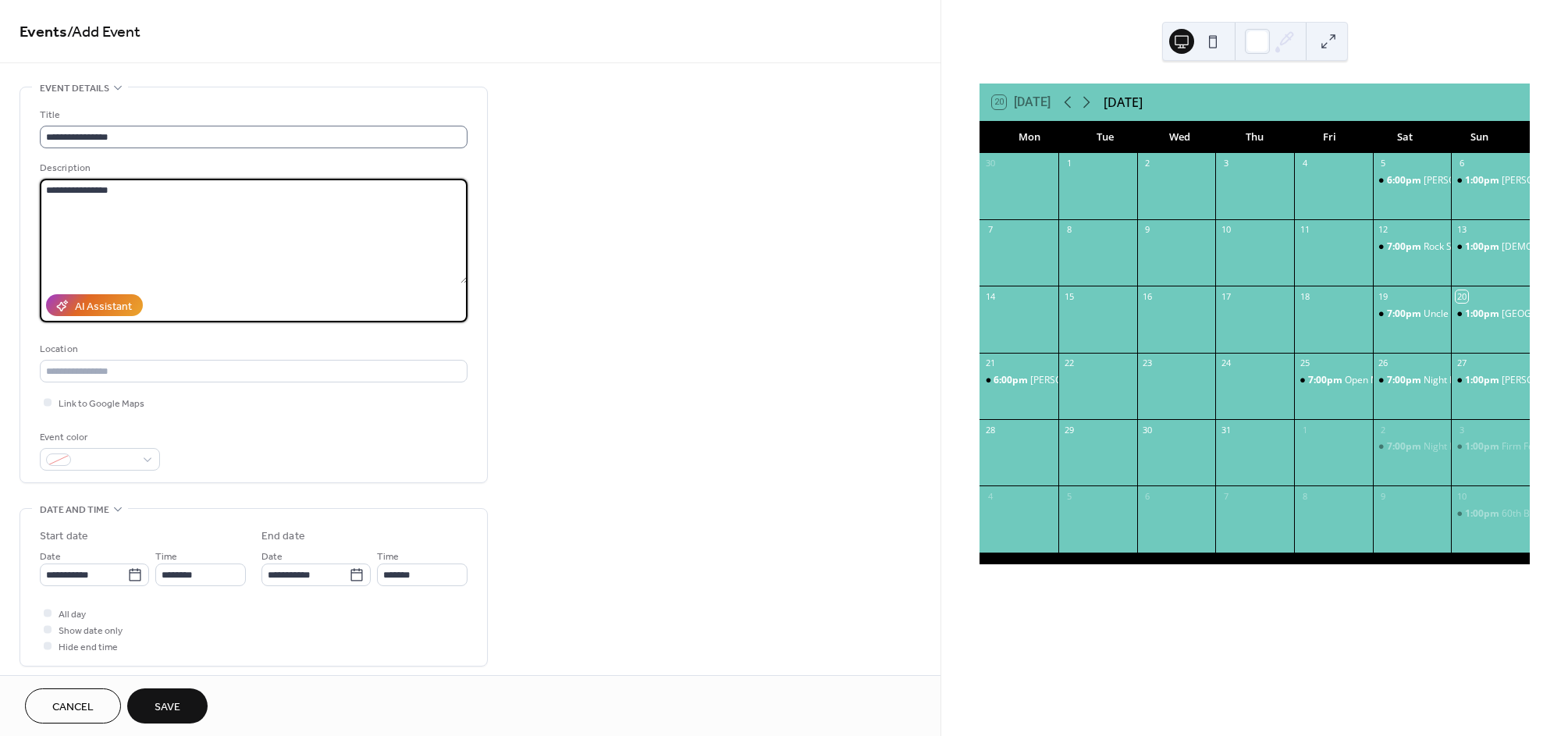 type on "**********" 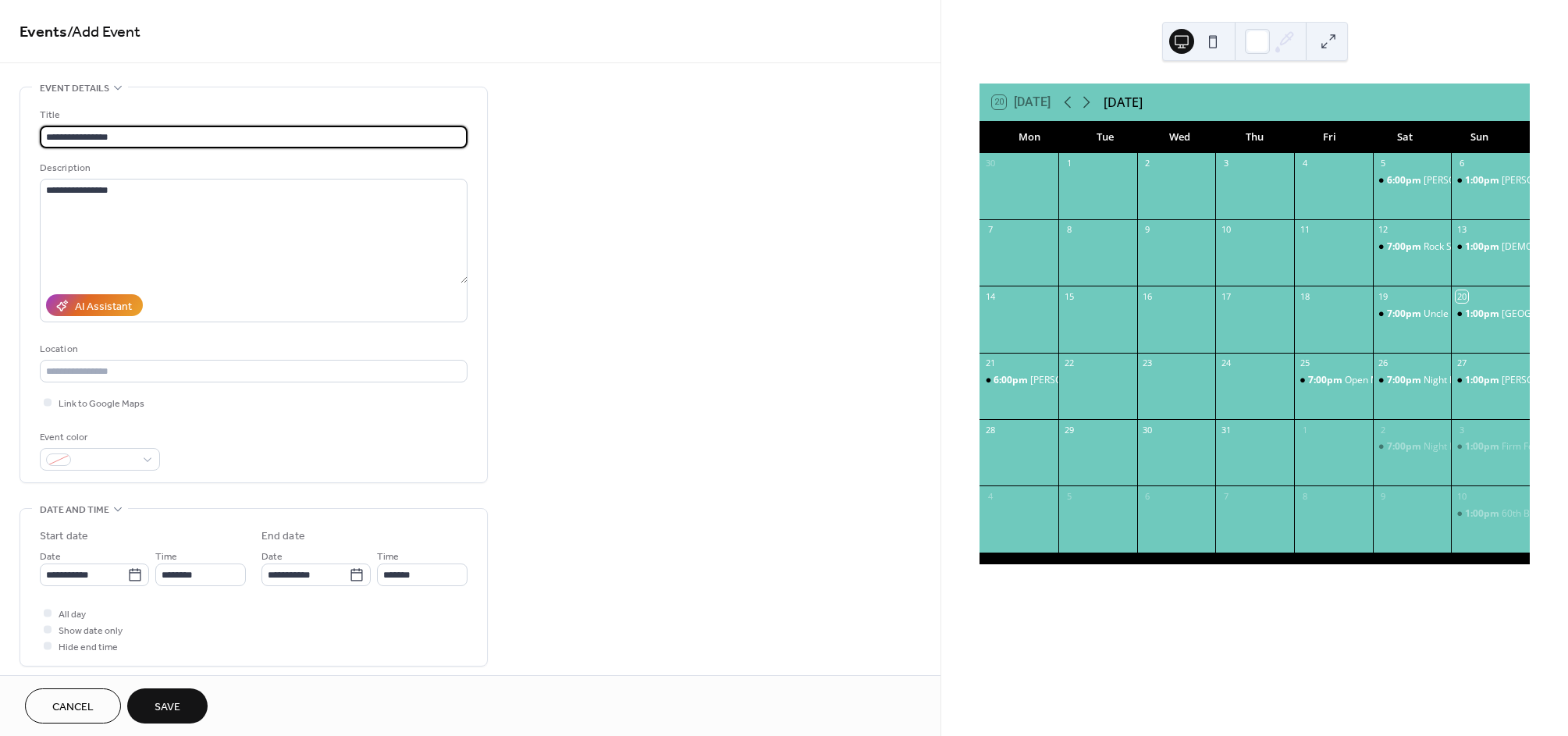 click on "**********" at bounding box center (254, 137) 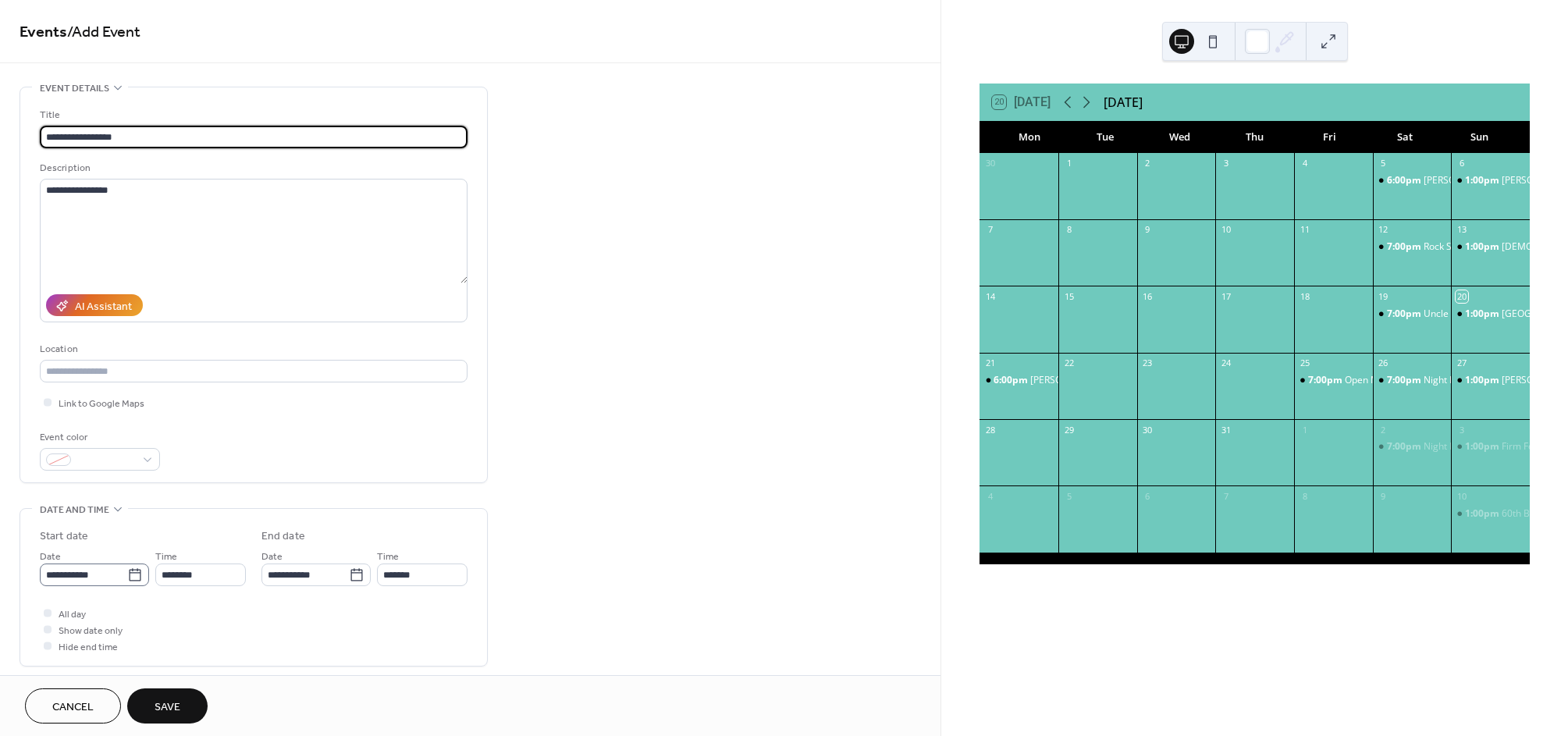 type on "**********" 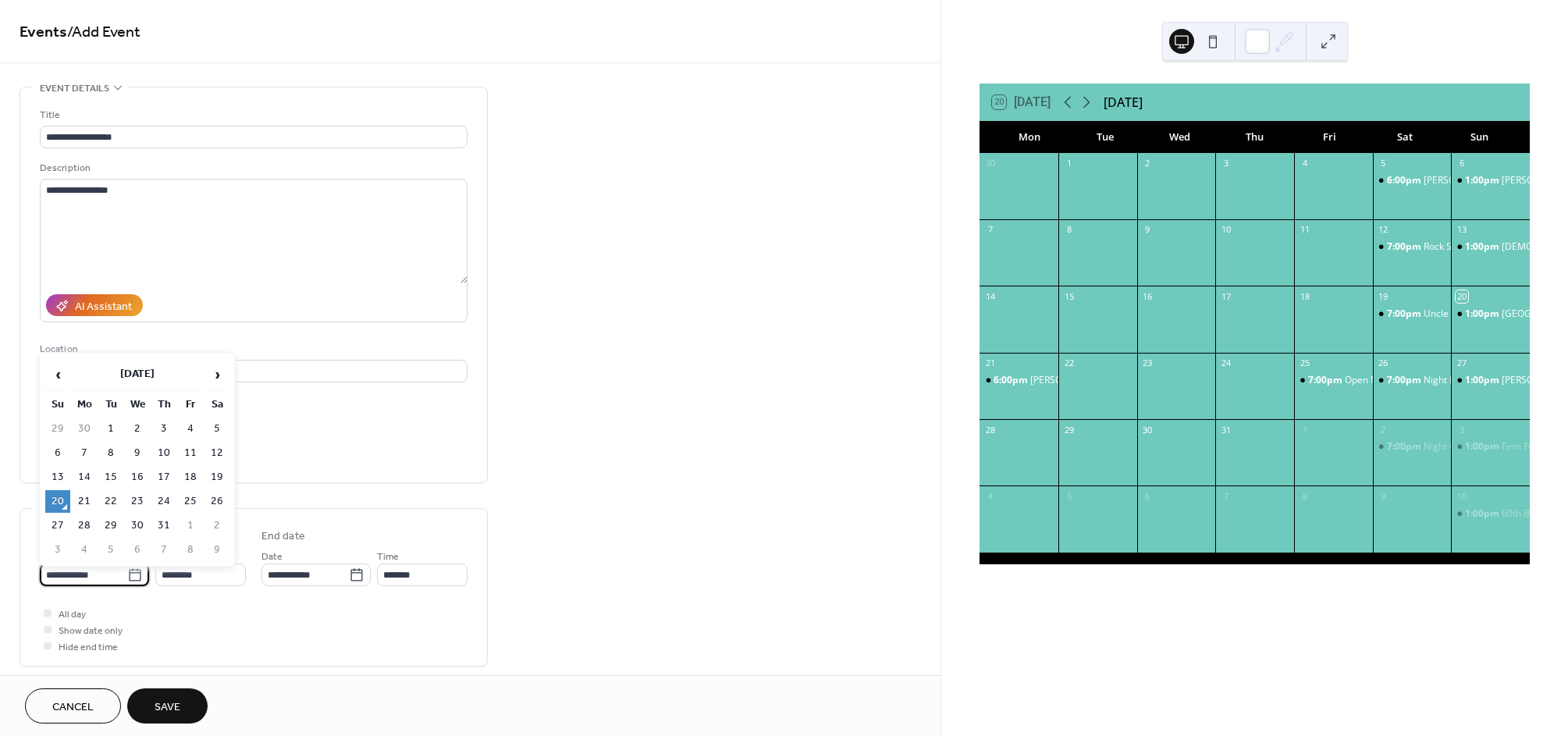 click on "**********" at bounding box center [84, 574] 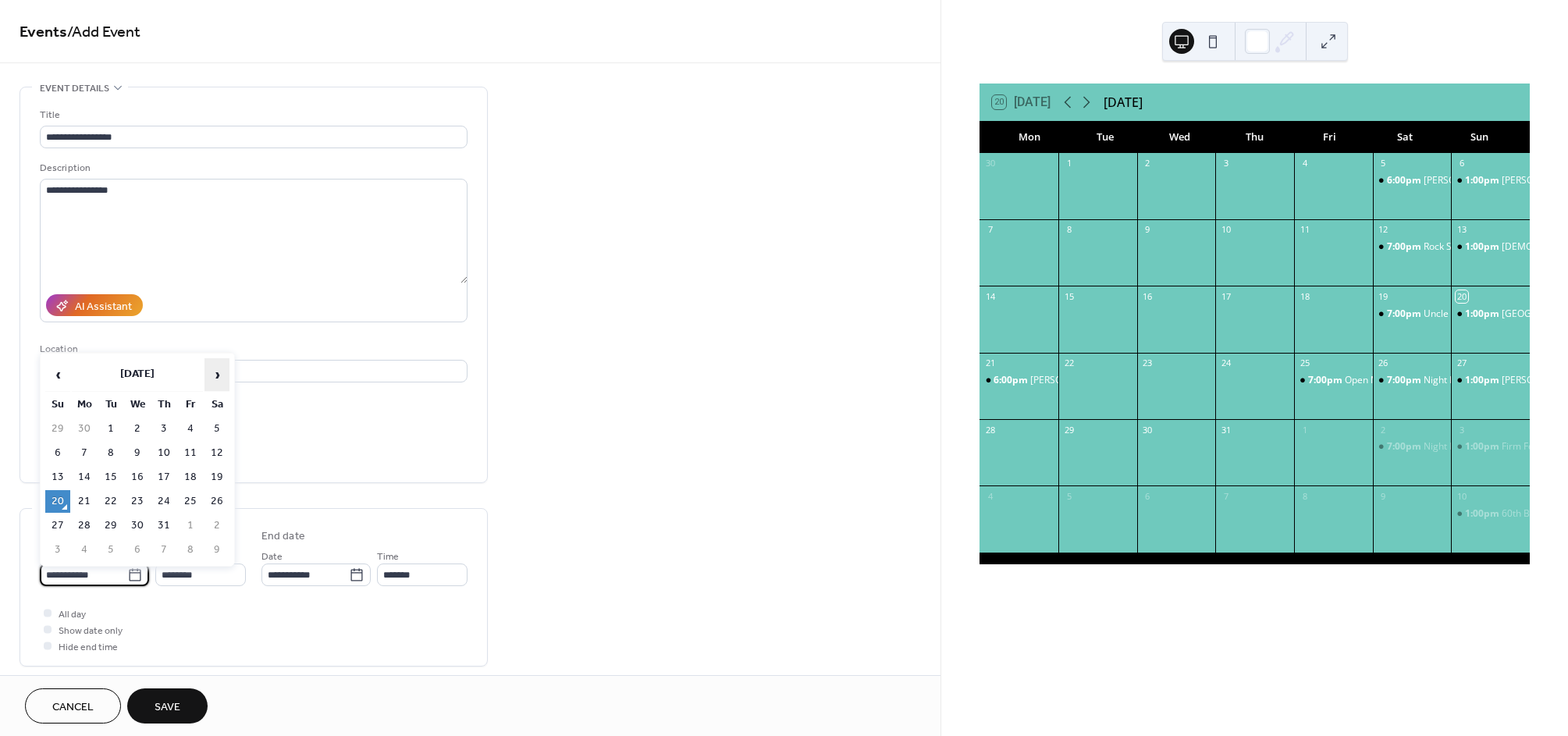 click on "›" at bounding box center (217, 375) 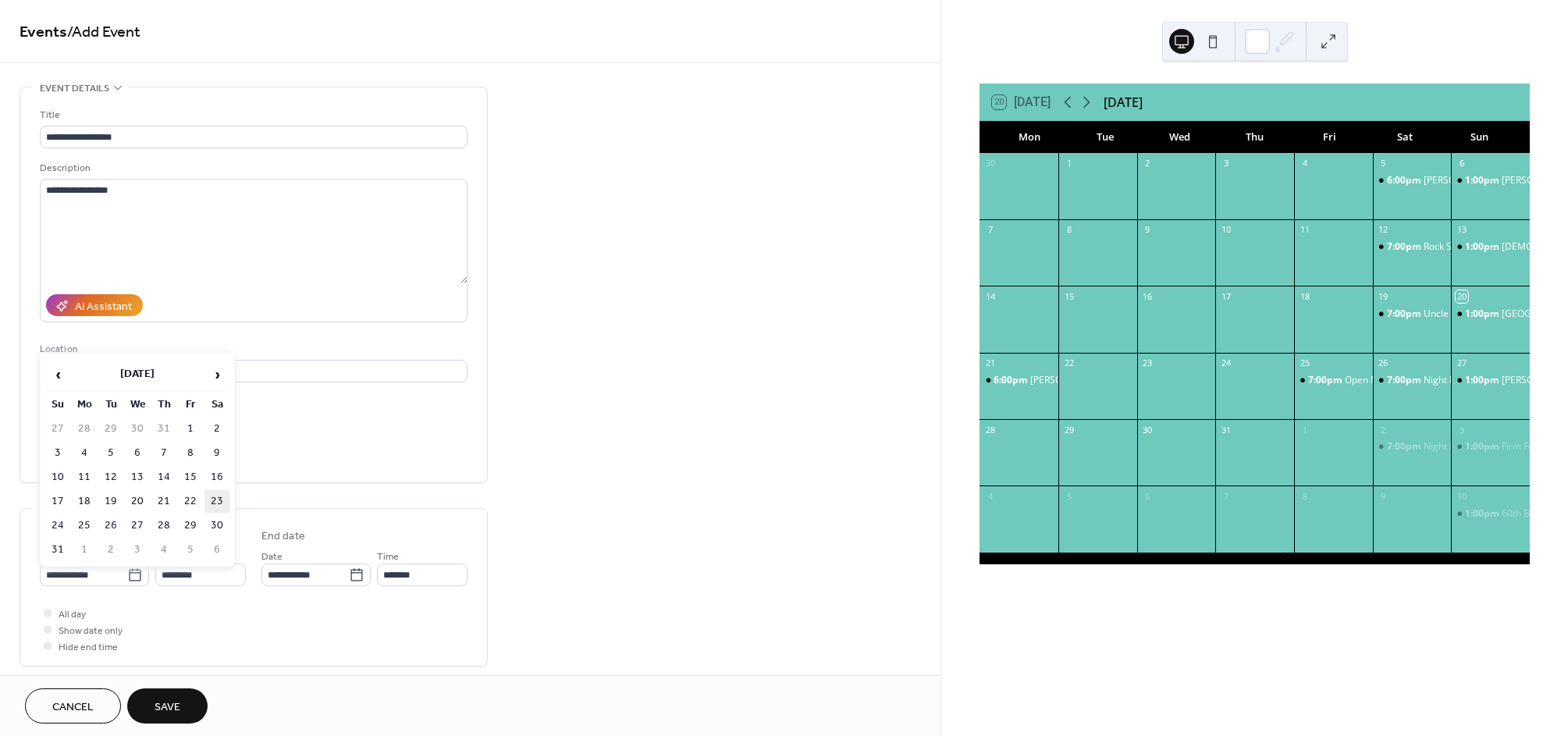 click on "23" at bounding box center [217, 501] 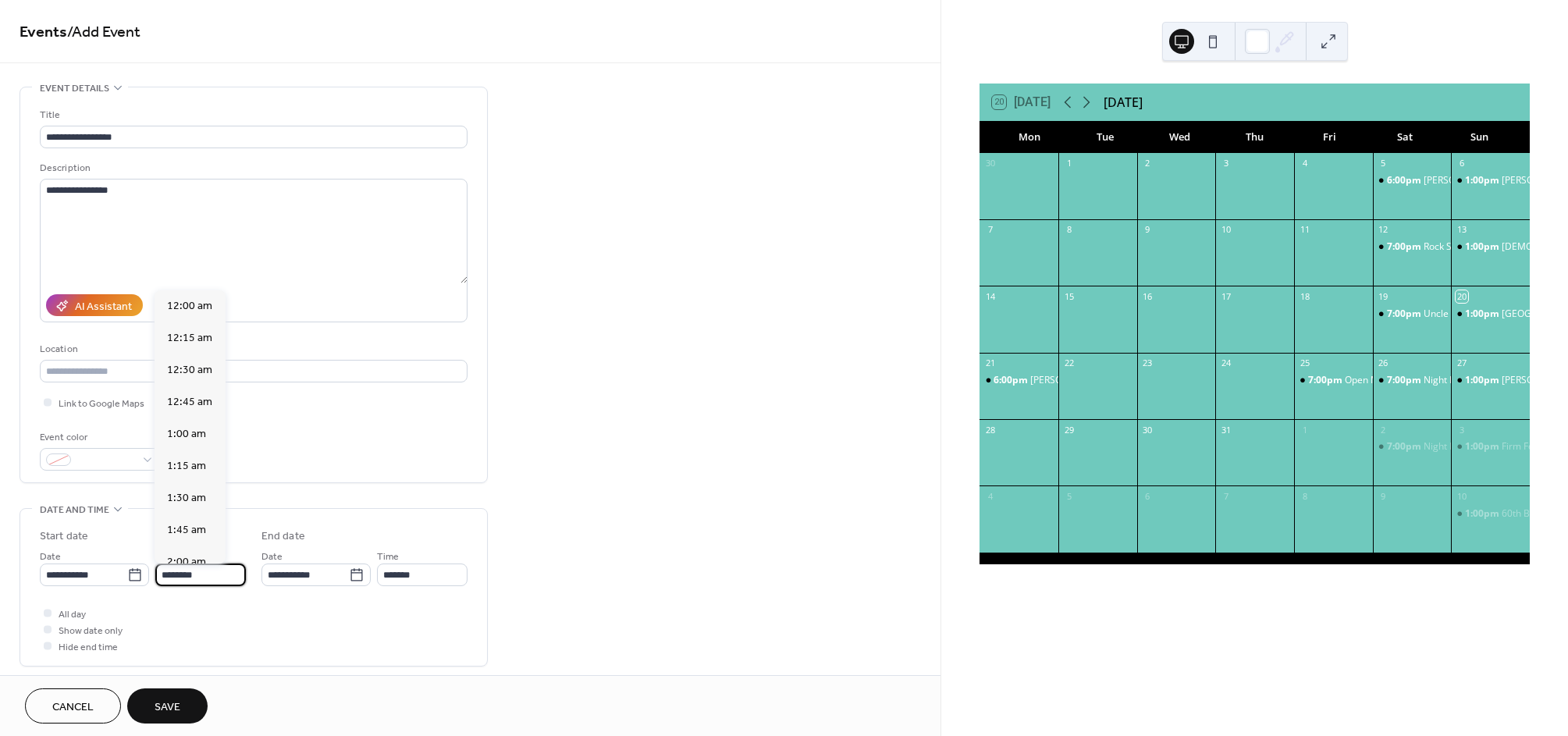 scroll, scrollTop: 1517, scrollLeft: 0, axis: vertical 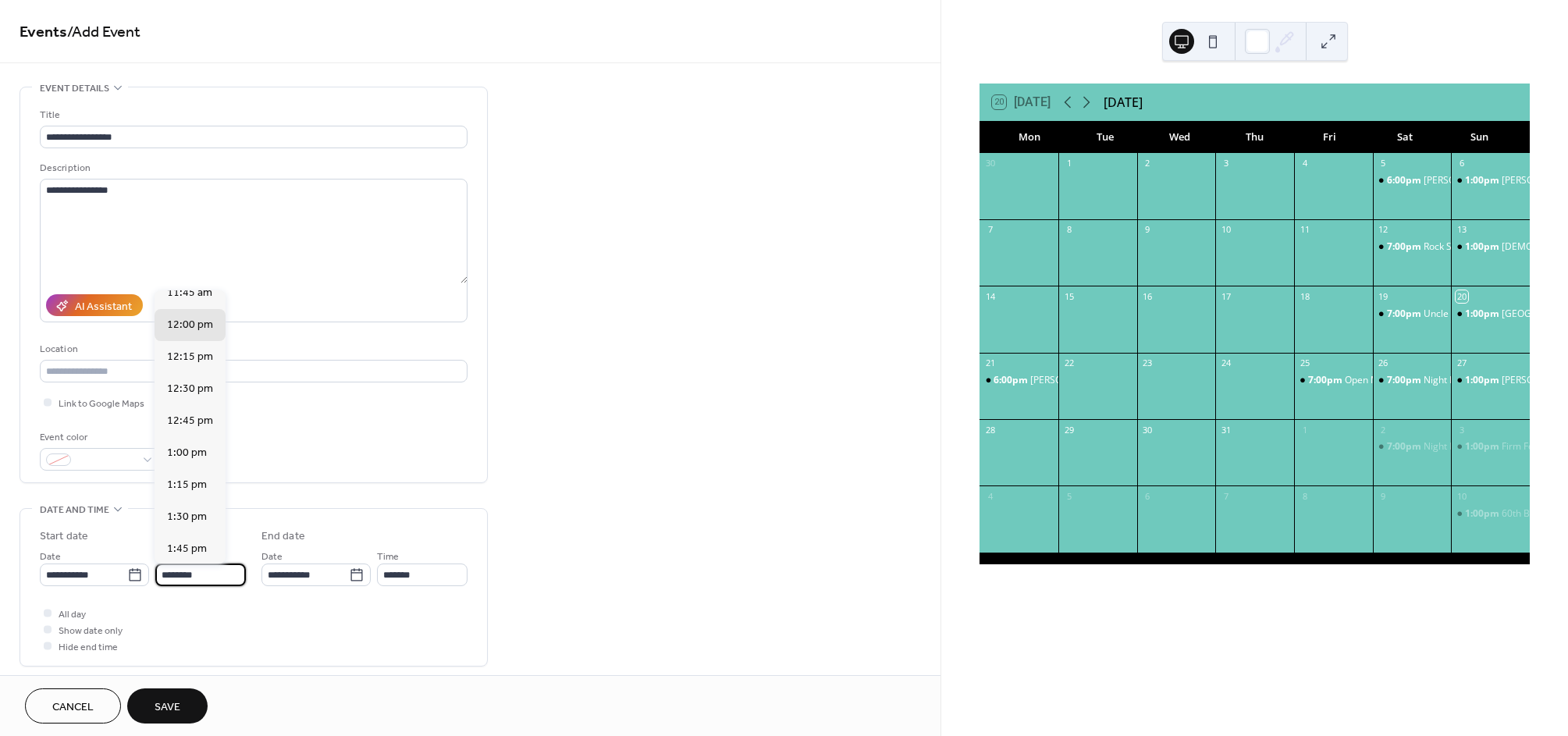 click on "********" at bounding box center [201, 574] 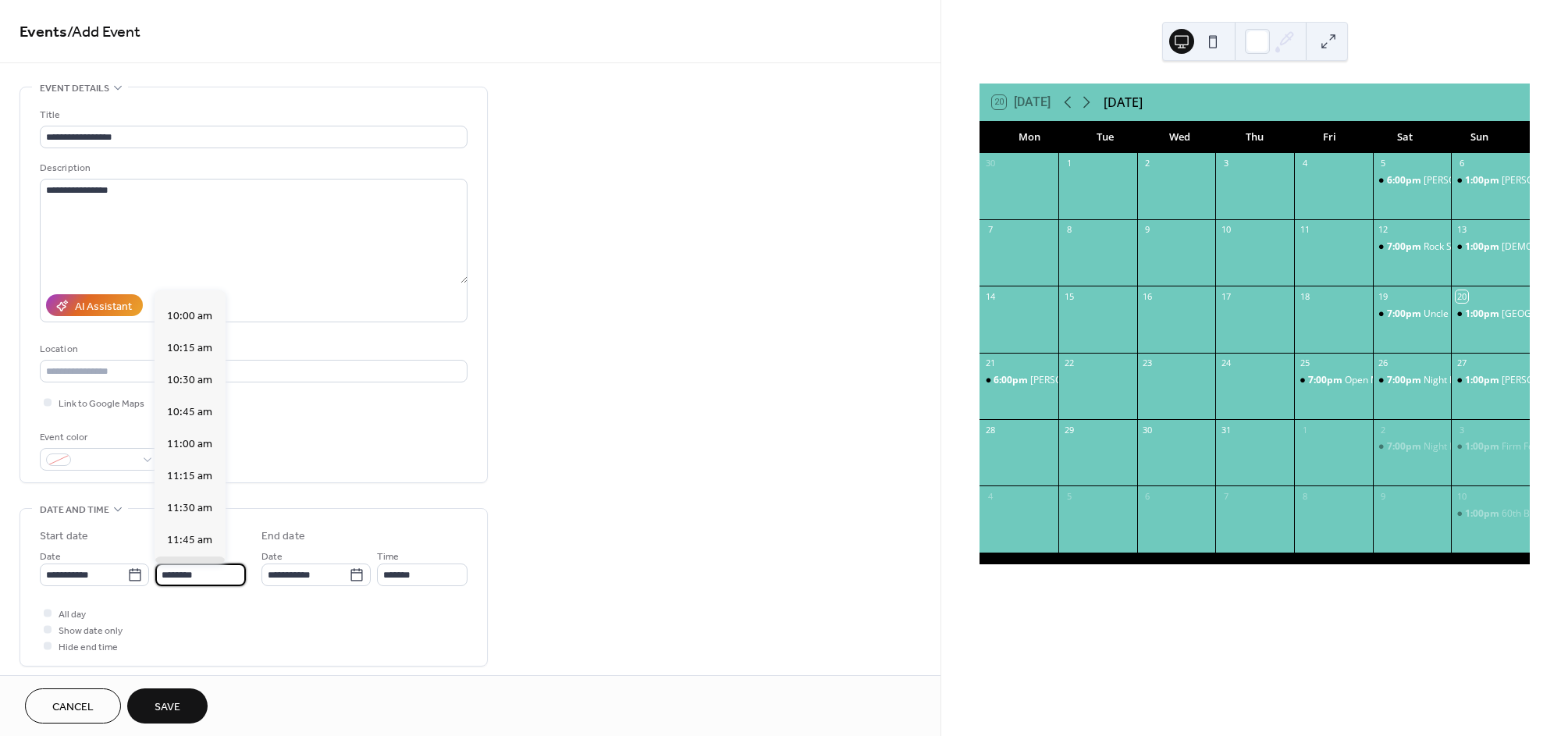scroll, scrollTop: 1251, scrollLeft: 0, axis: vertical 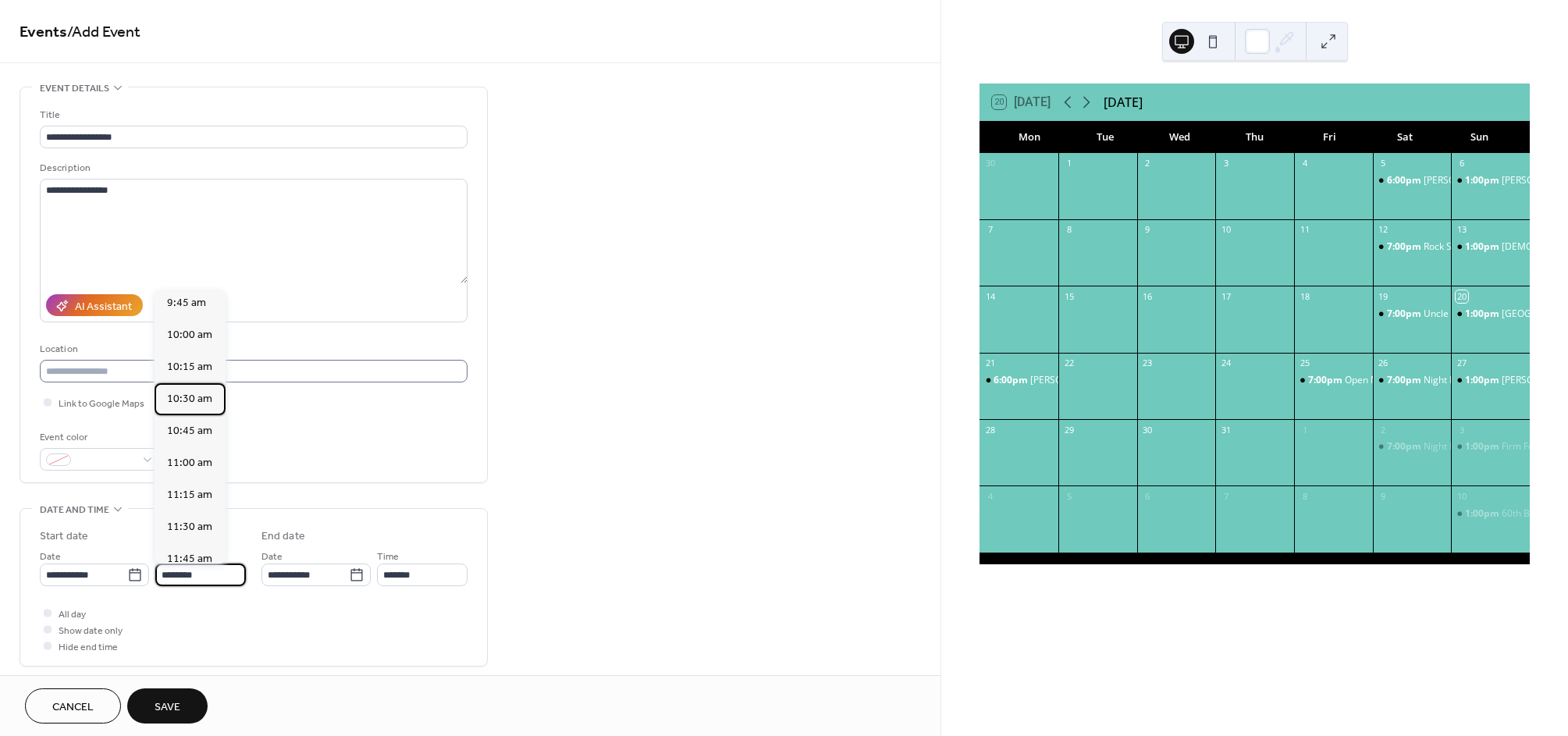click on "10:30 am" at bounding box center [190, 399] 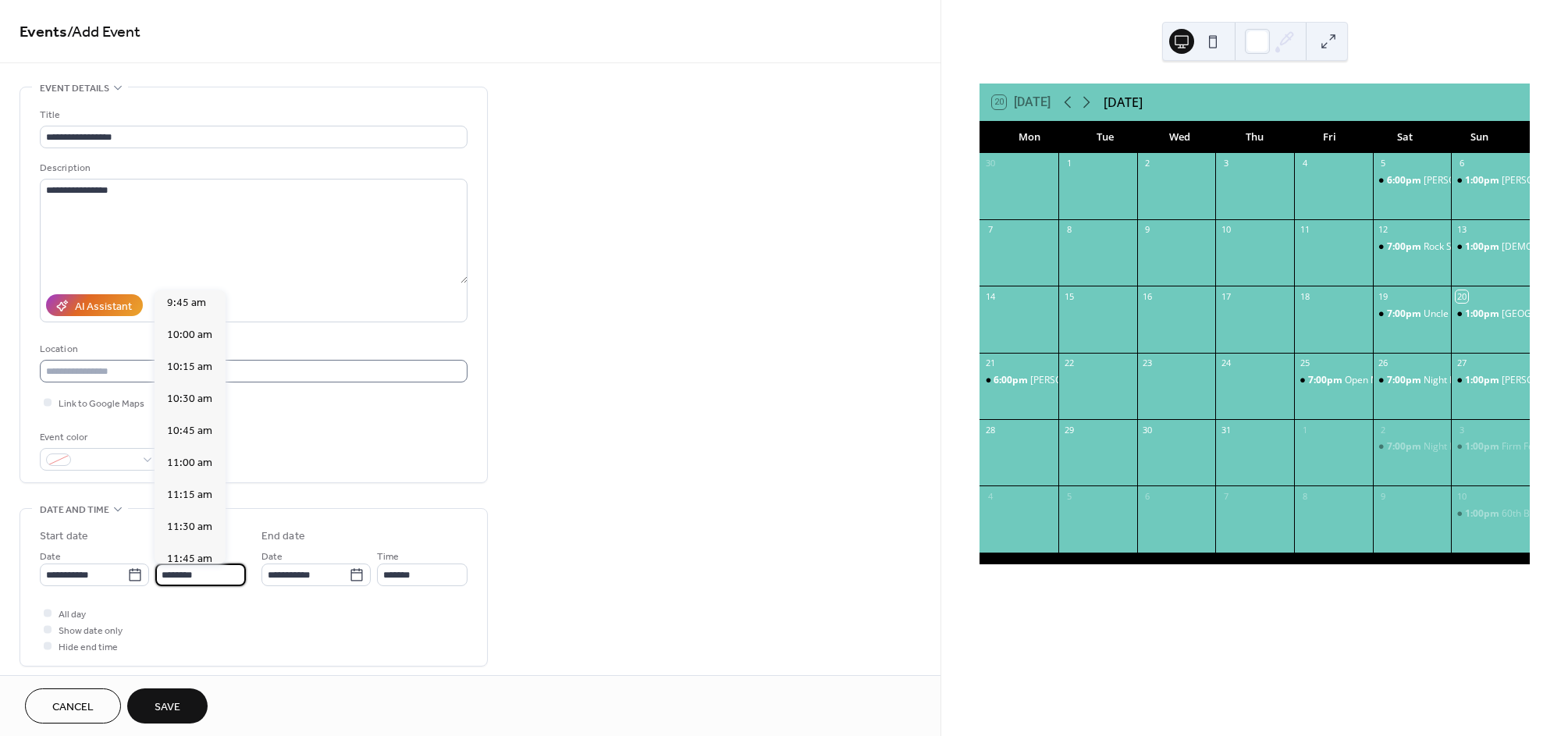 type on "********" 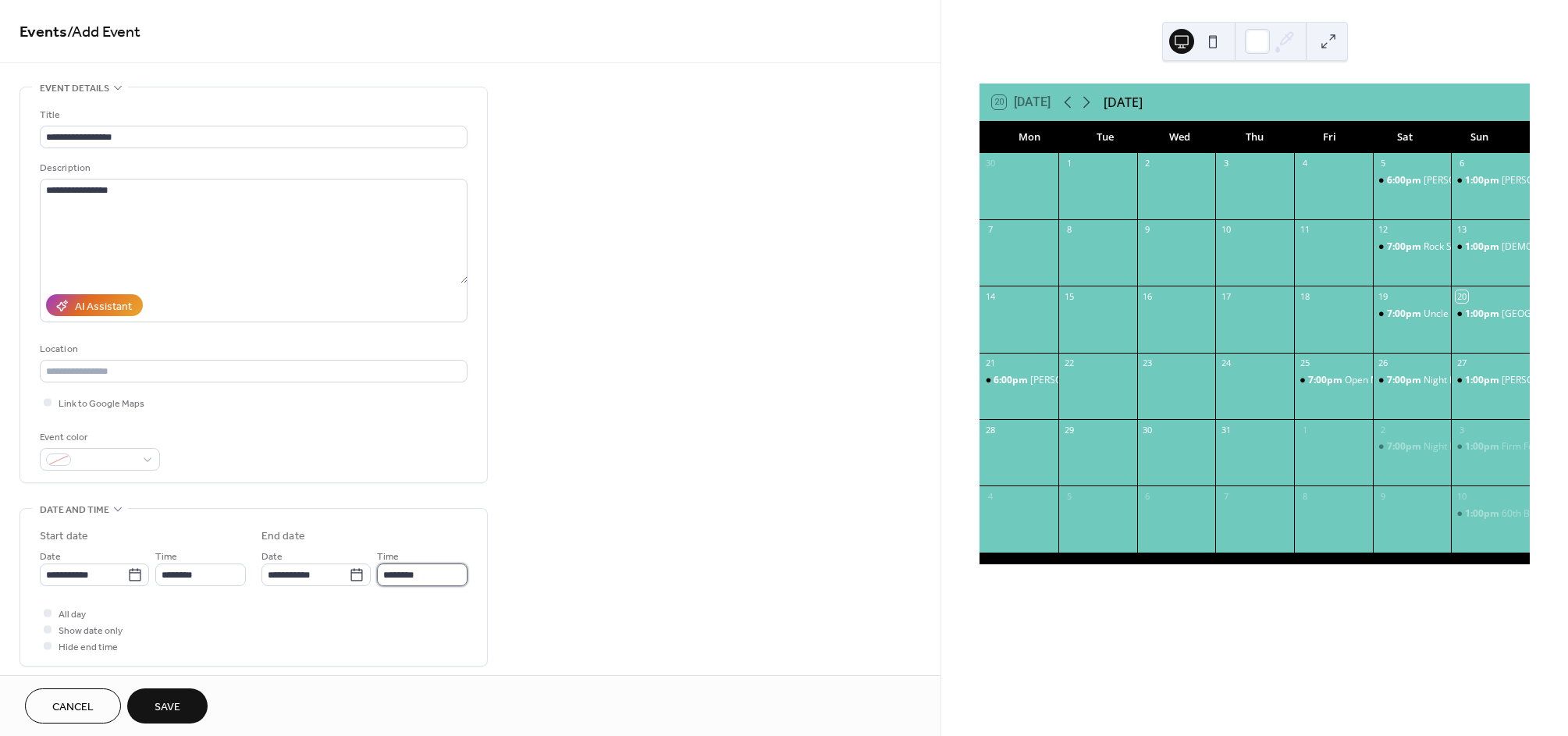 click on "********" at bounding box center [422, 574] 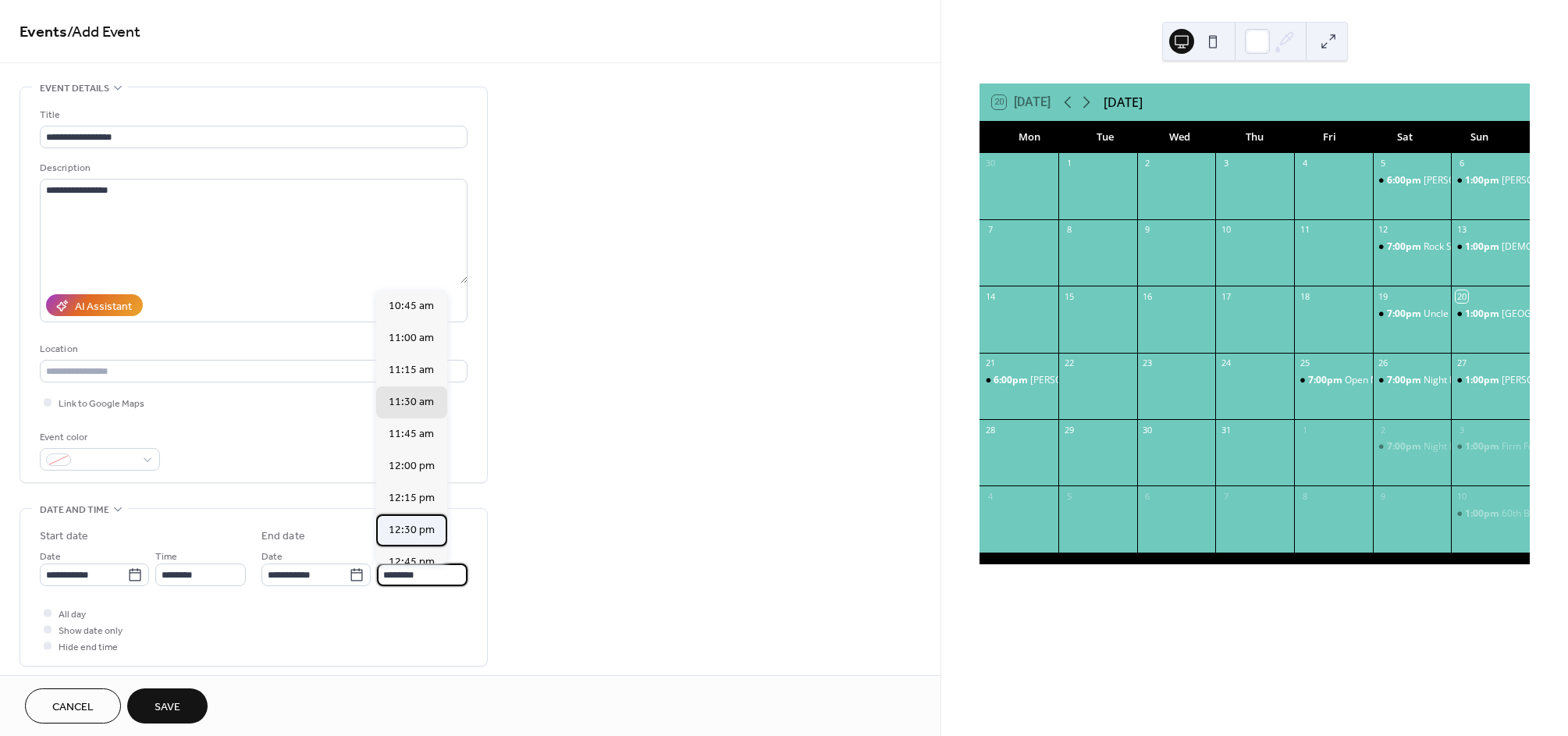 click on "12:30 pm" at bounding box center [411, 530] 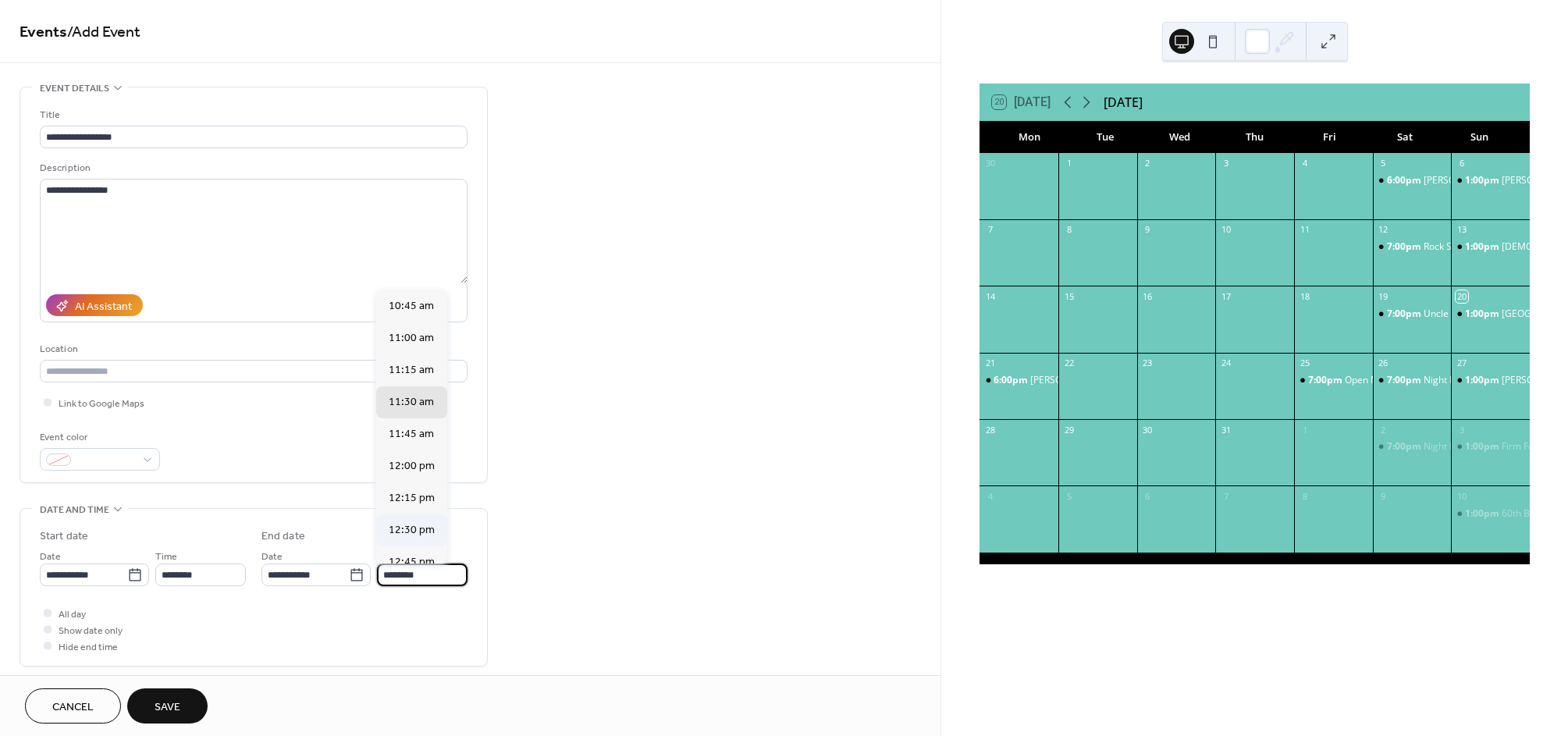 type on "********" 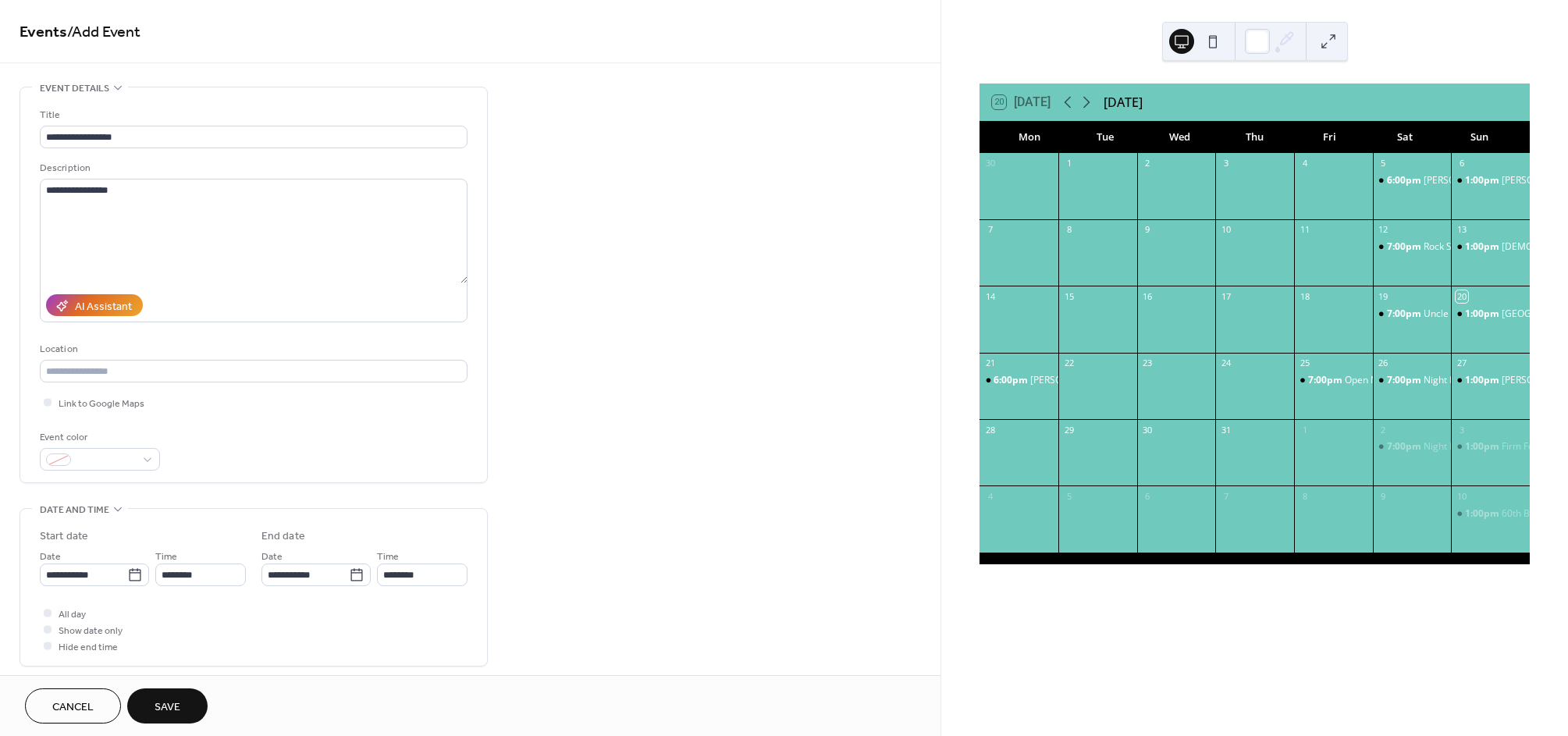 click on "Save" at bounding box center (167, 706) 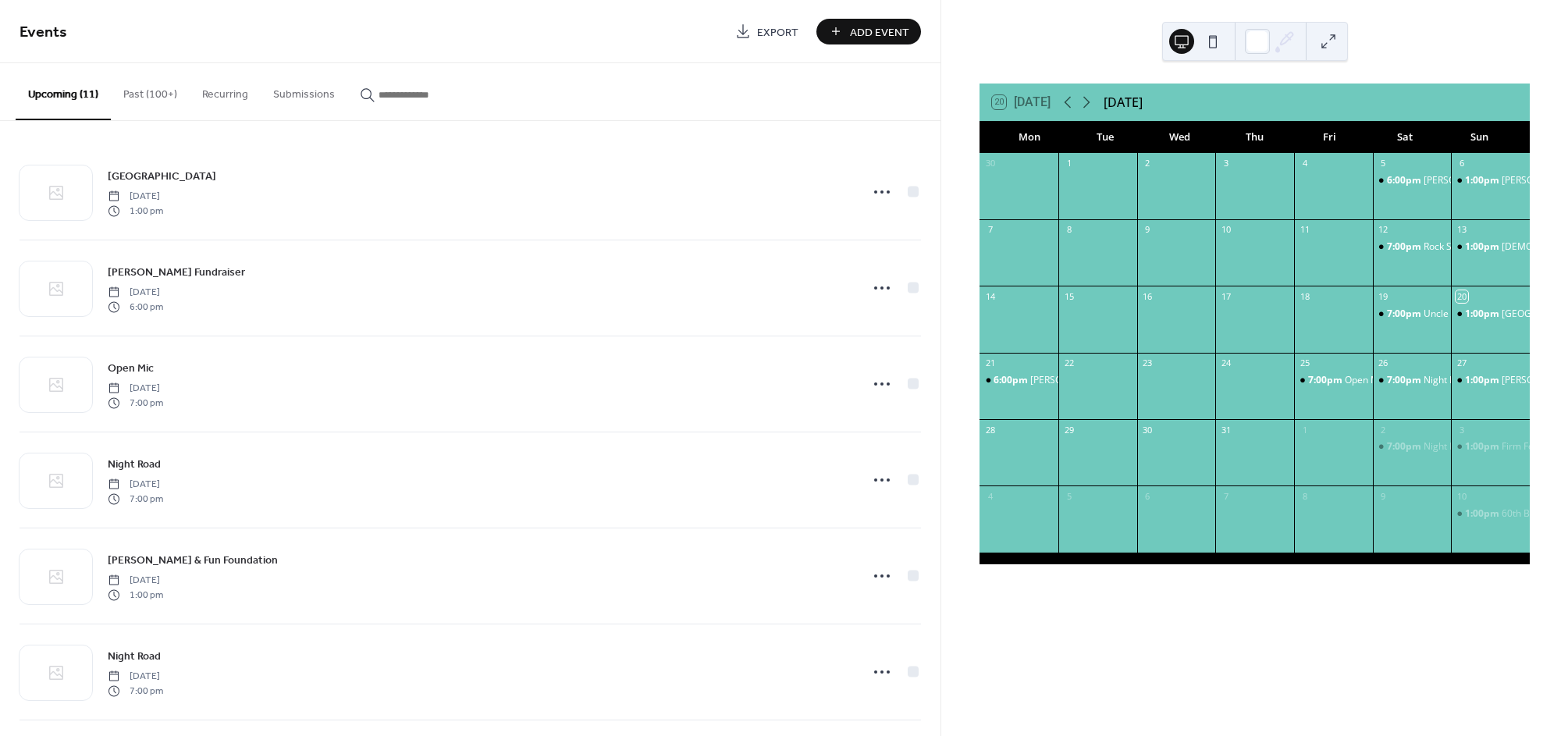 click on "Add Event" at bounding box center (880, 32) 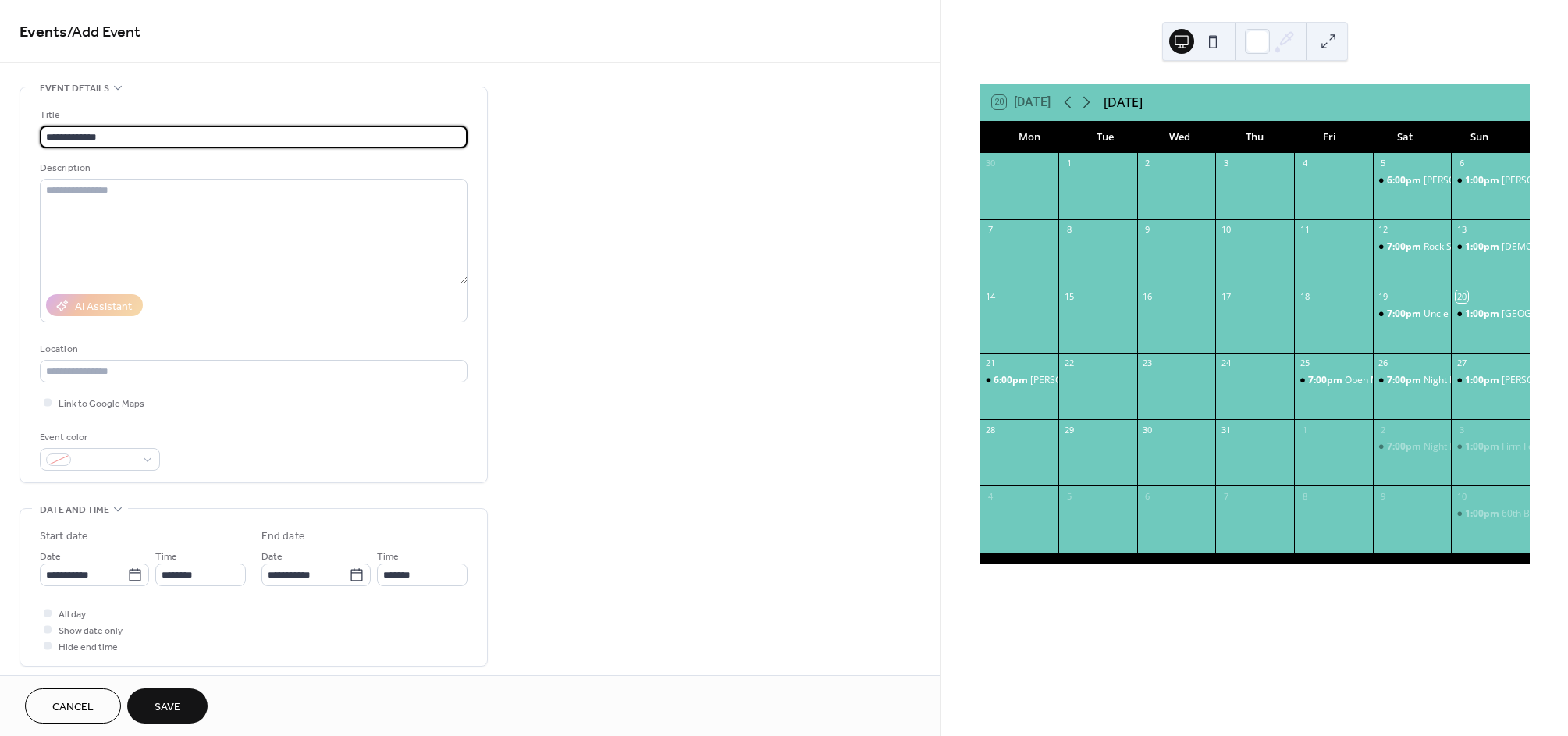type on "**********" 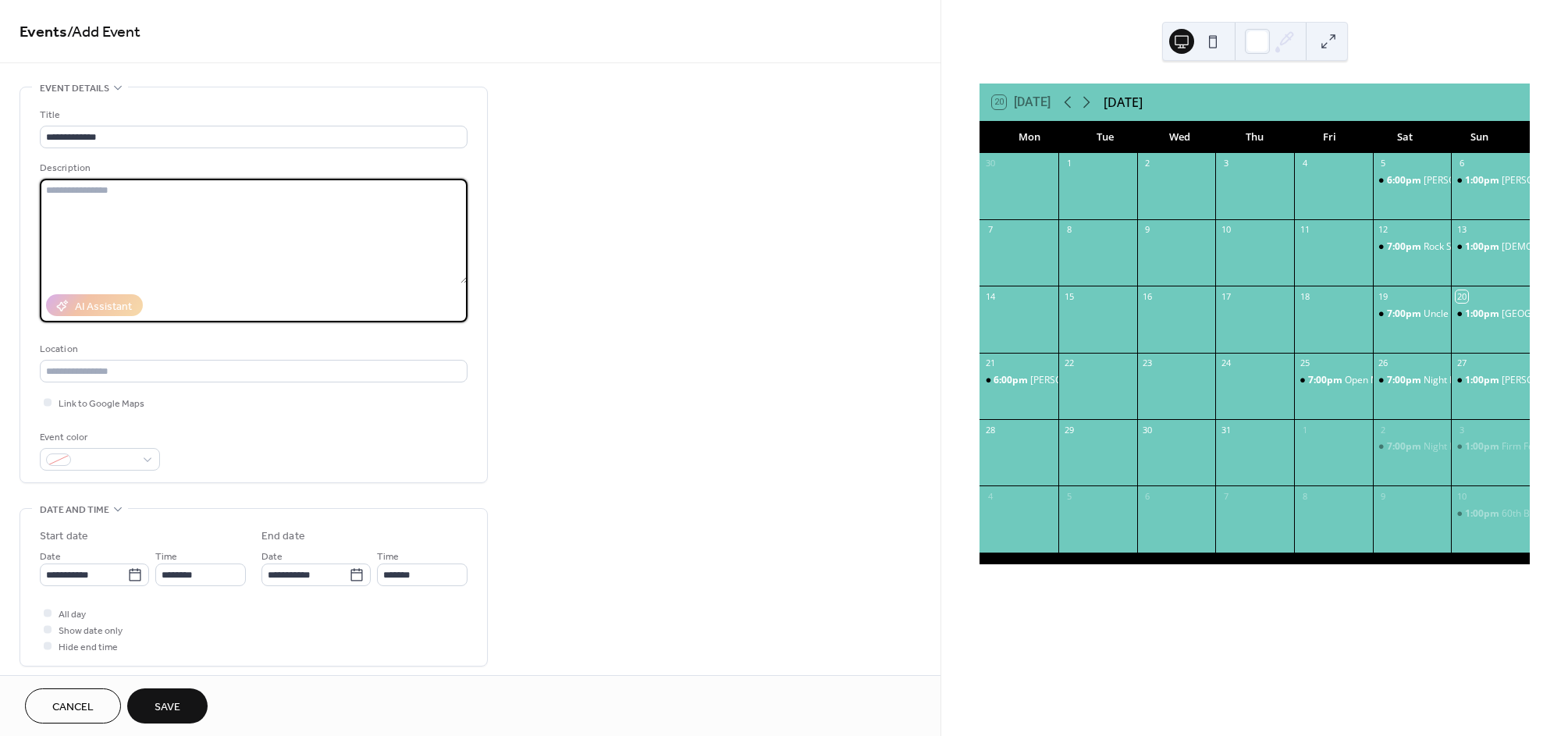 paste on "**********" 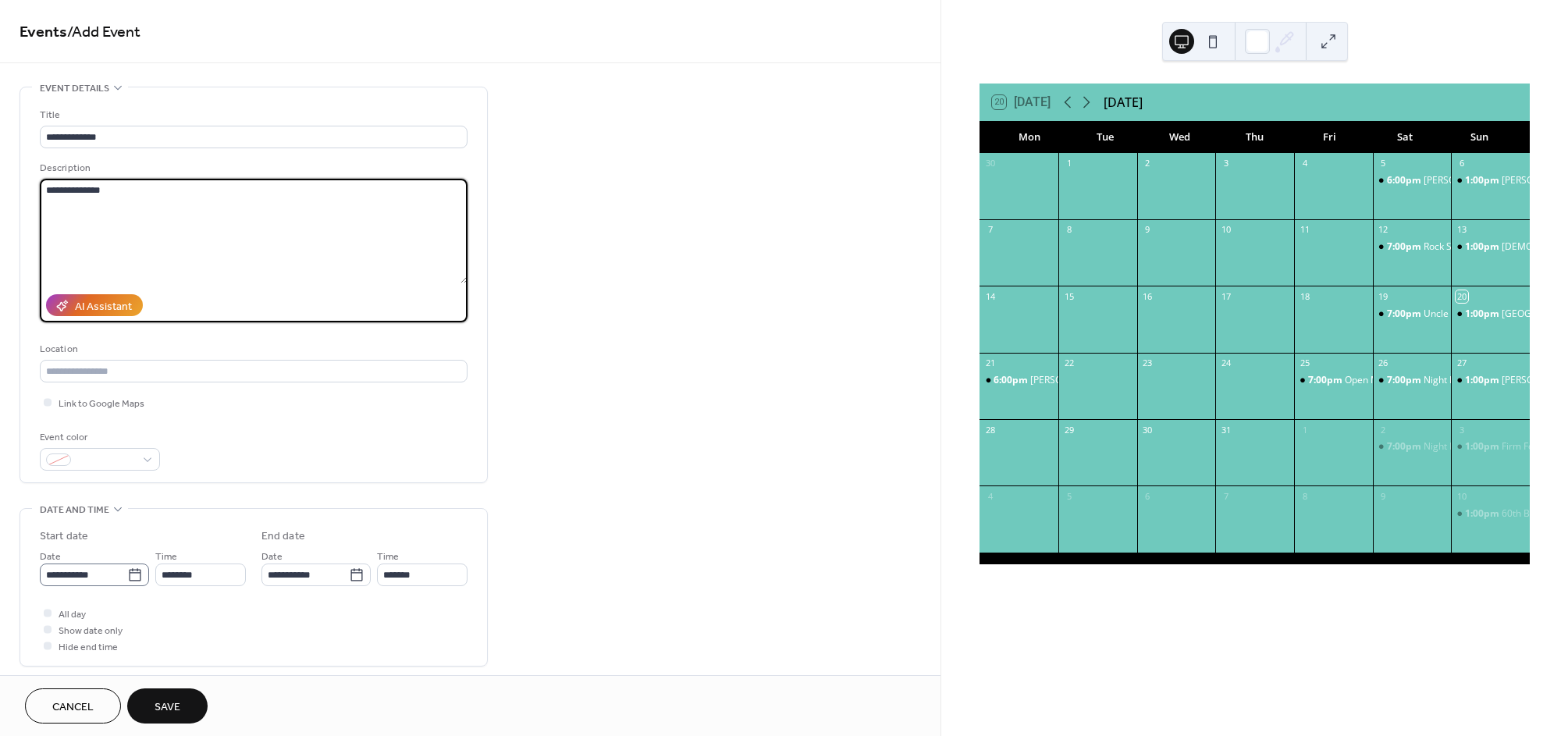 type on "**********" 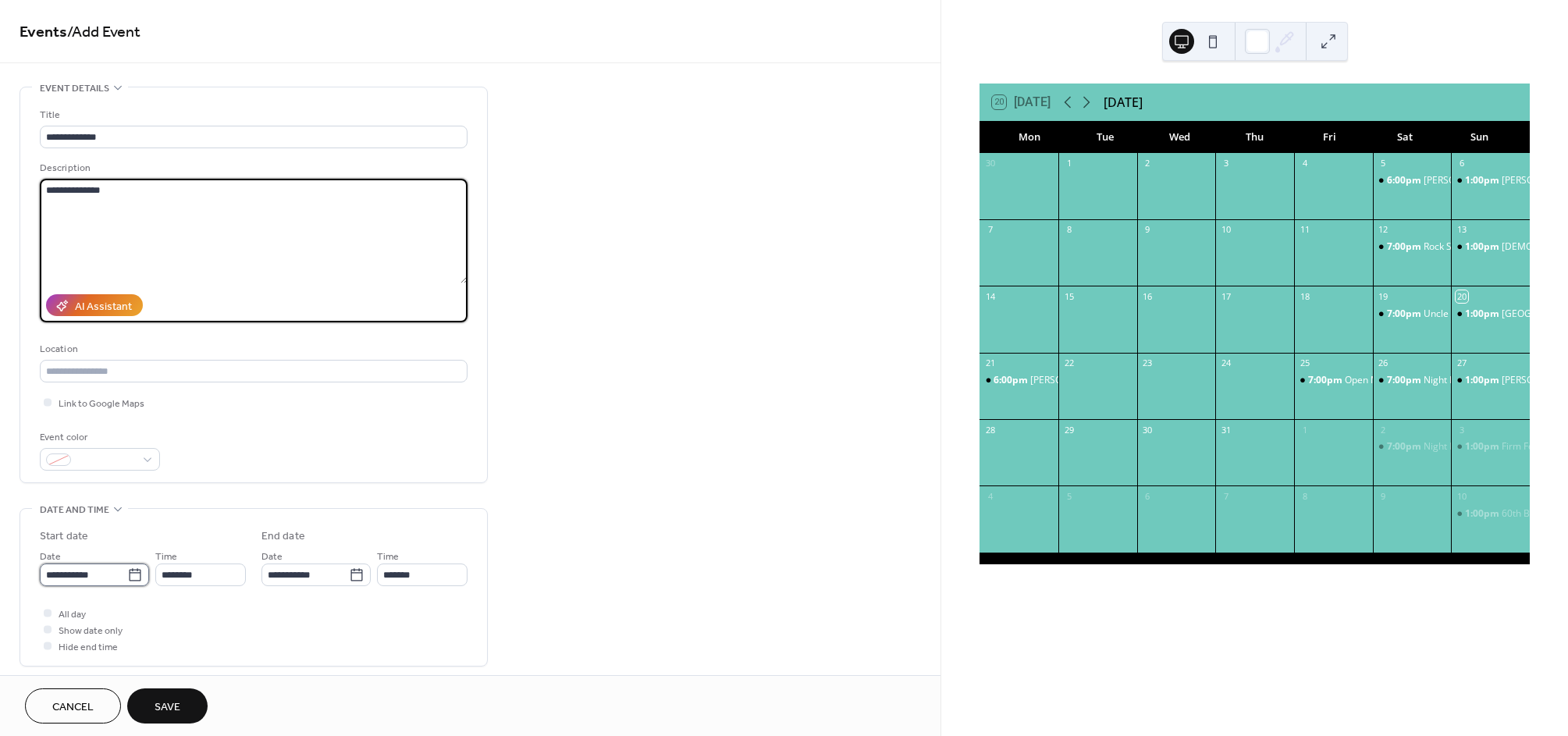 click on "**********" at bounding box center (84, 574) 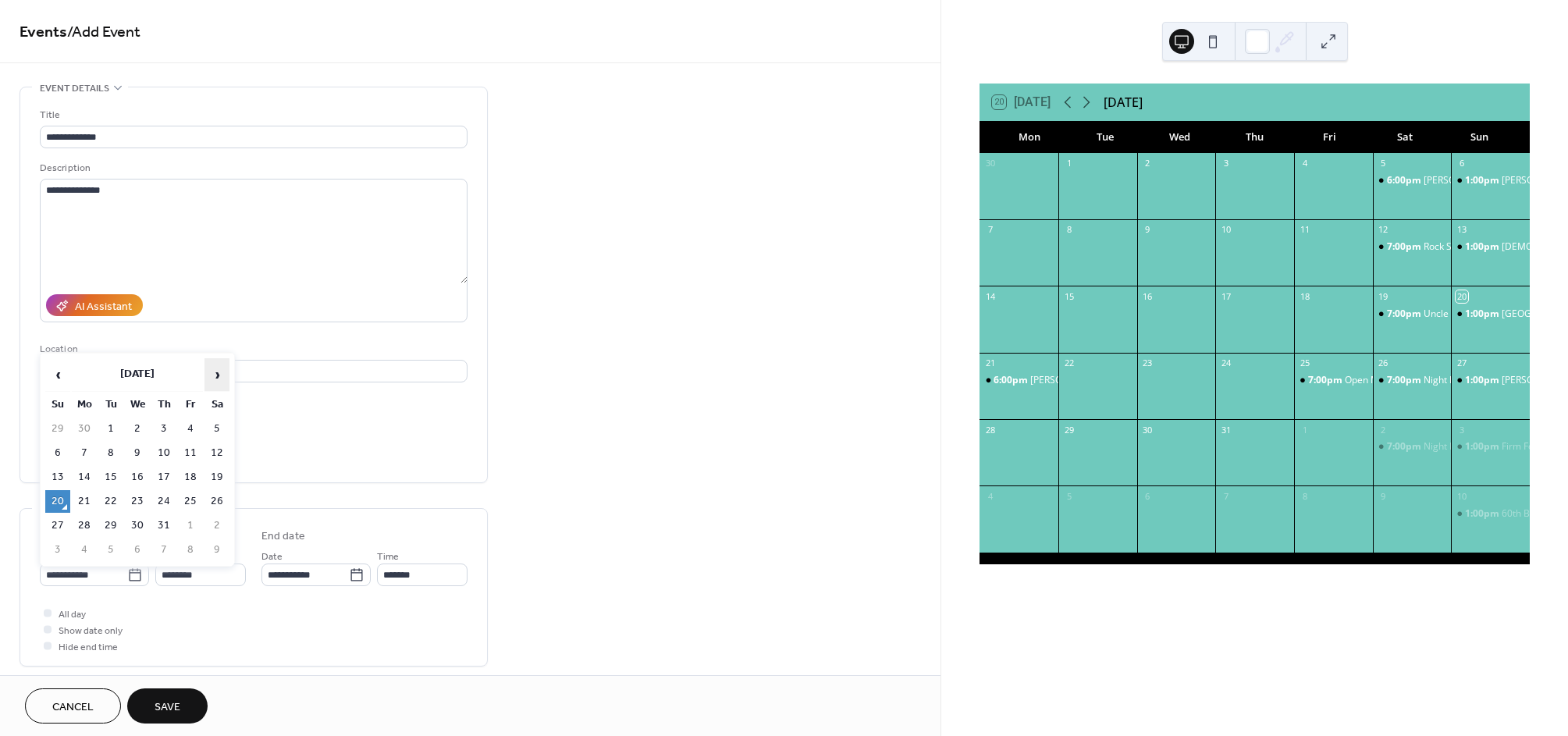 click on "›" at bounding box center [217, 375] 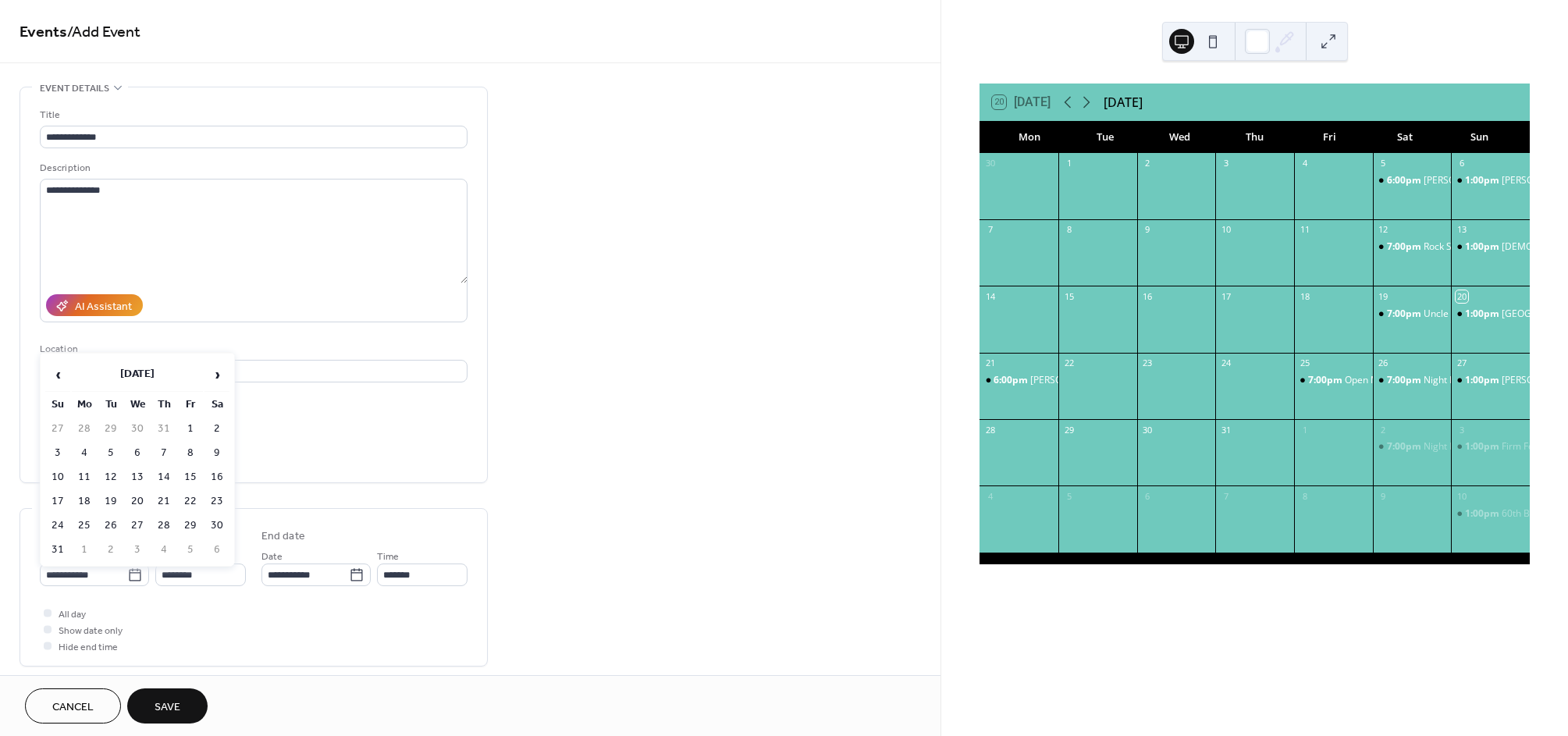 click on "30" at bounding box center [217, 525] 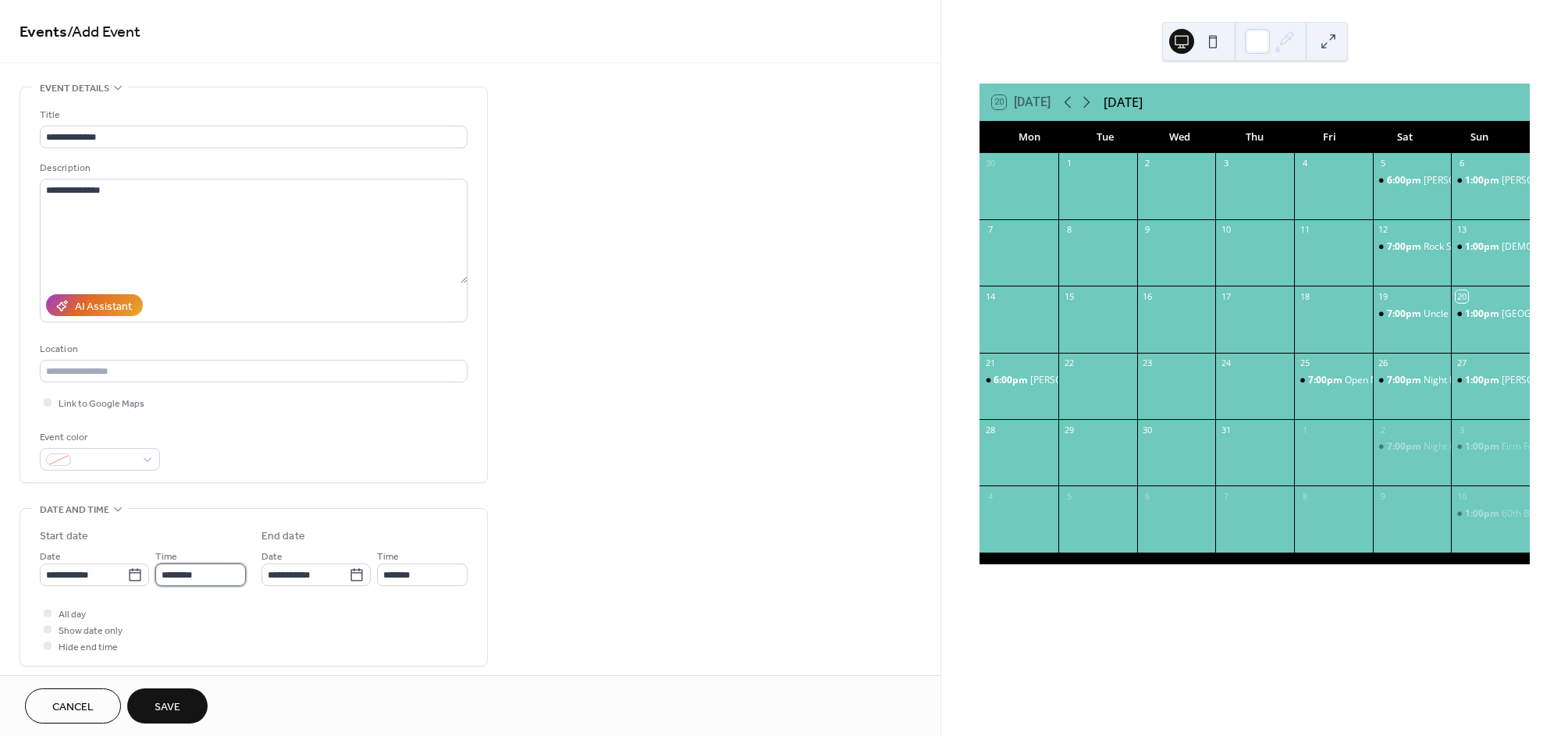 click on "********" at bounding box center (201, 574) 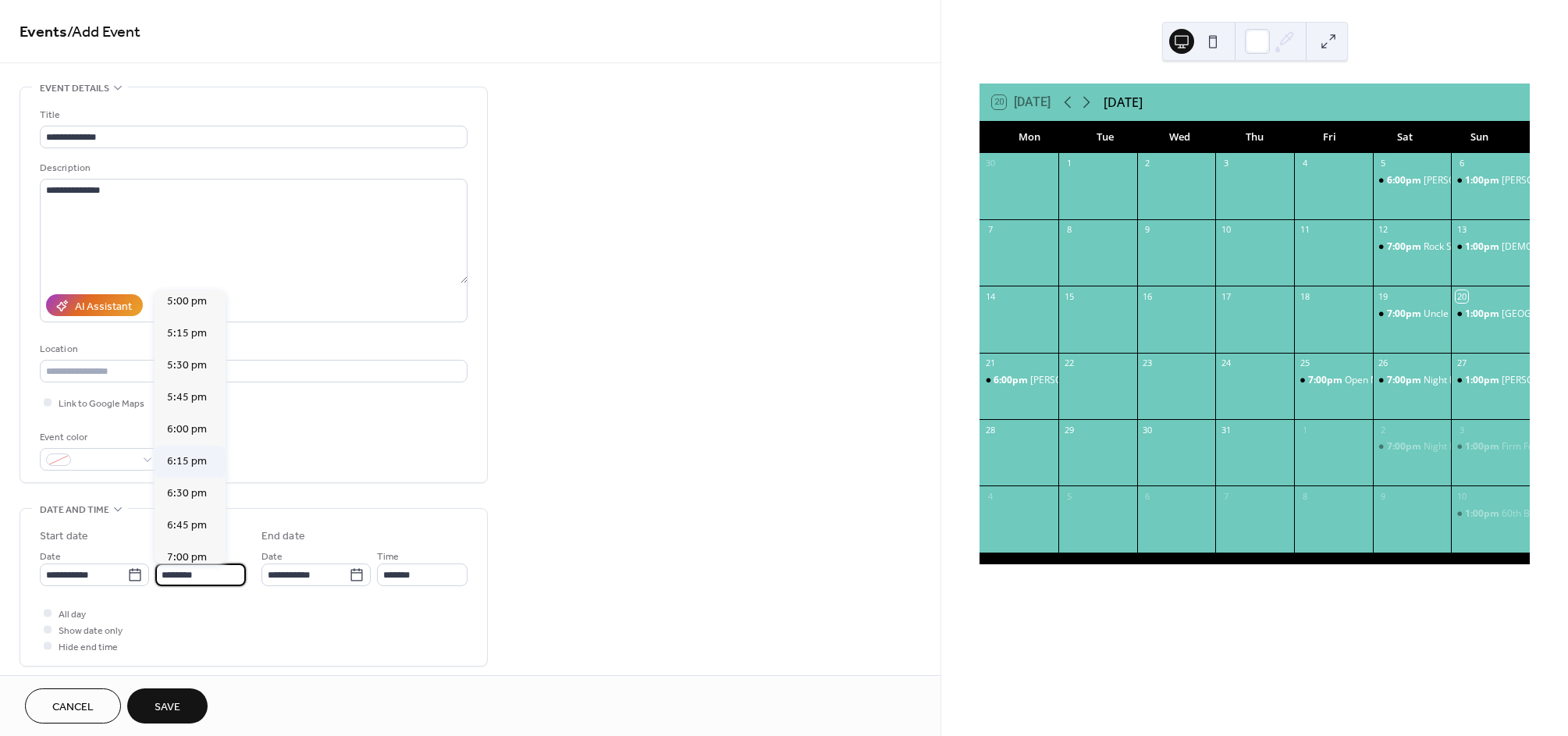 scroll, scrollTop: 2281, scrollLeft: 0, axis: vertical 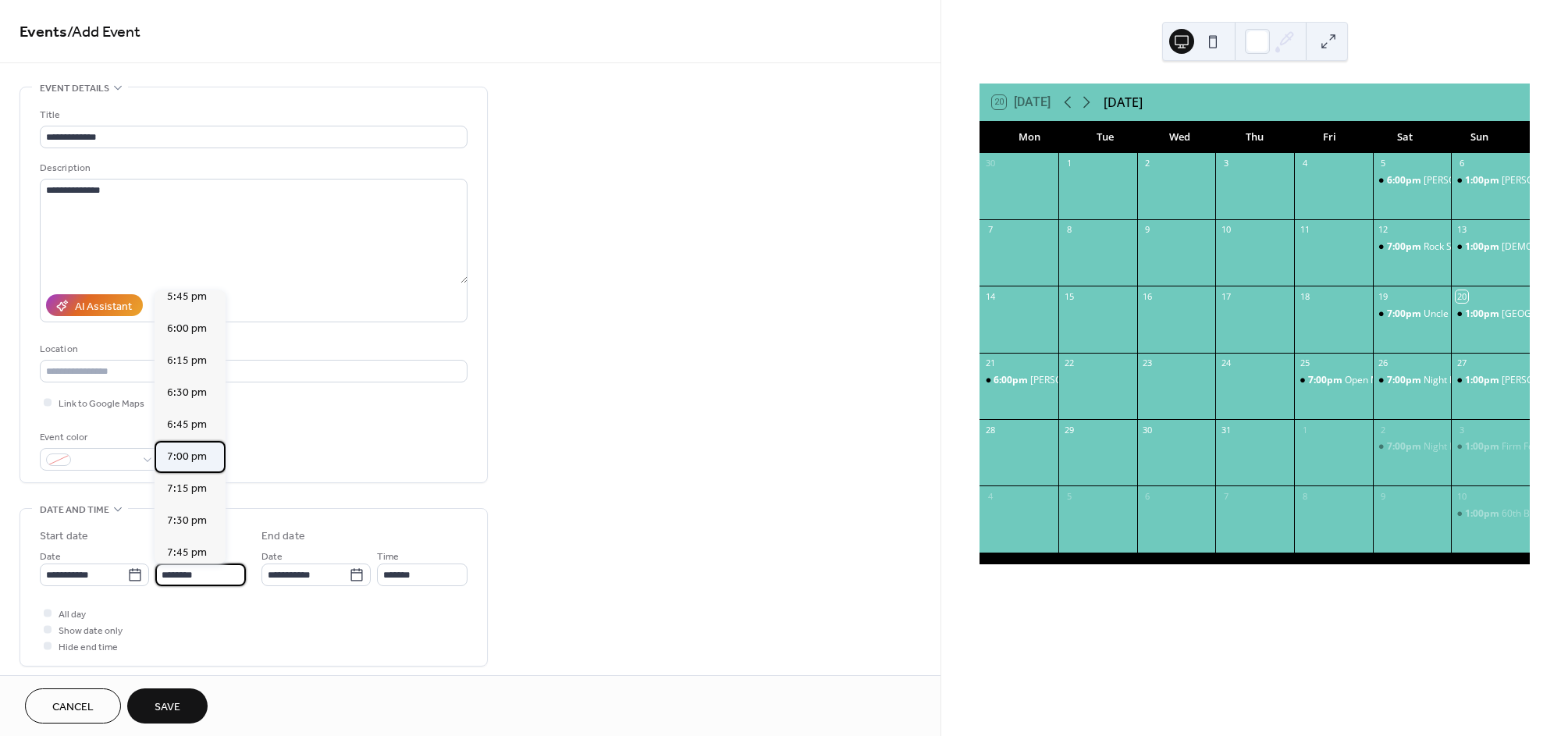 click on "7:00 pm" at bounding box center (187, 457) 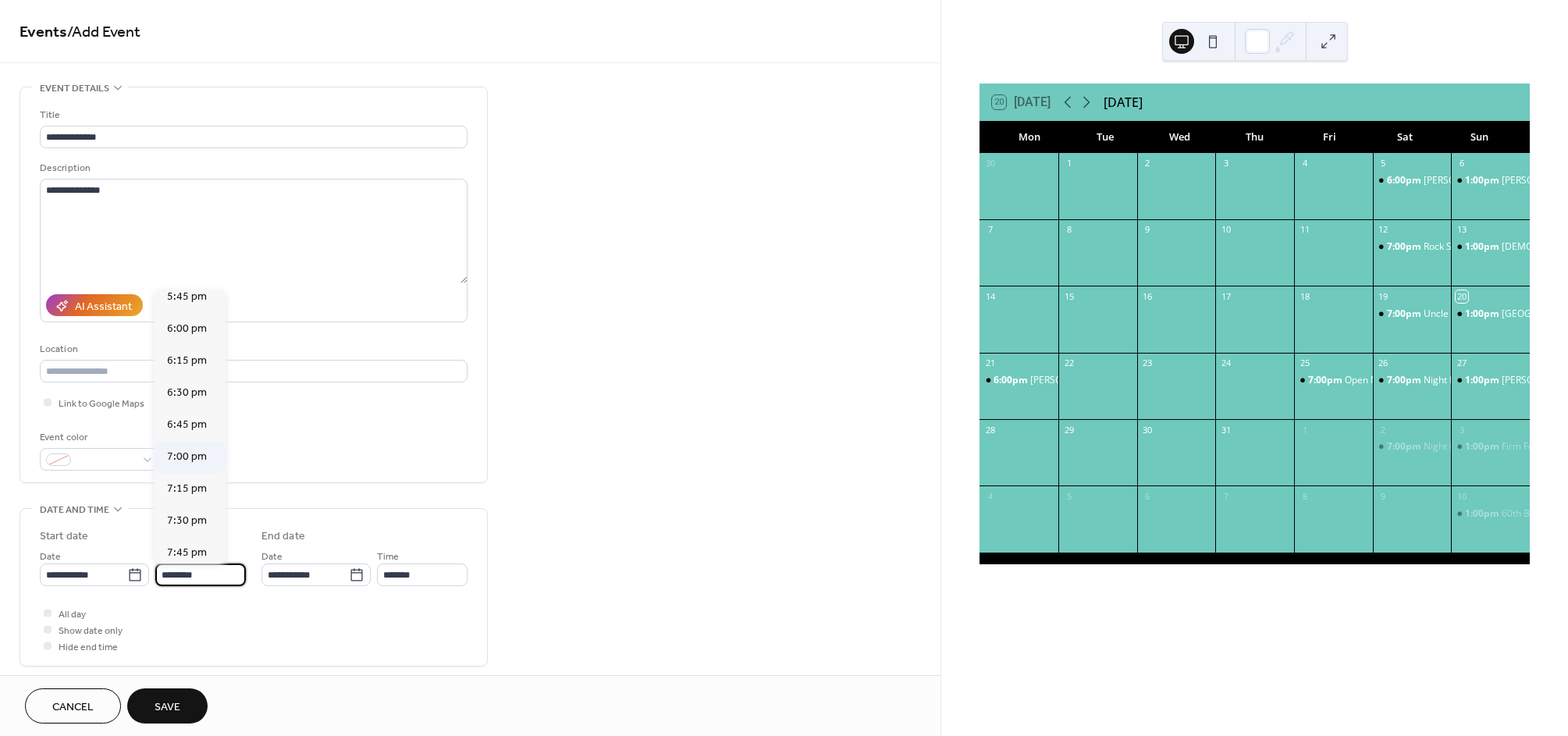 type on "*******" 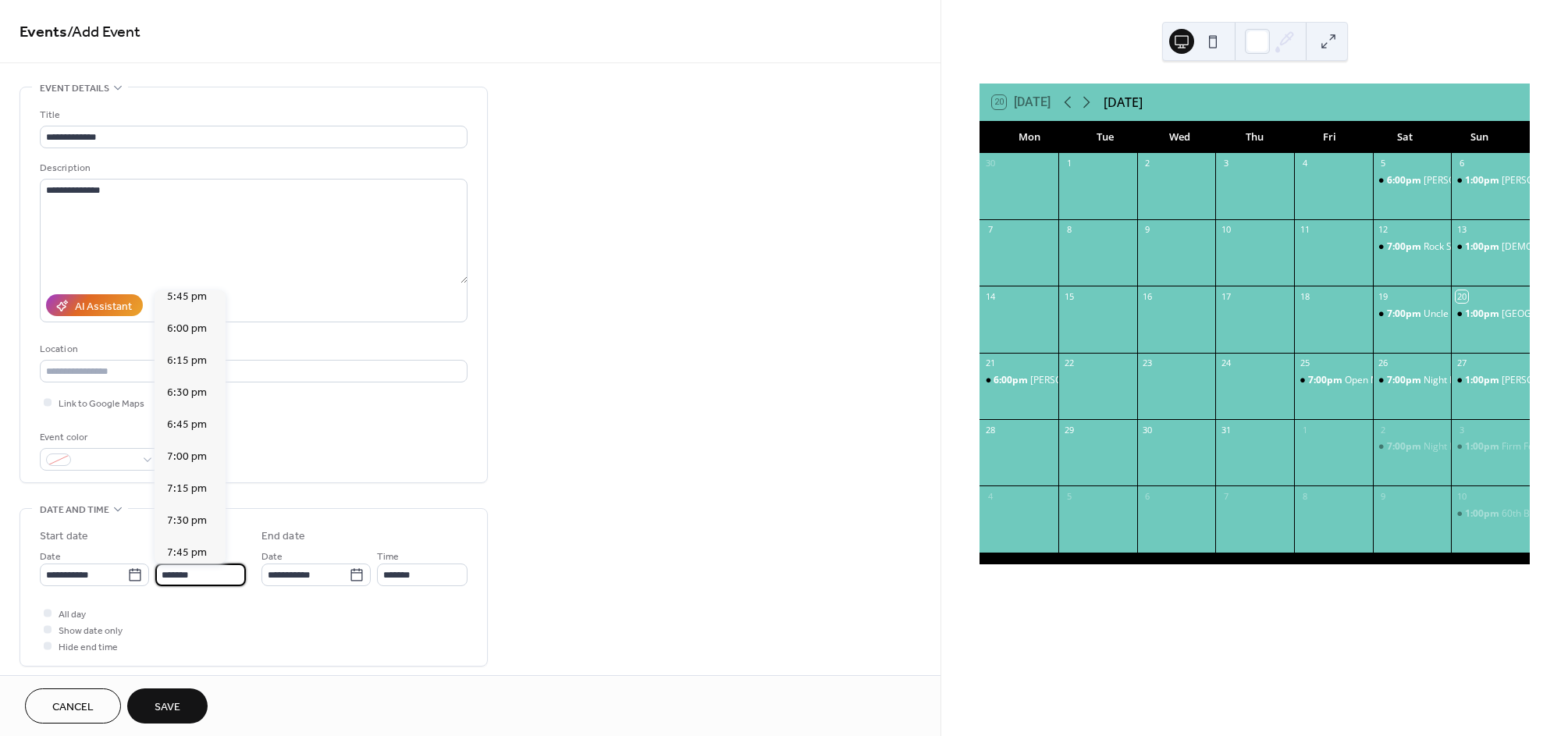 scroll, scrollTop: 0, scrollLeft: 0, axis: both 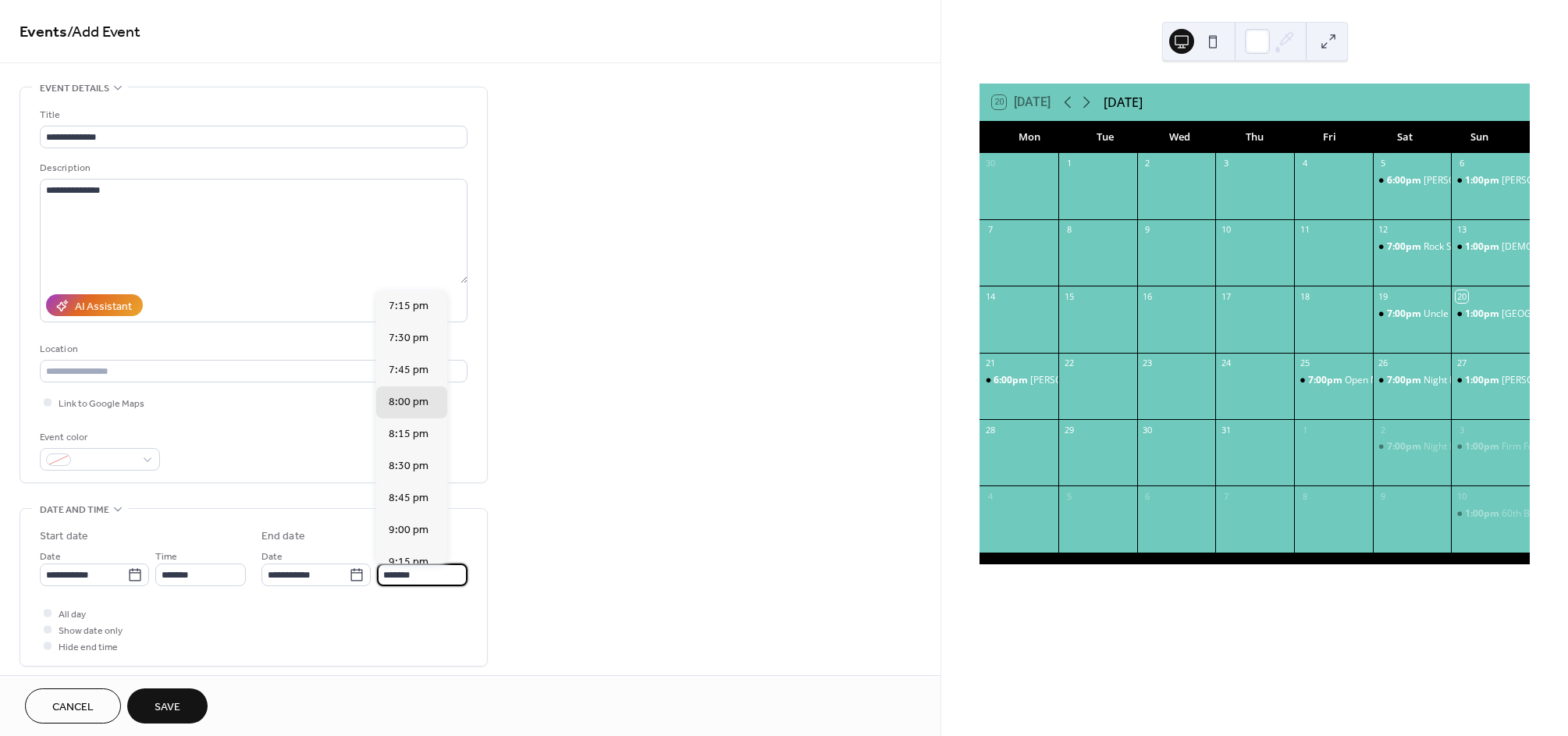 click on "*******" at bounding box center [422, 574] 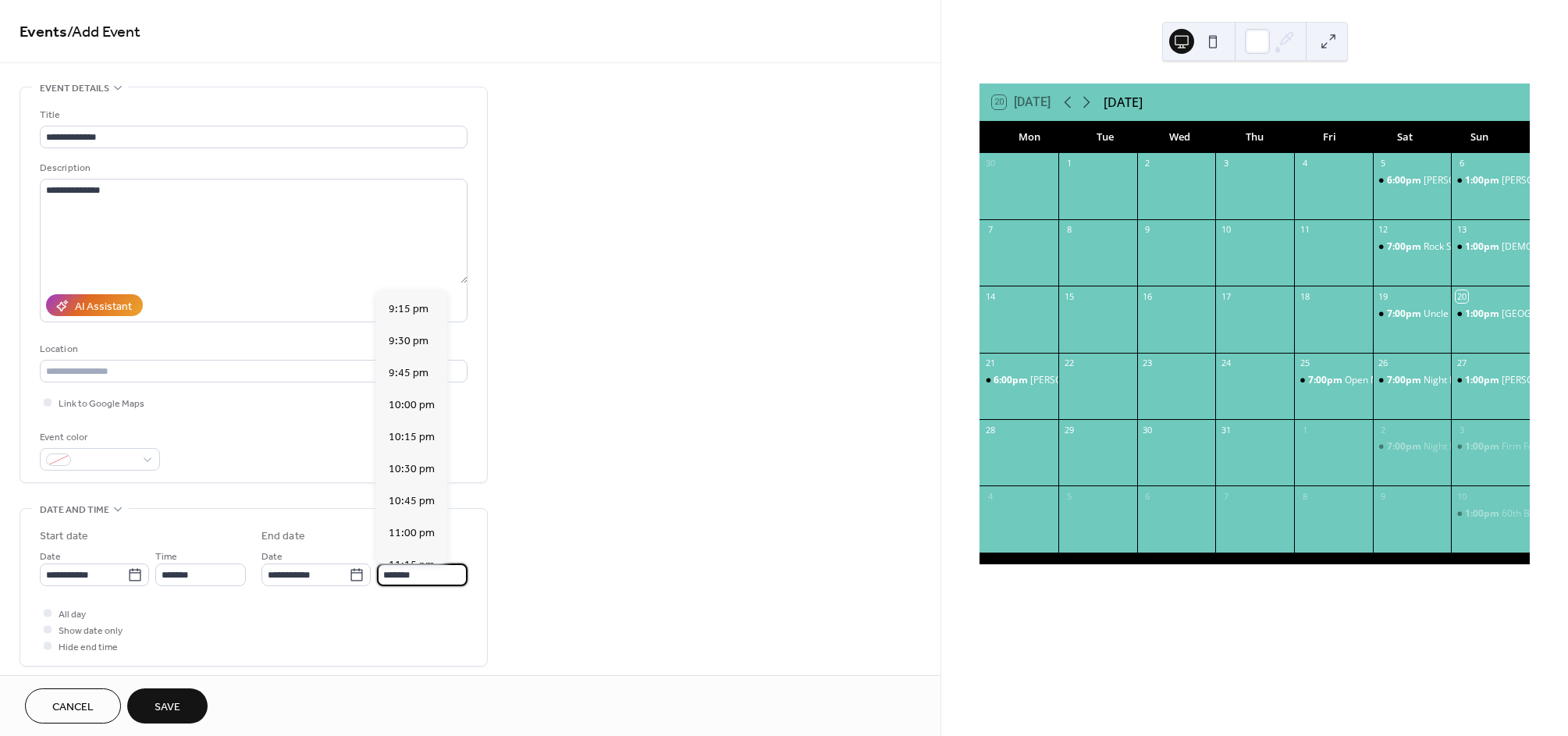 scroll, scrollTop: 327, scrollLeft: 0, axis: vertical 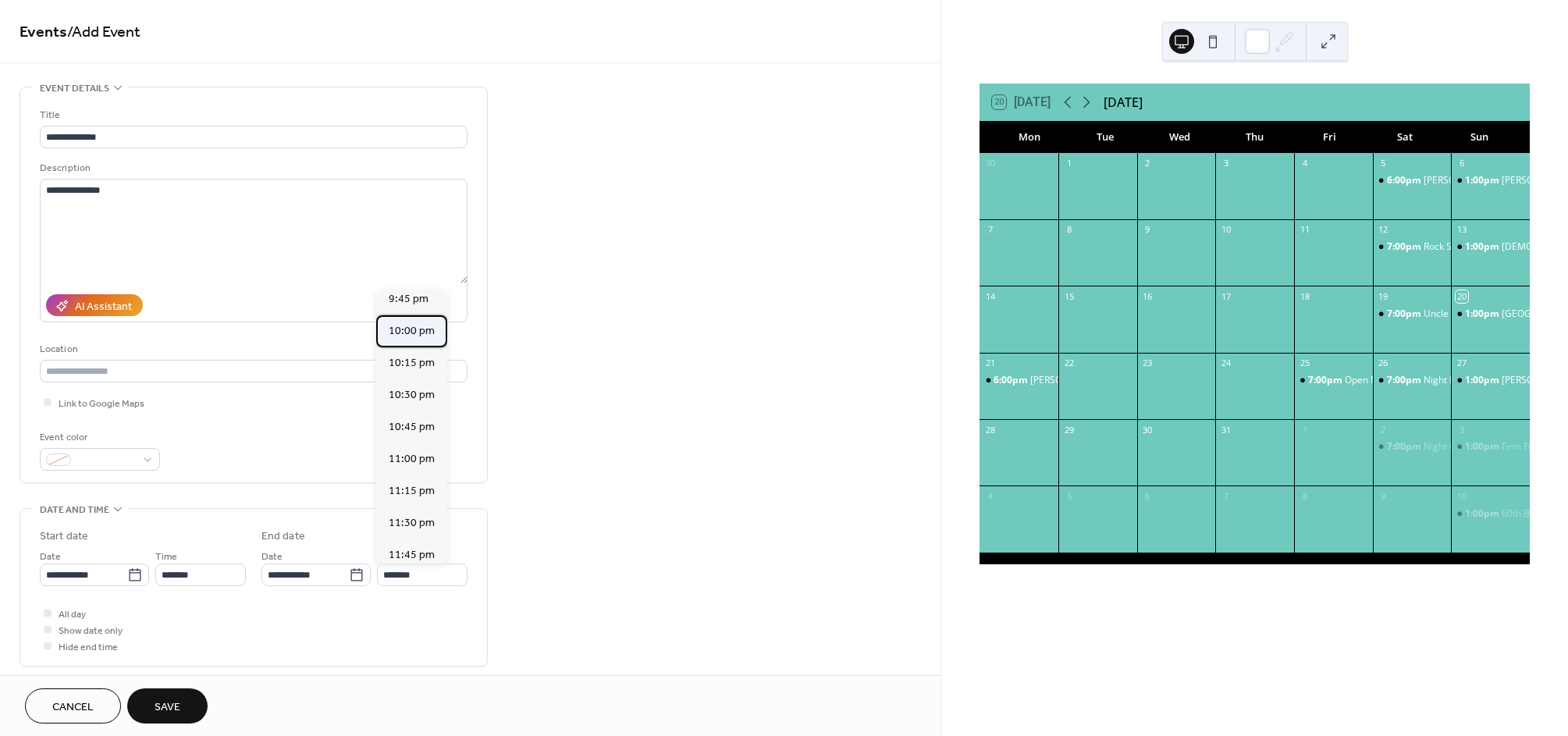 click on "10:00 pm" at bounding box center (411, 331) 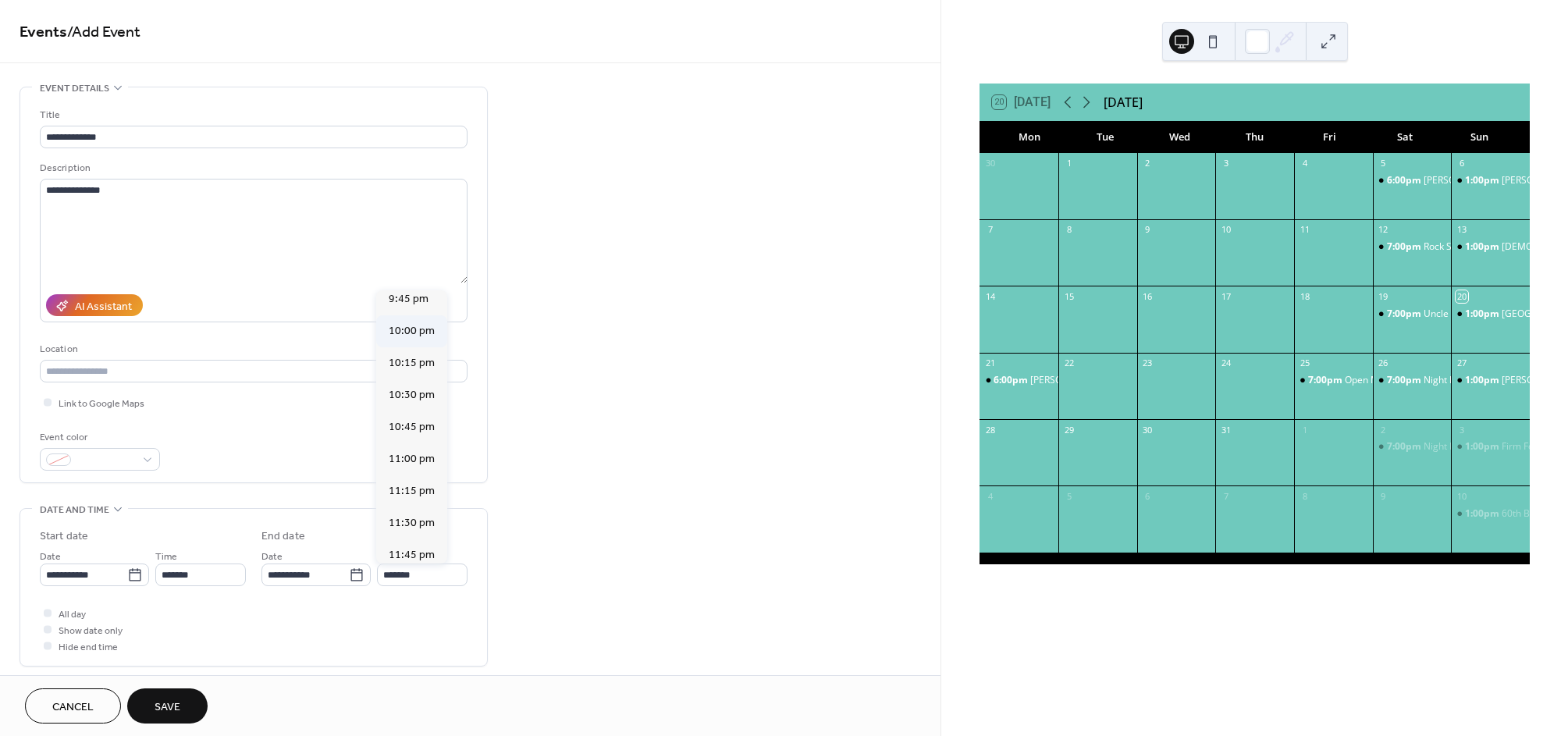 type on "********" 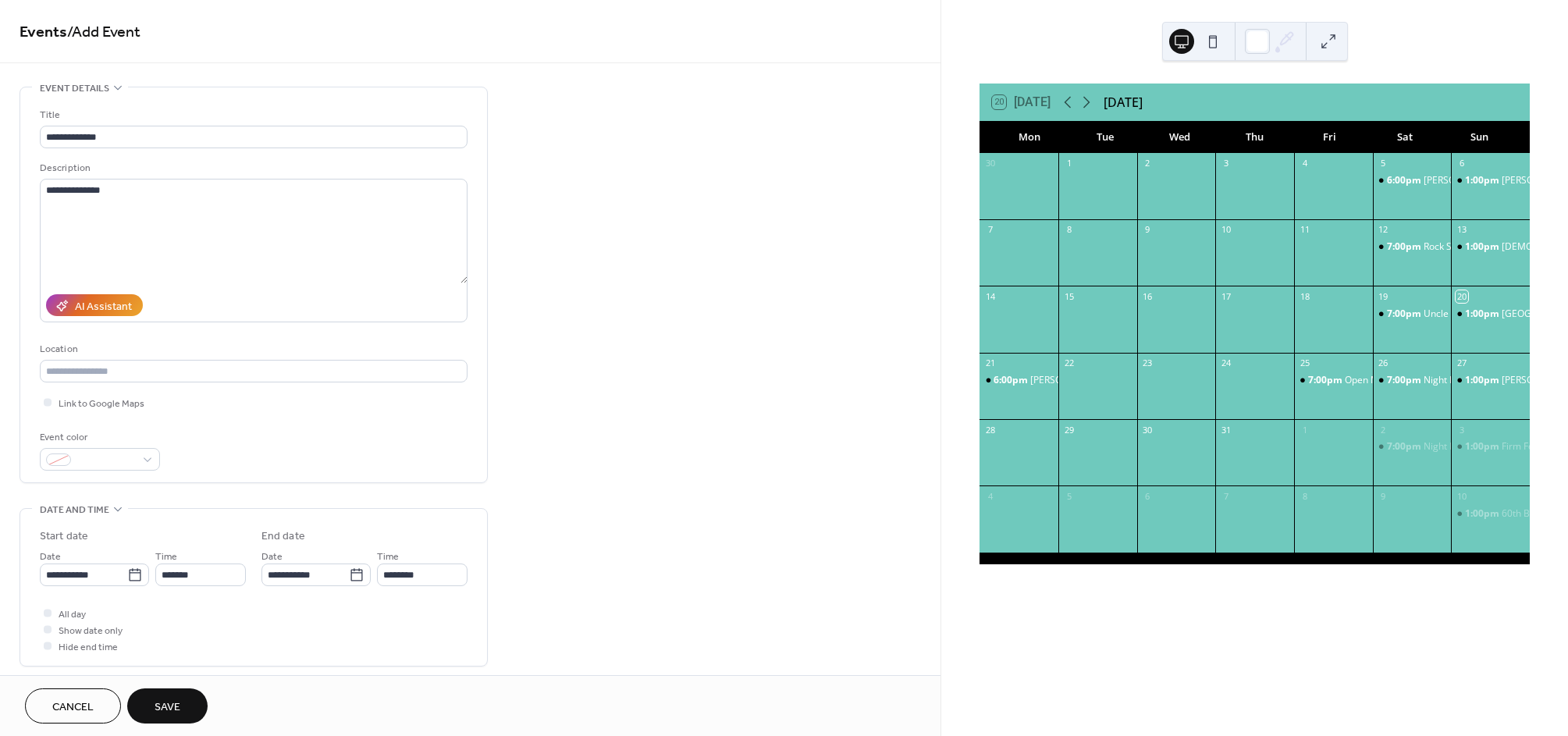 click on "Save" at bounding box center (167, 707) 